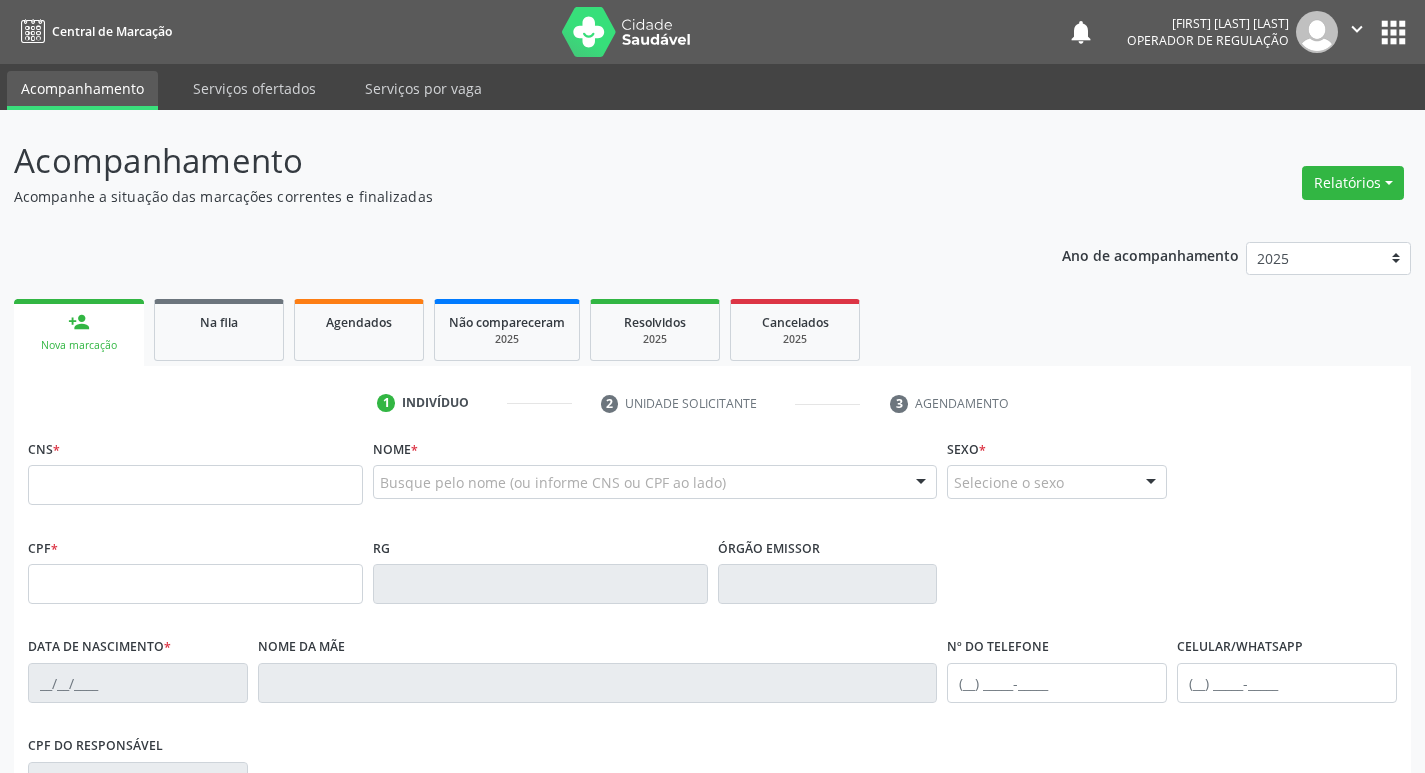 scroll, scrollTop: 0, scrollLeft: 0, axis: both 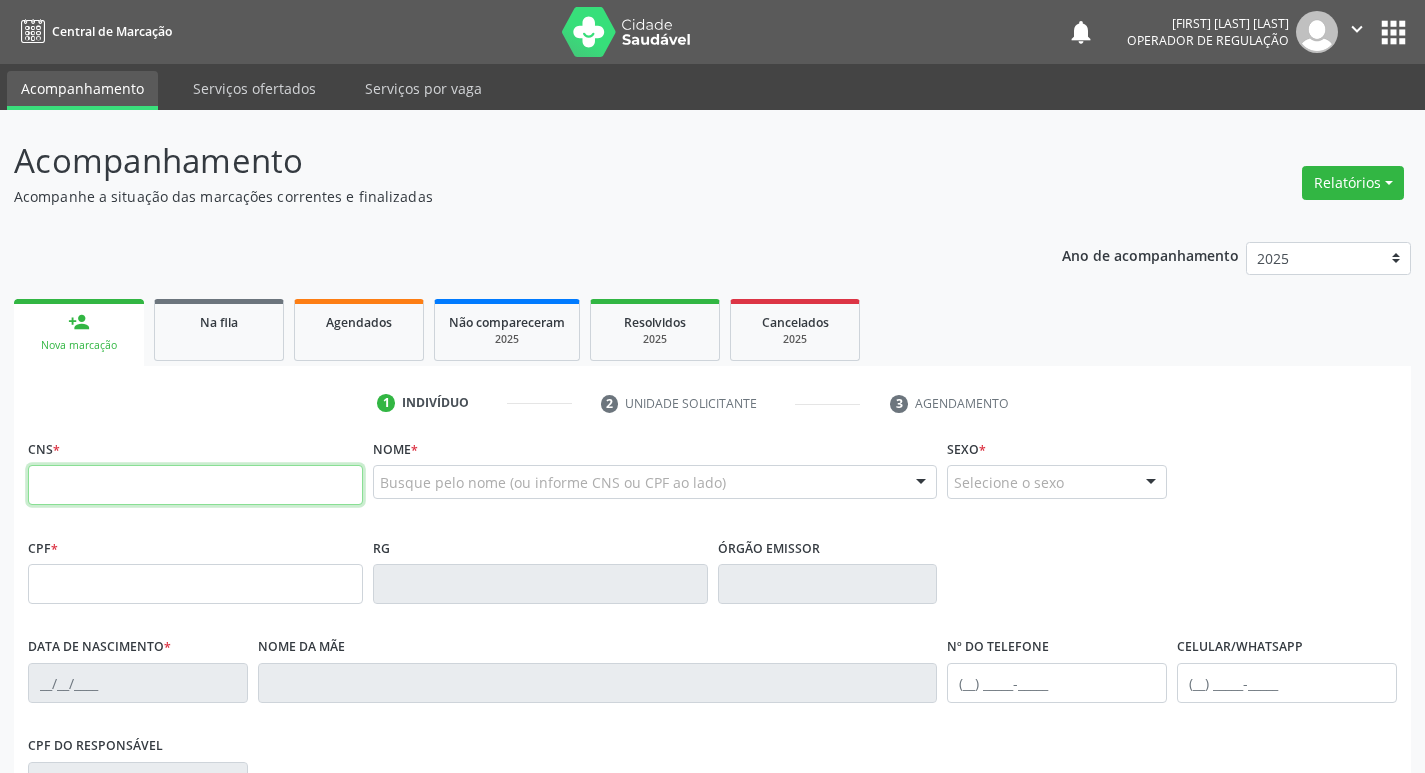 click at bounding box center (195, 485) 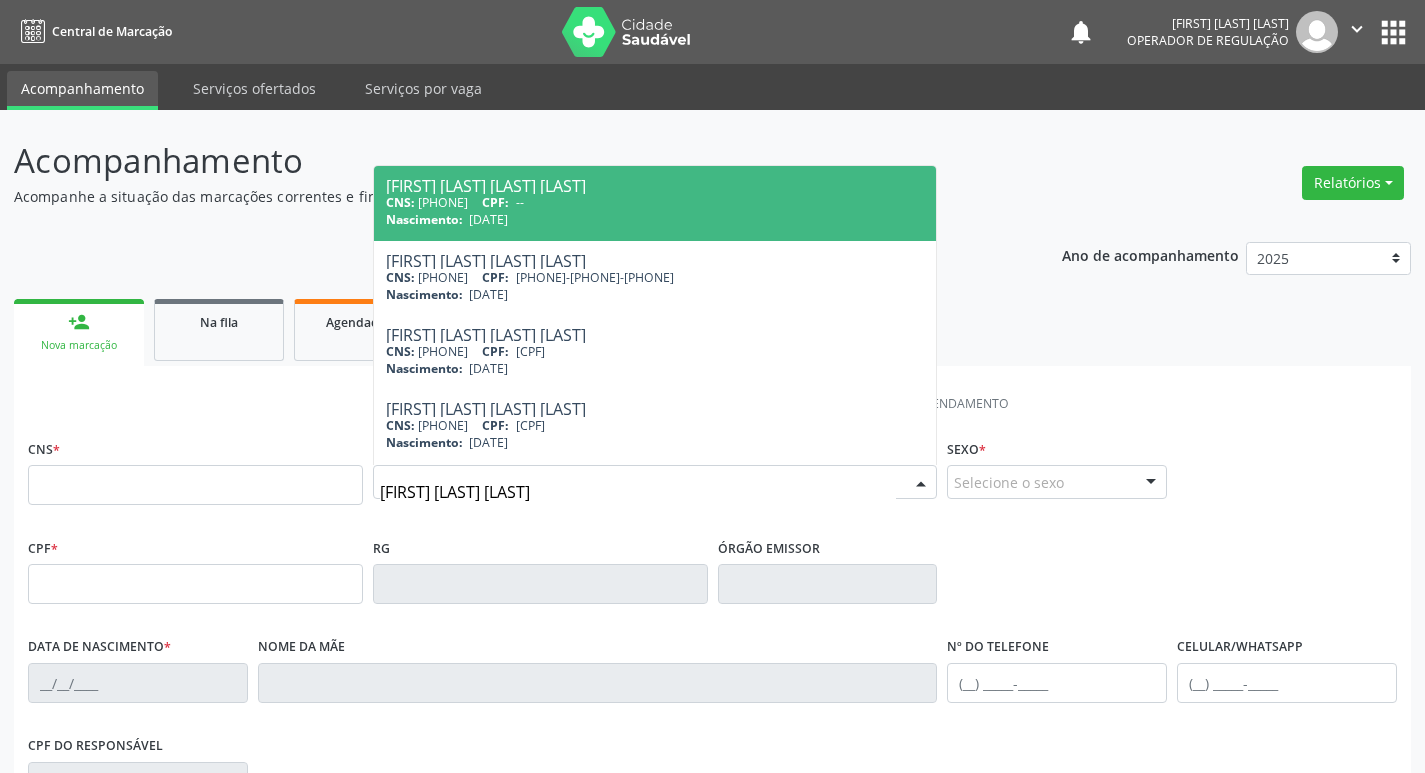 type on "[FIRST] [LAST] [LAST]" 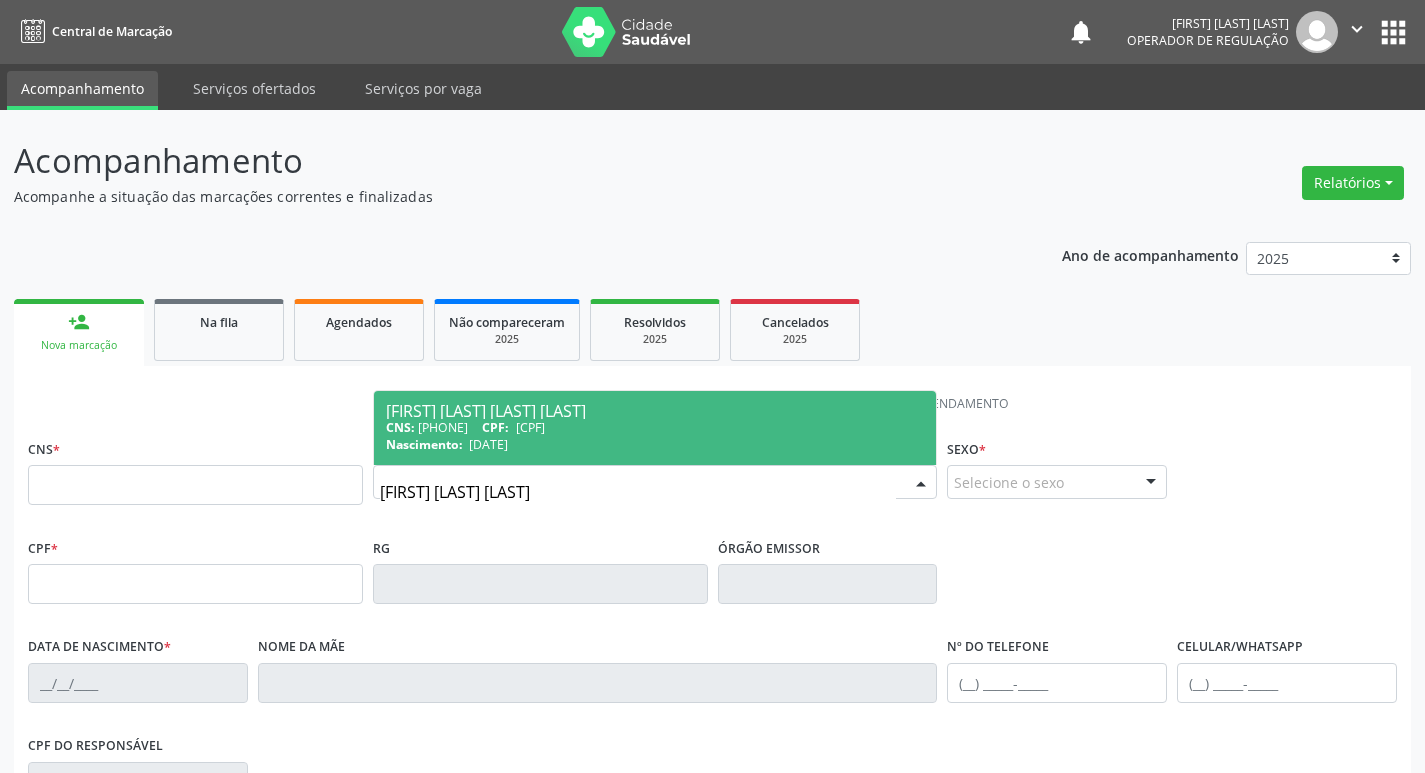 click on "[CPF]" at bounding box center [530, 427] 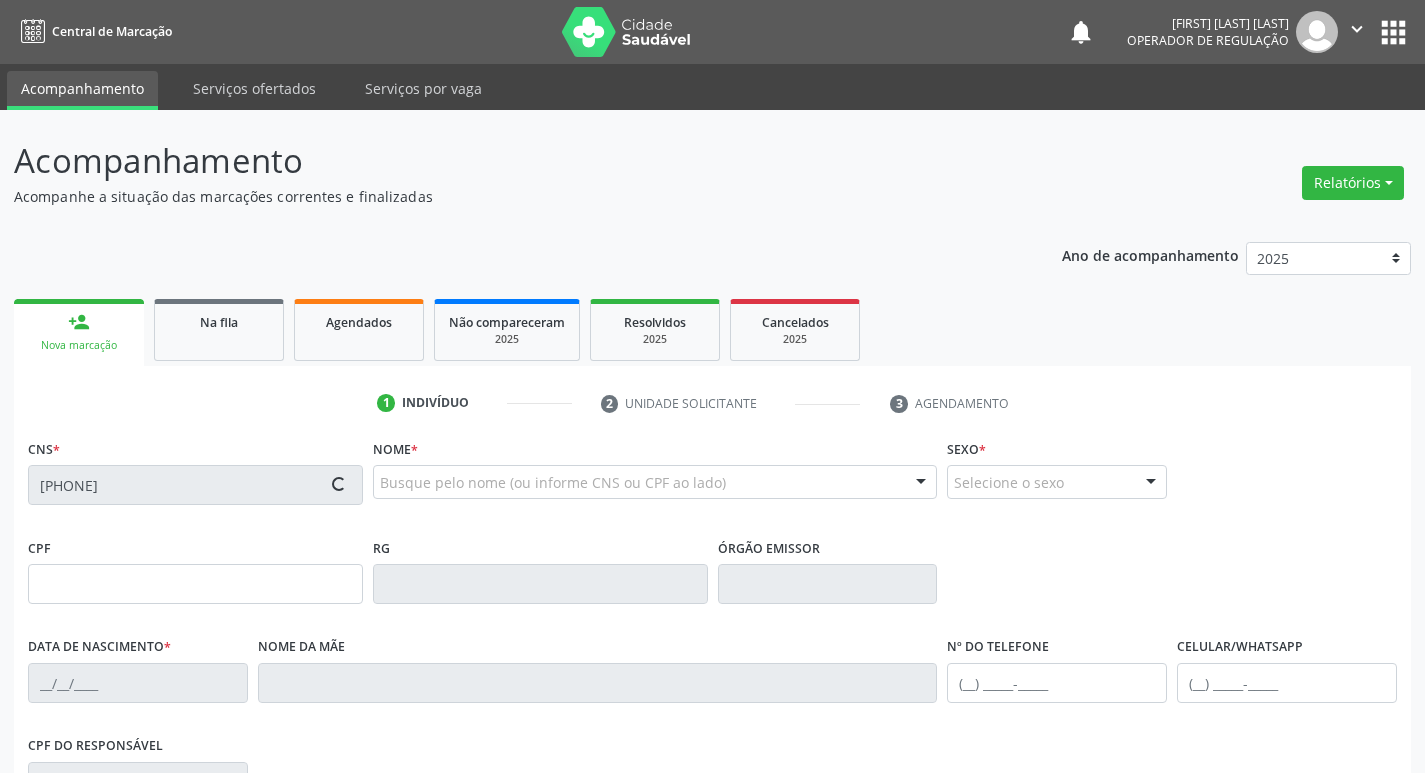 type on "[CPF]" 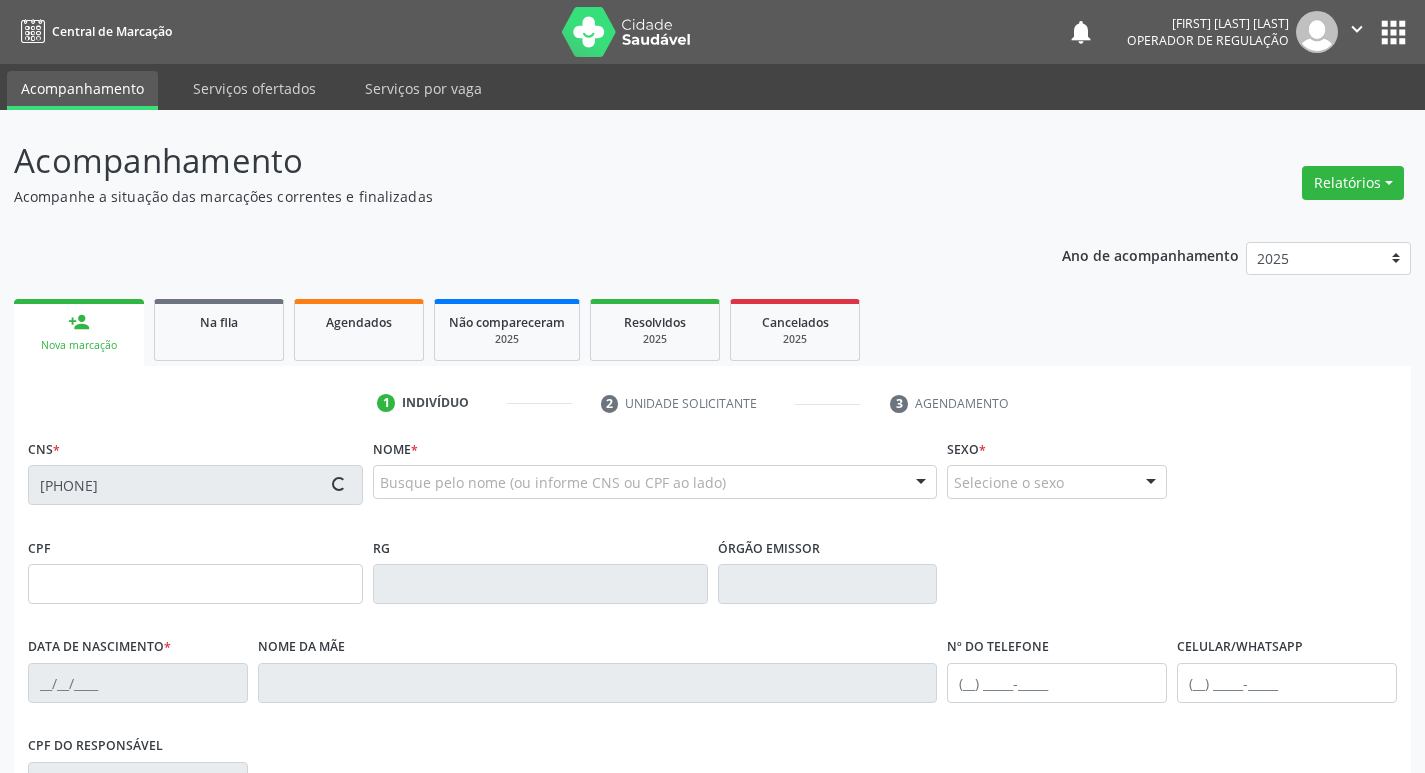 type on "[DATE]" 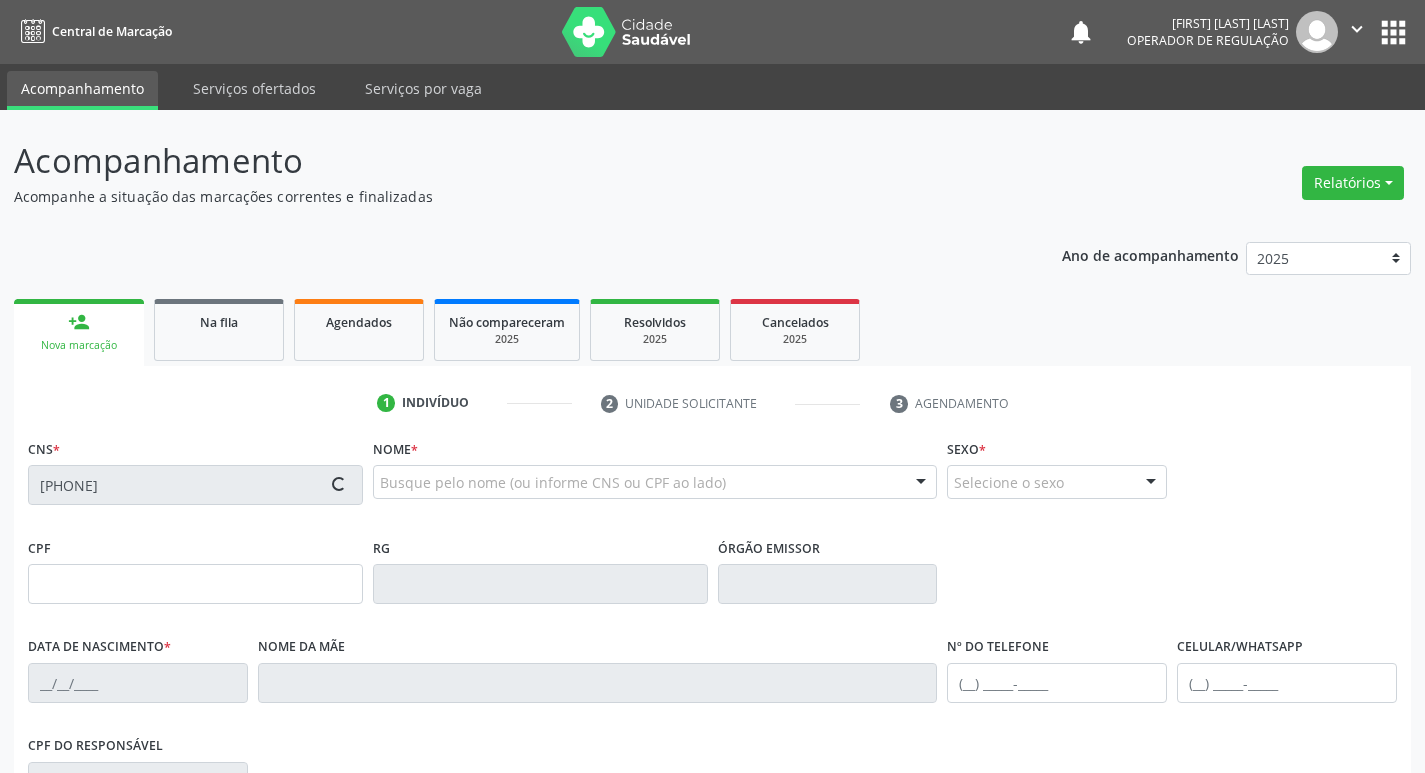 type on "([PHONE])" 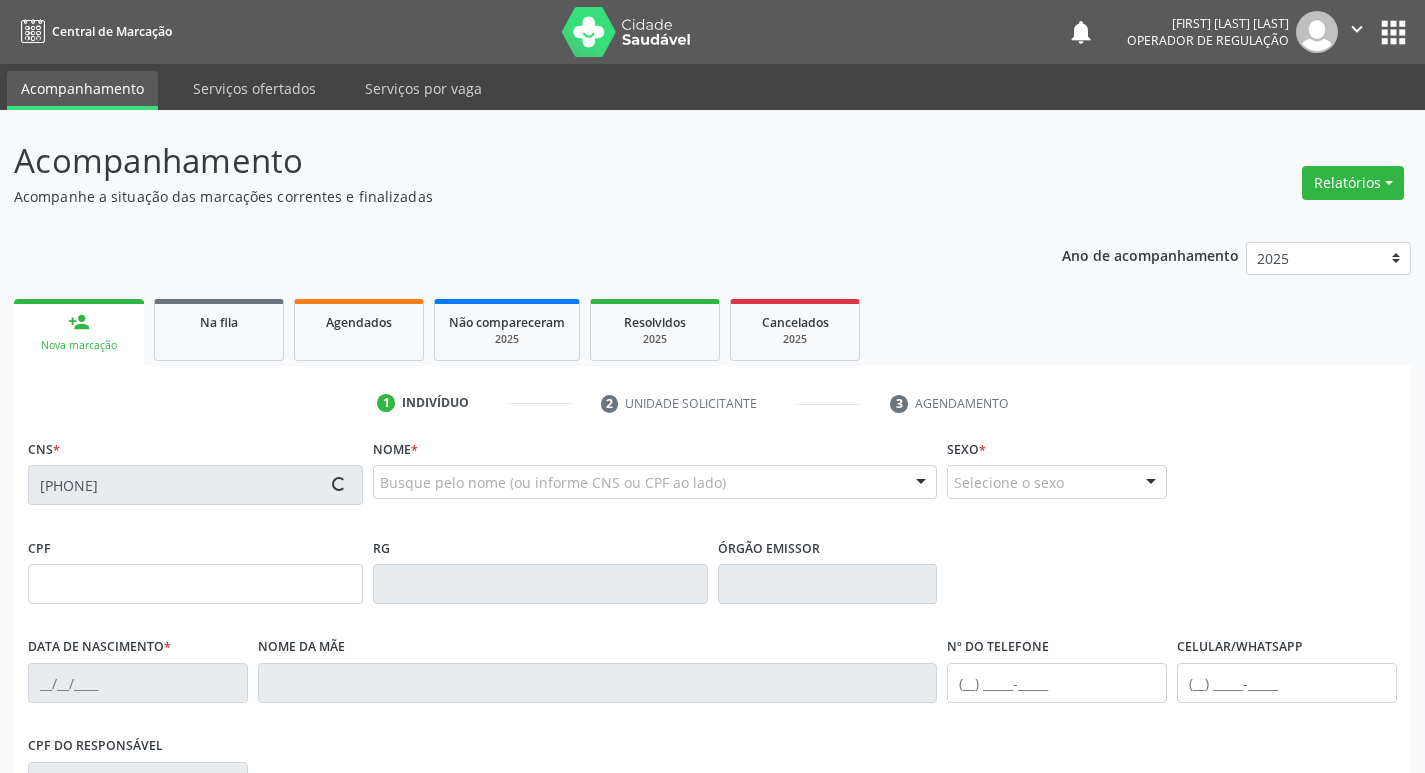 type on "S/N" 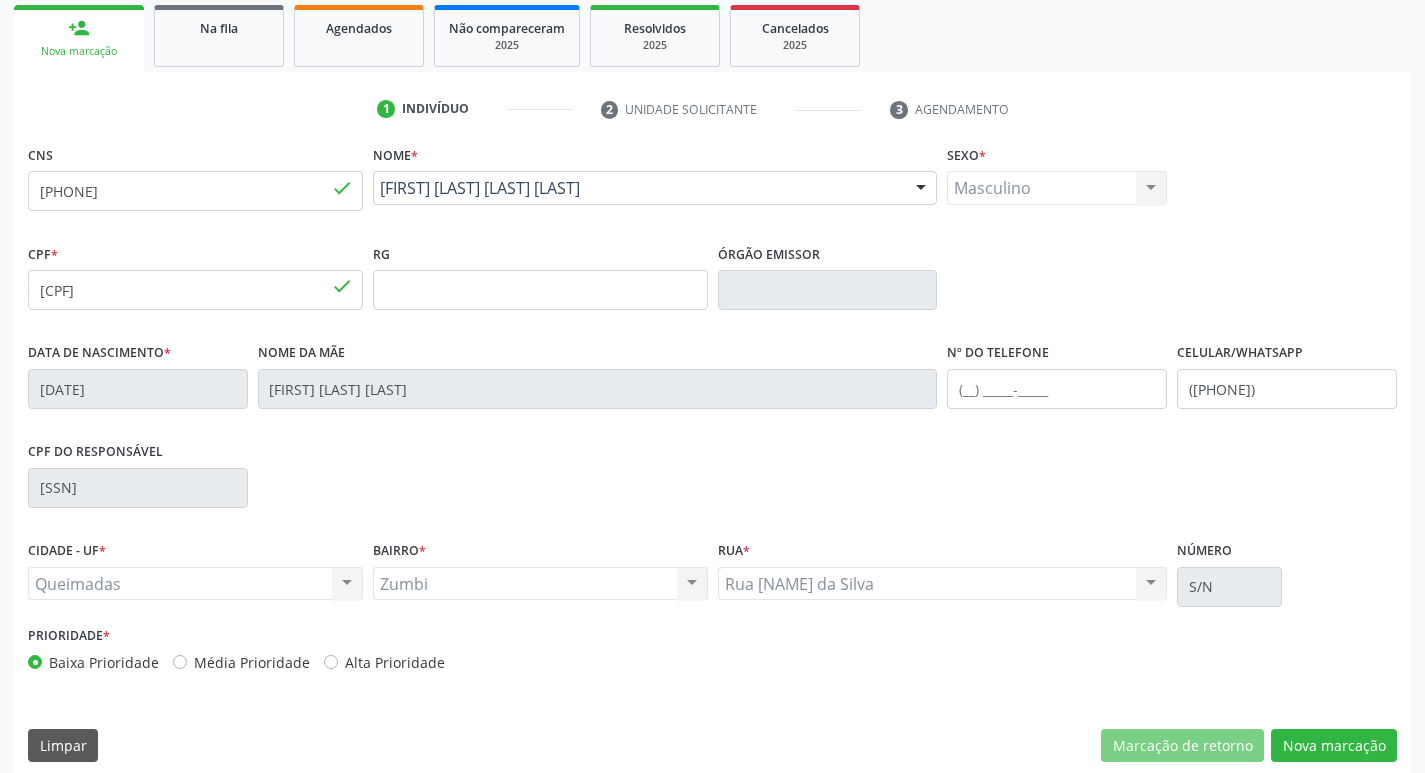 scroll, scrollTop: 311, scrollLeft: 0, axis: vertical 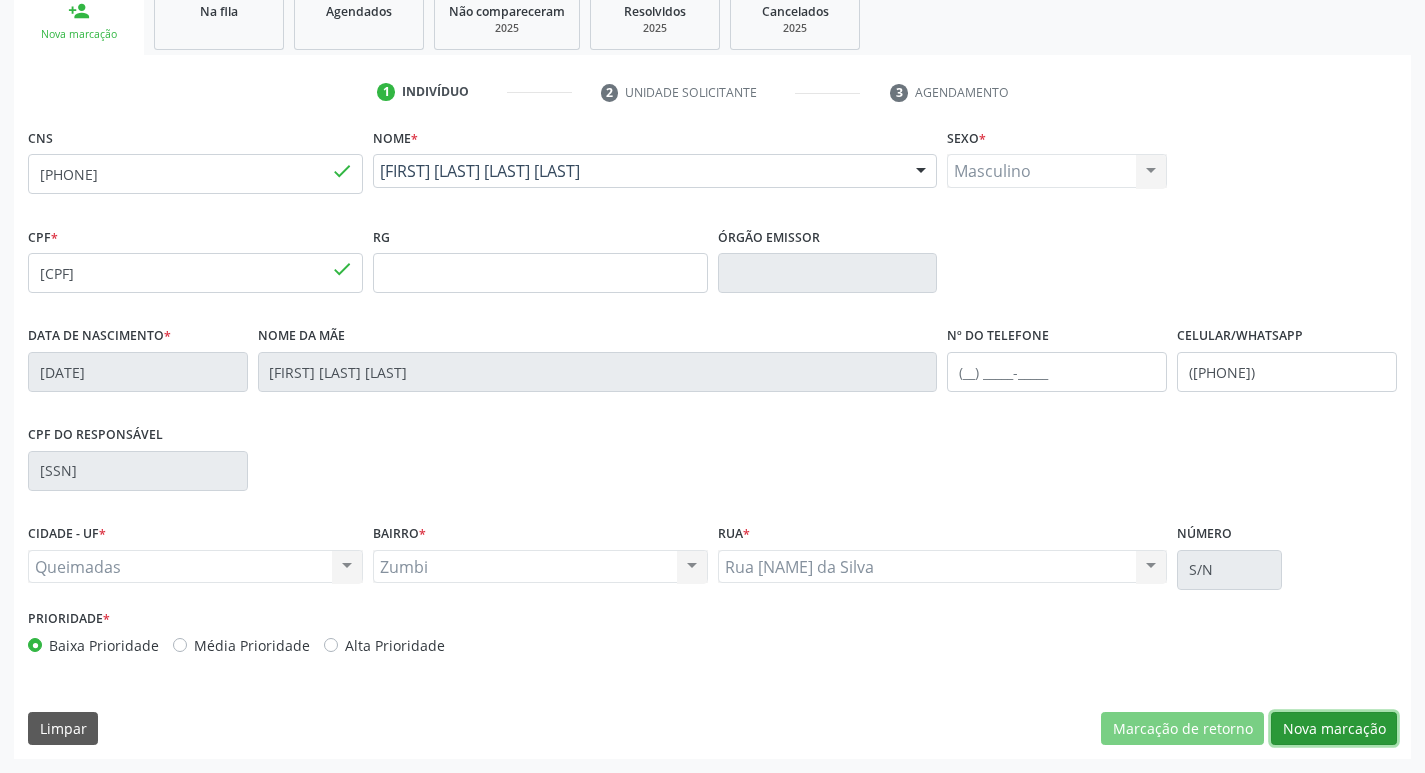 click on "Nova marcação" at bounding box center [1334, 729] 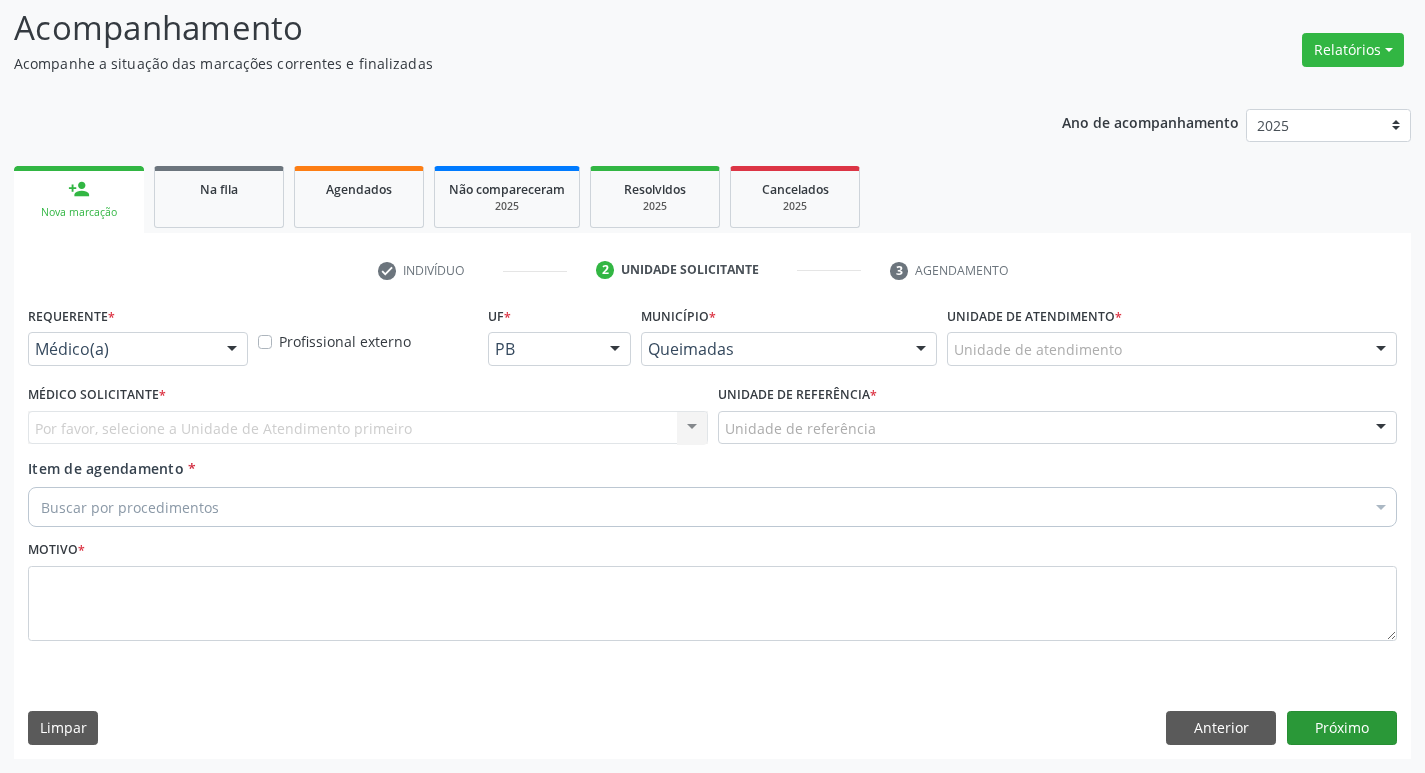 scroll, scrollTop: 133, scrollLeft: 0, axis: vertical 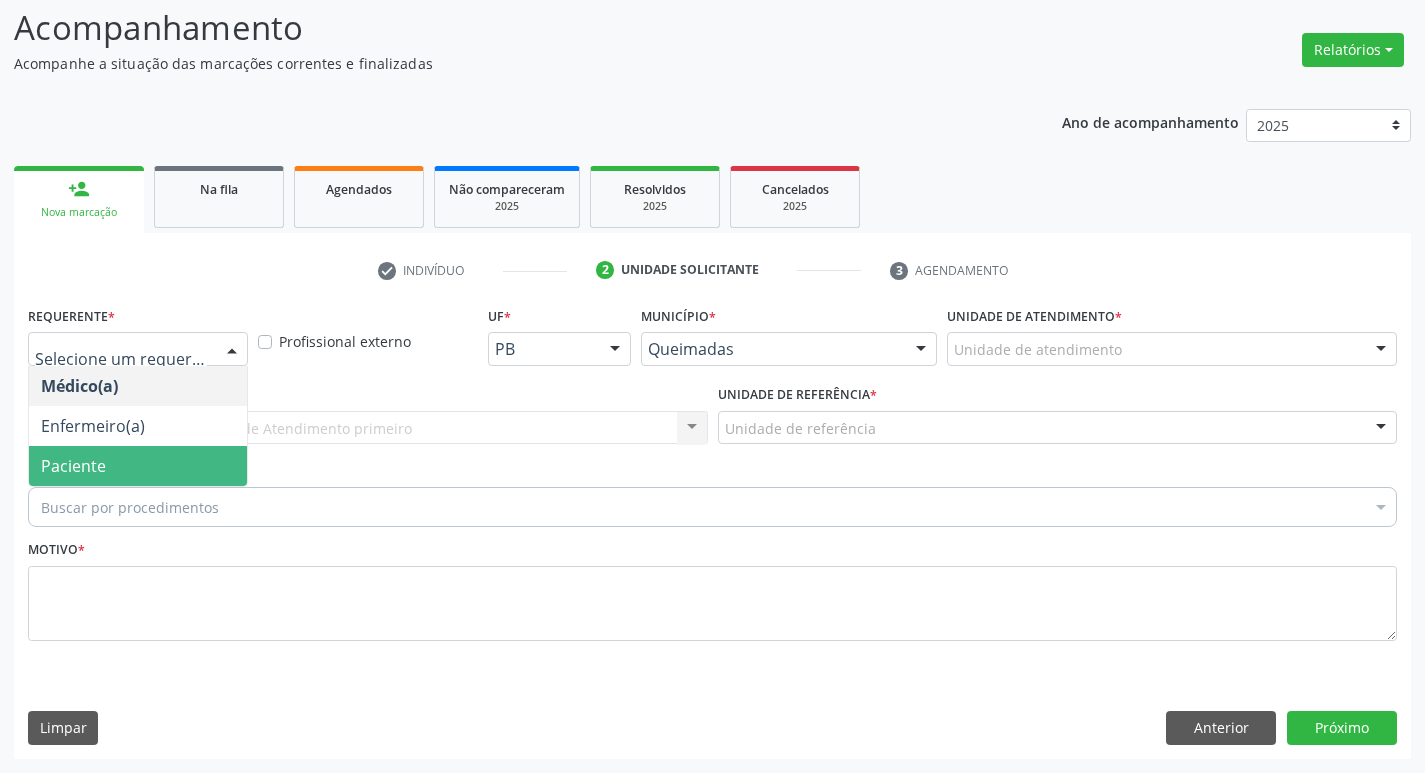 click on "Paciente" at bounding box center (138, 466) 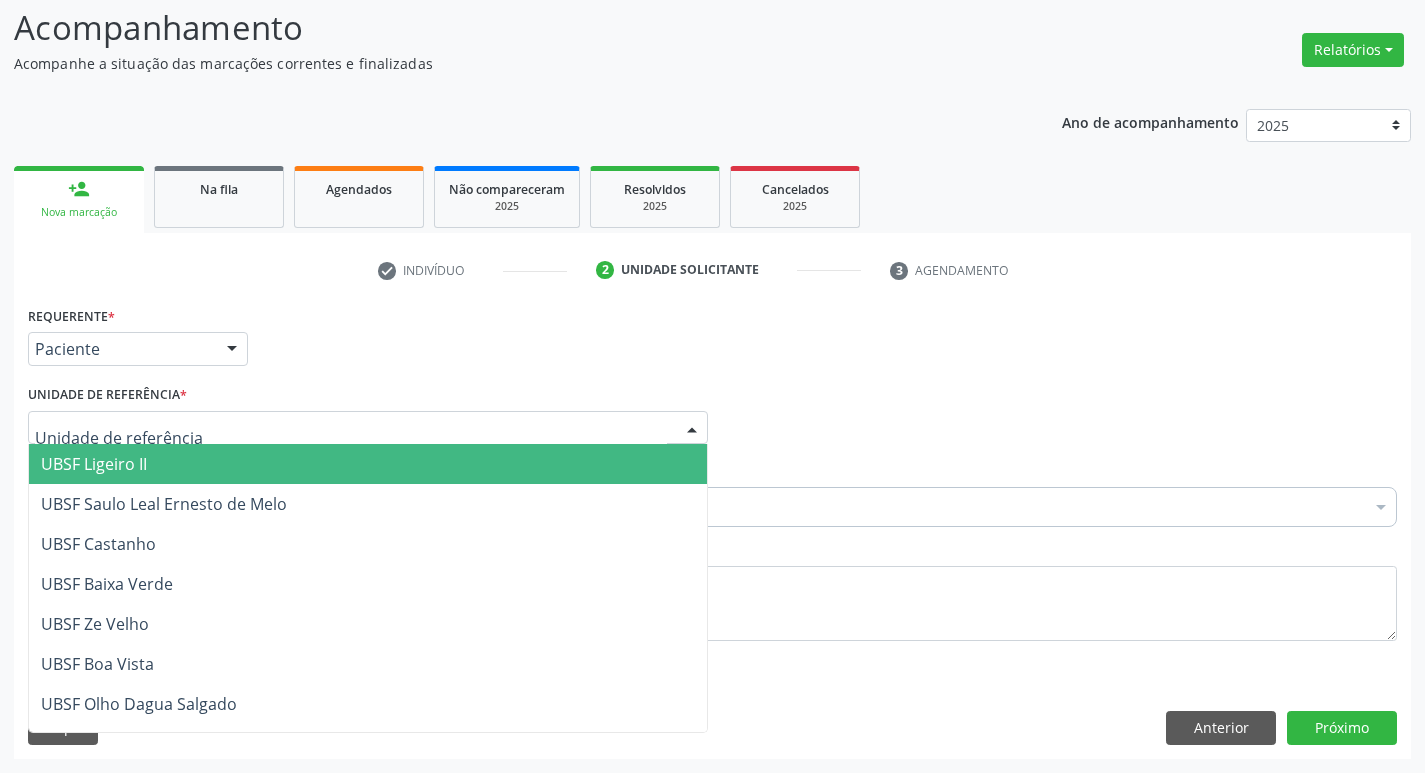 type on "Z" 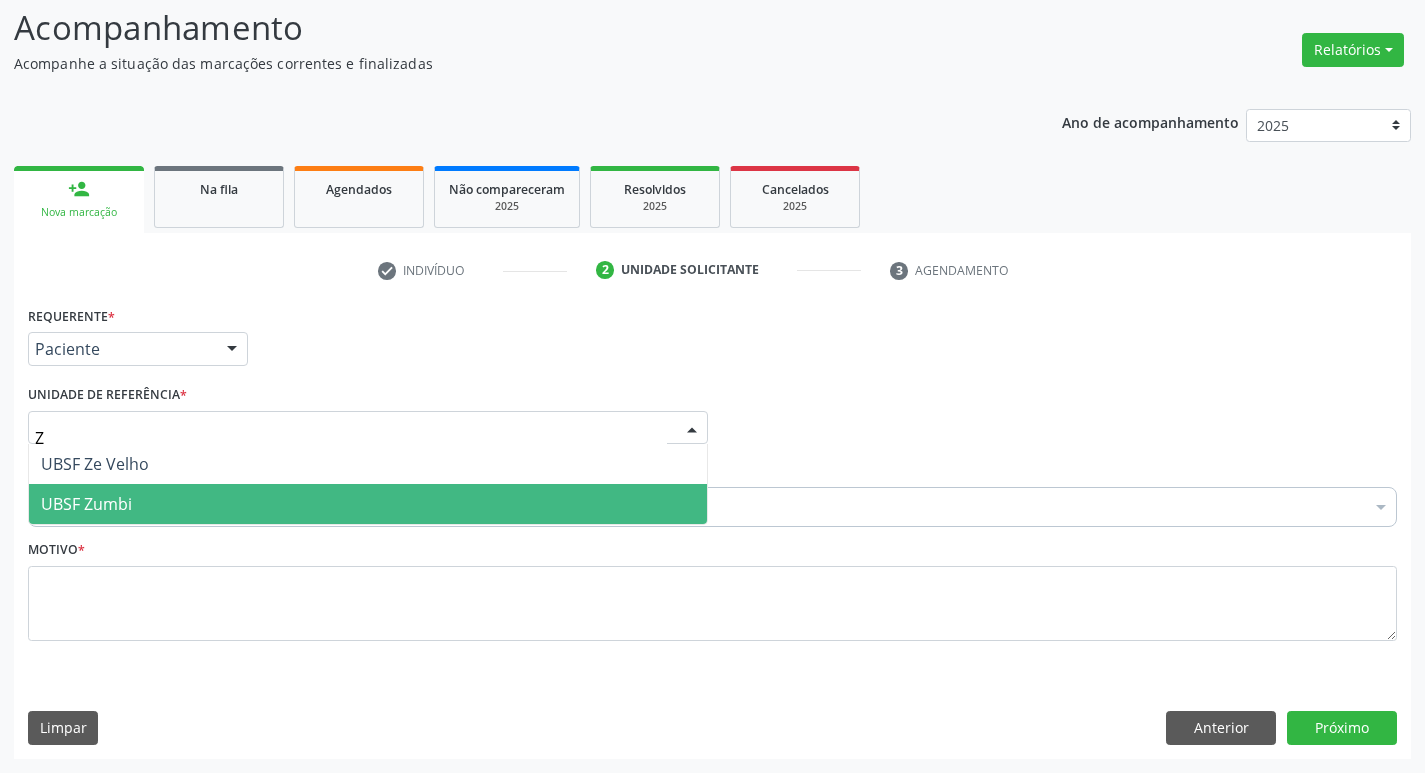 click on "UBSF Zumbi" at bounding box center (368, 504) 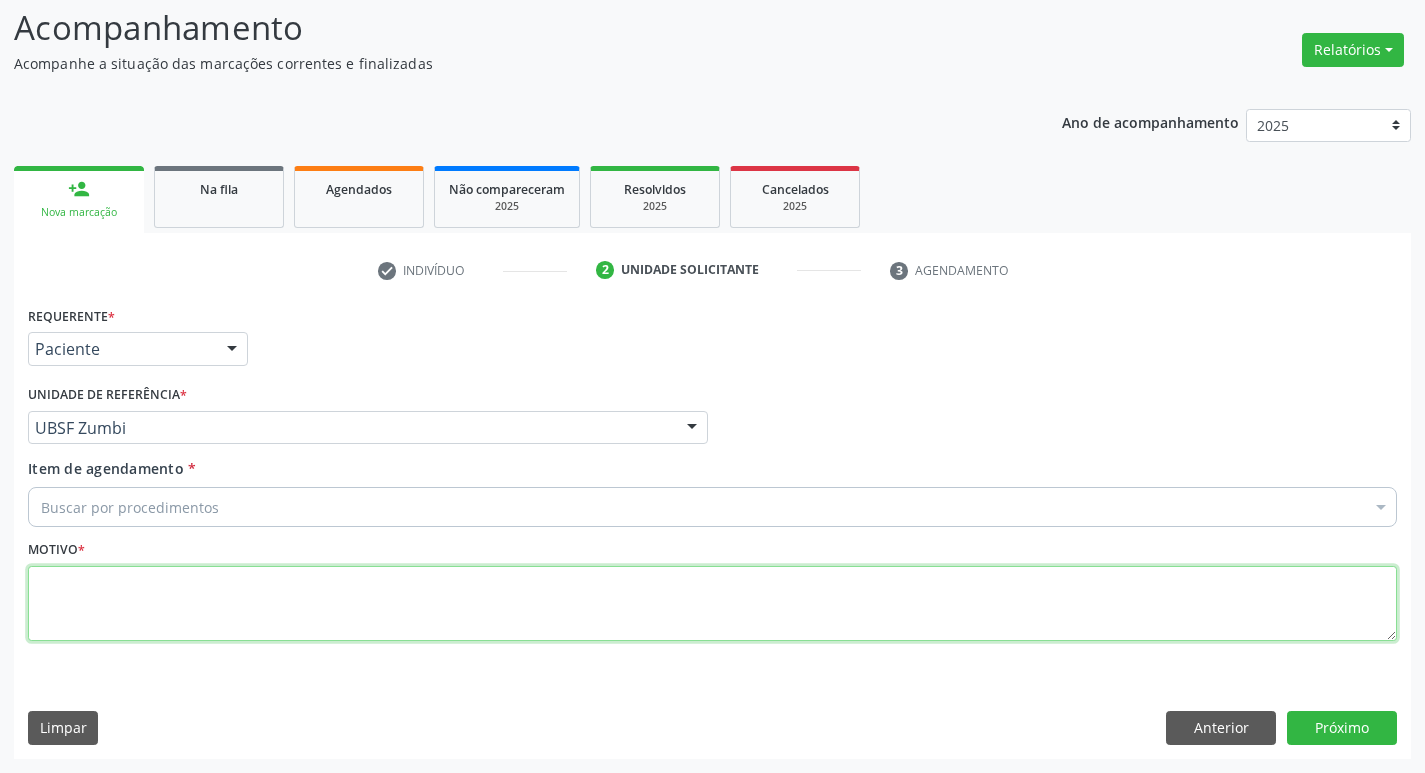 click at bounding box center (712, 604) 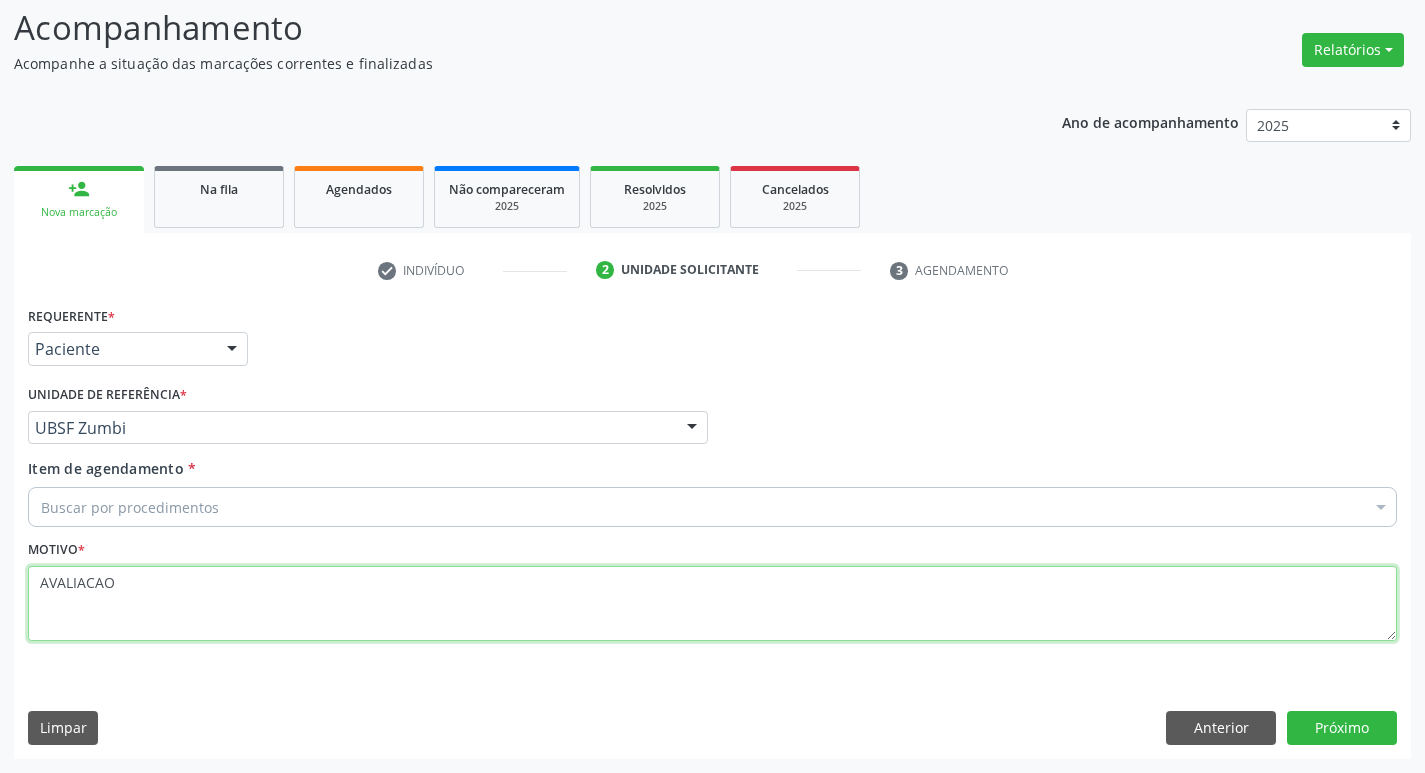type on "AVALIACAO" 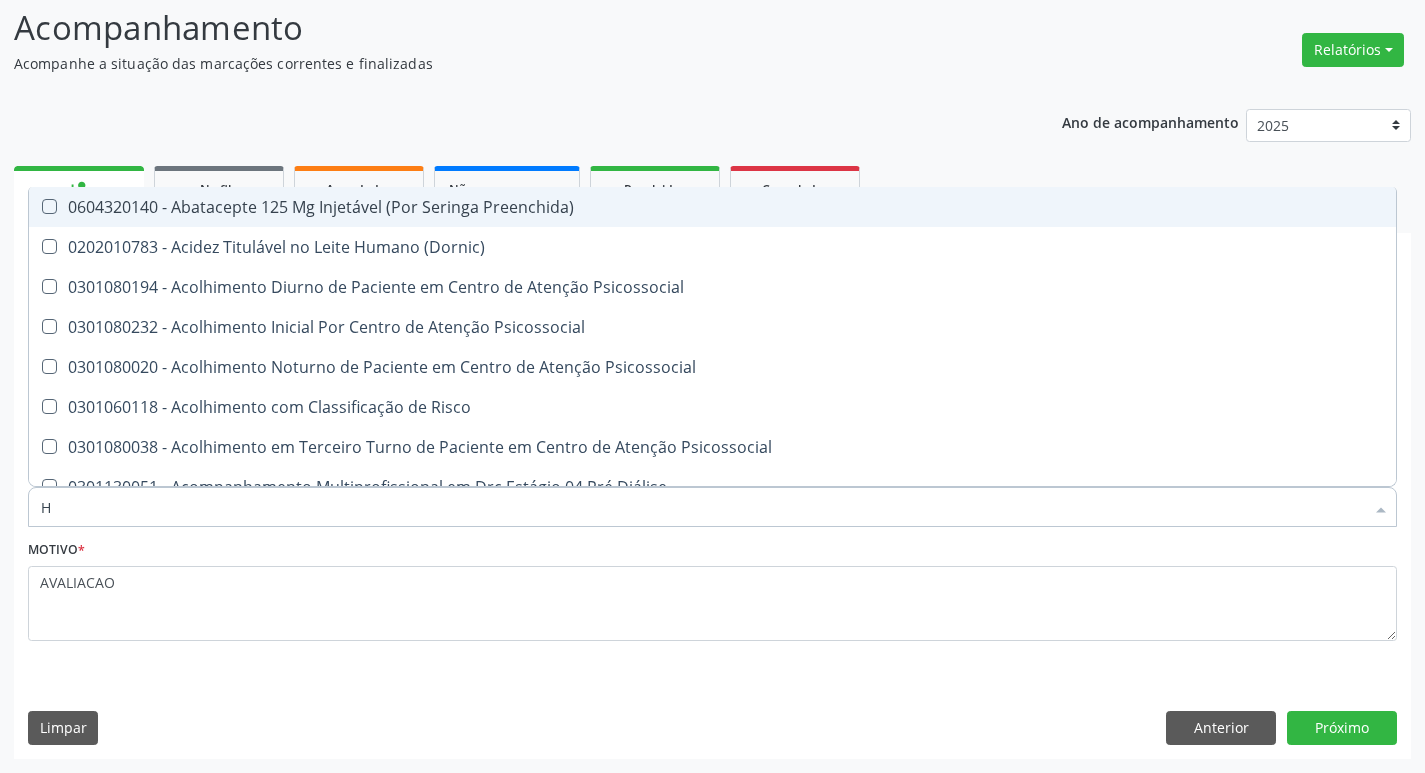 type on "HEMOGR" 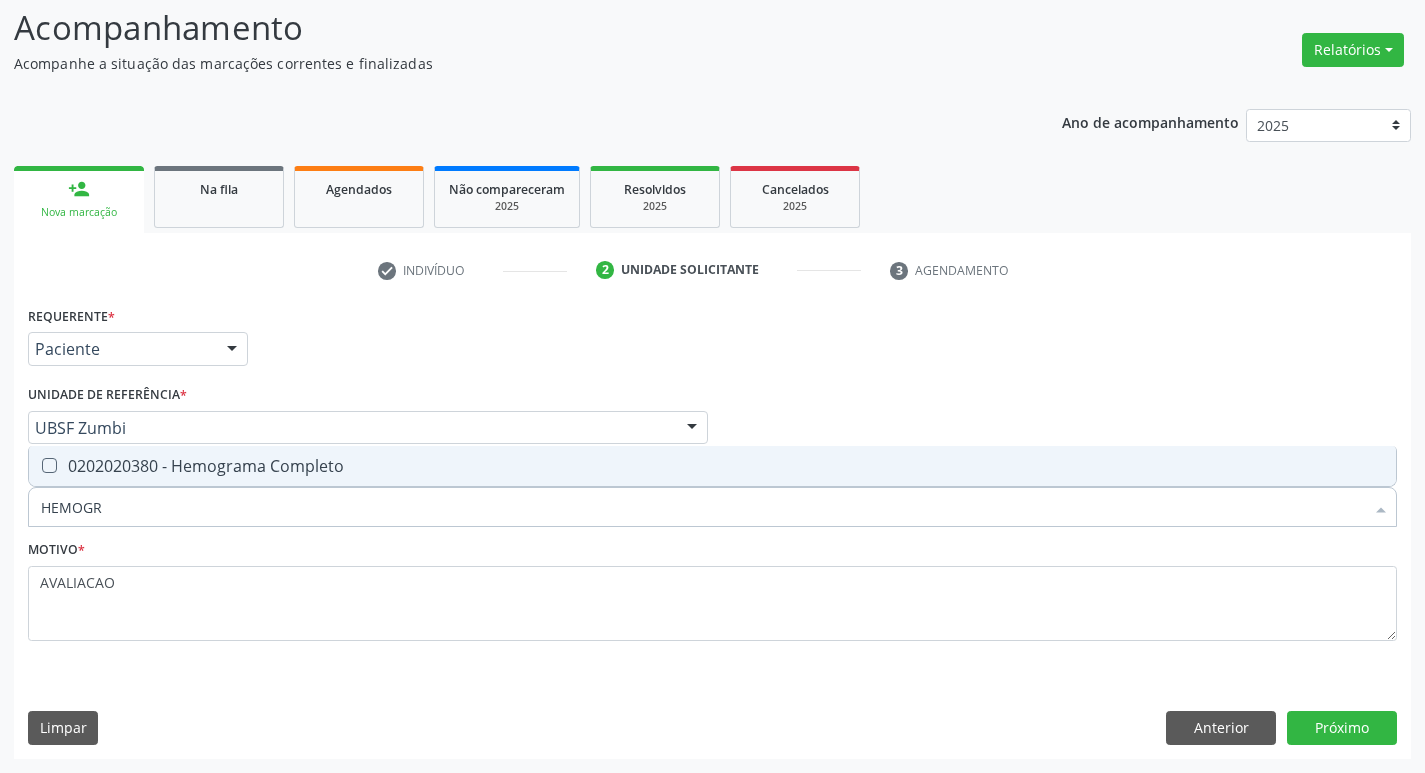click on "0202020380 - Hemograma Completo" at bounding box center (712, 466) 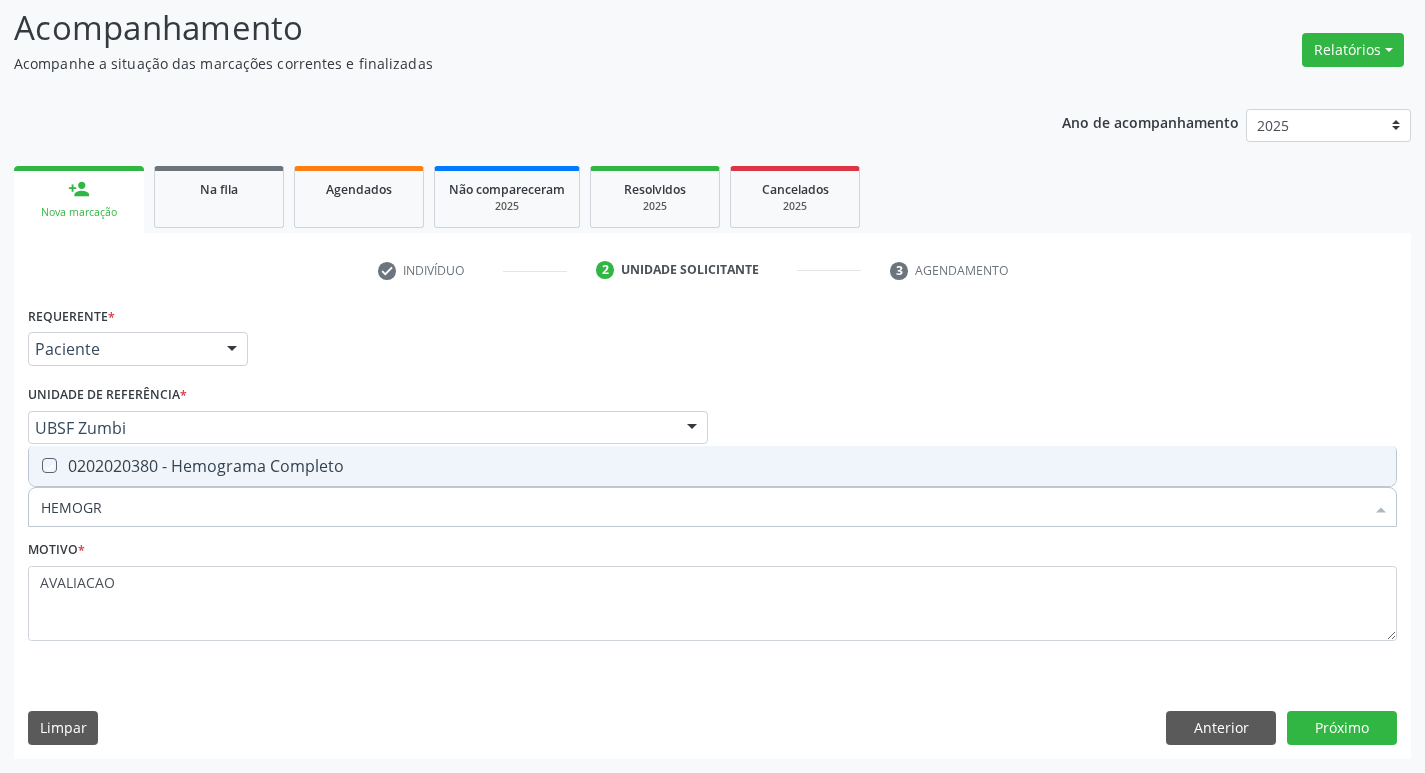 checkbox on "true" 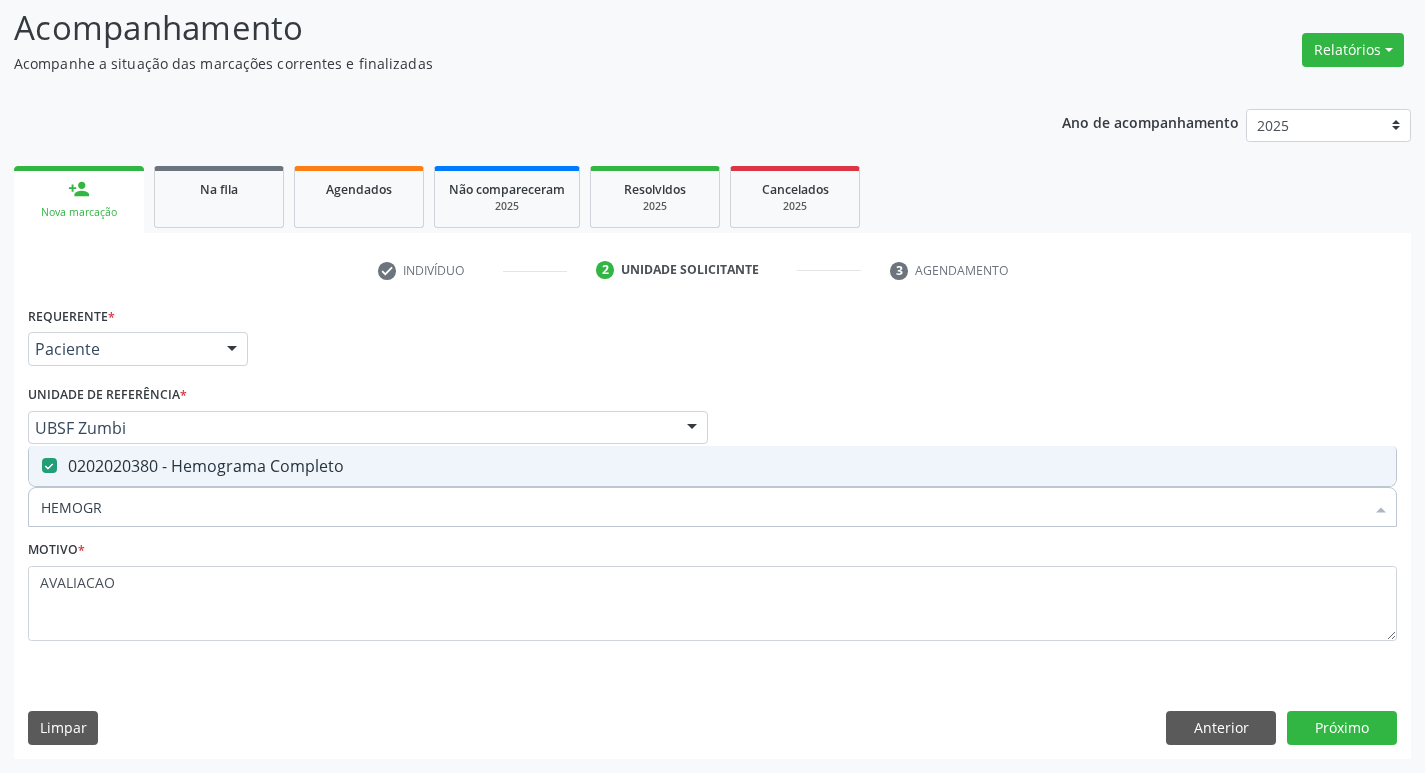 type on "HEMOG" 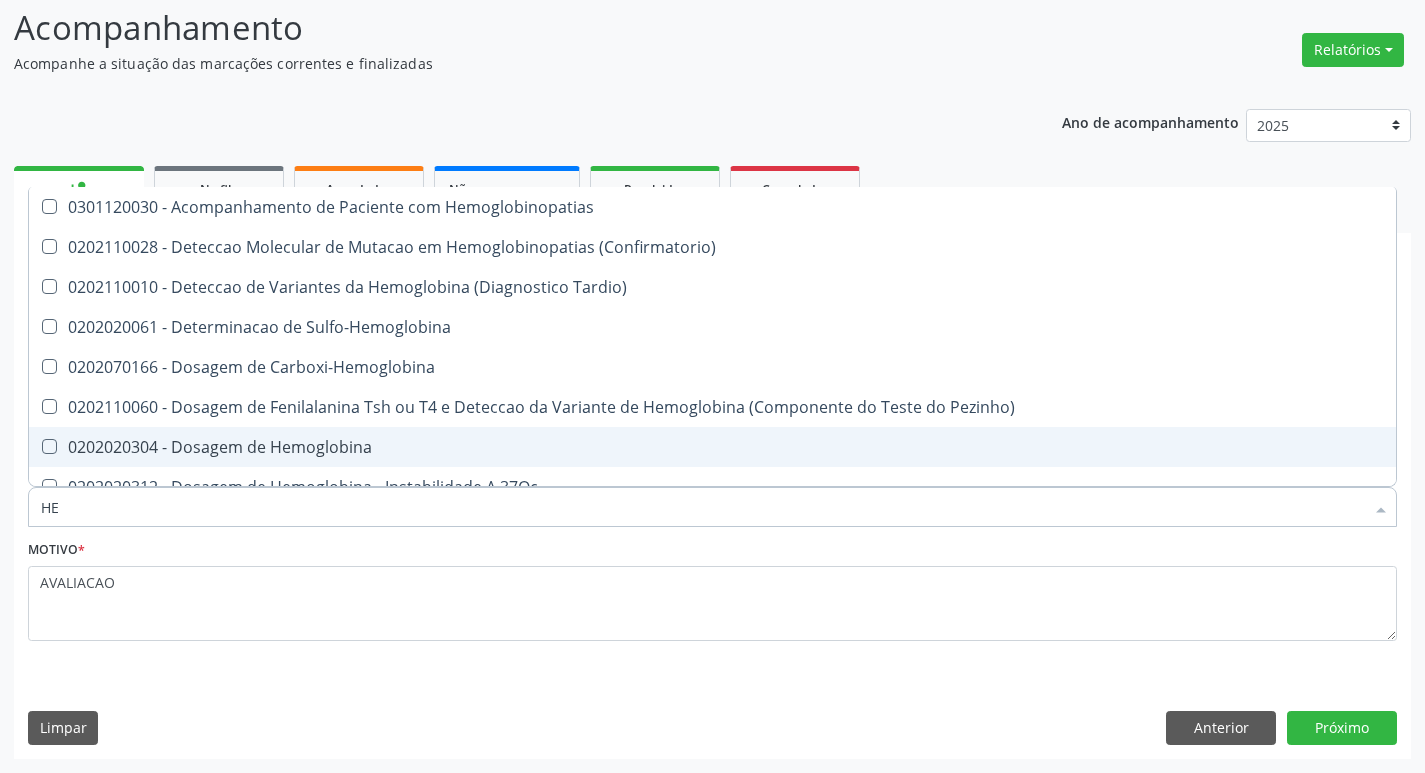 type on "H" 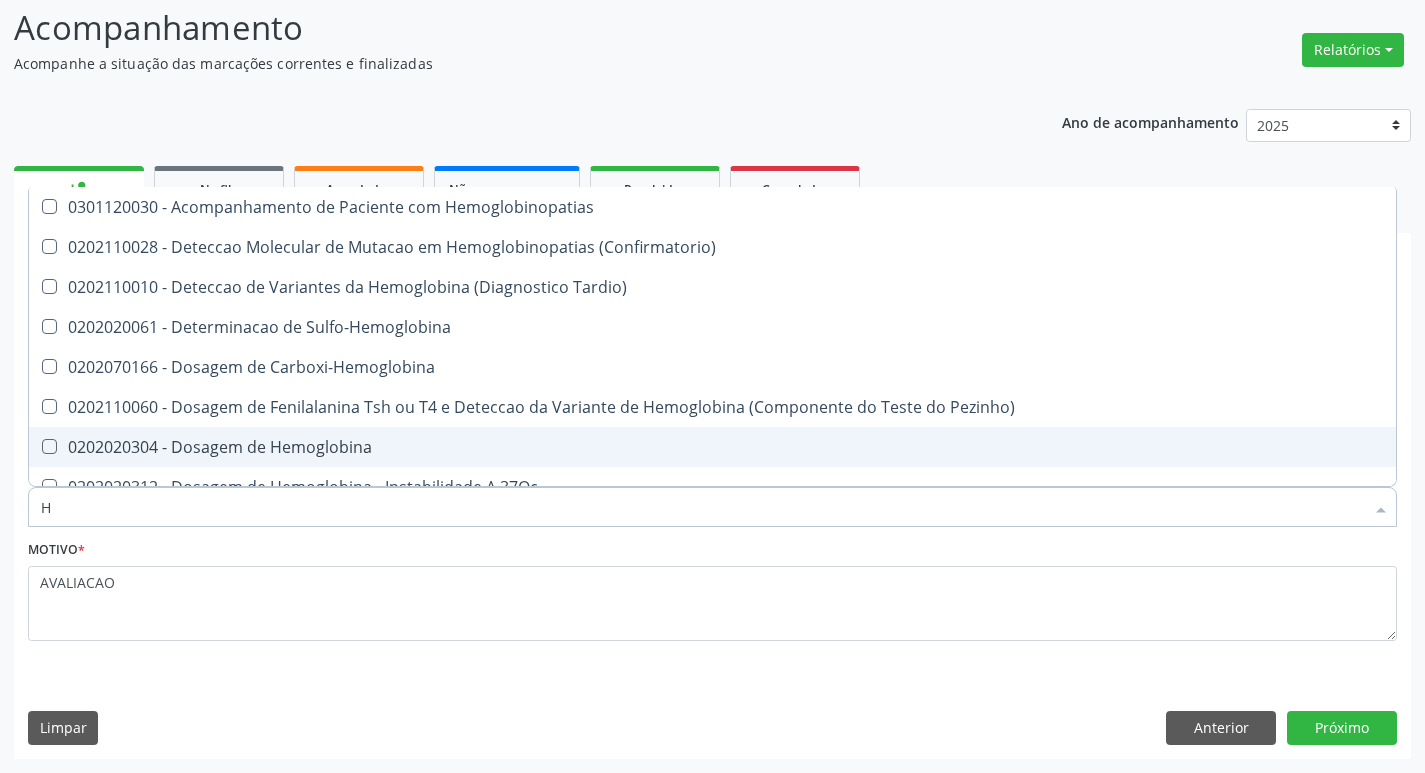 type 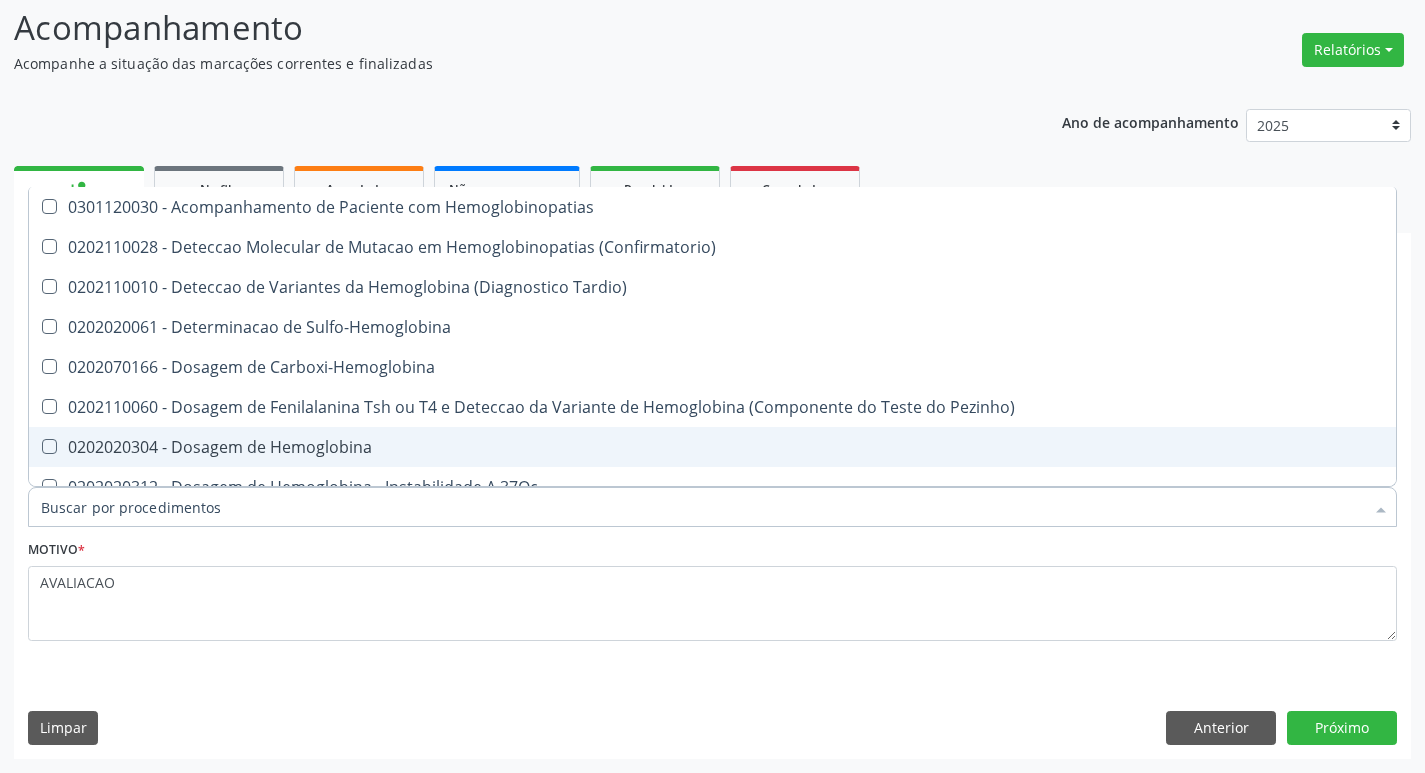 checkbox on "false" 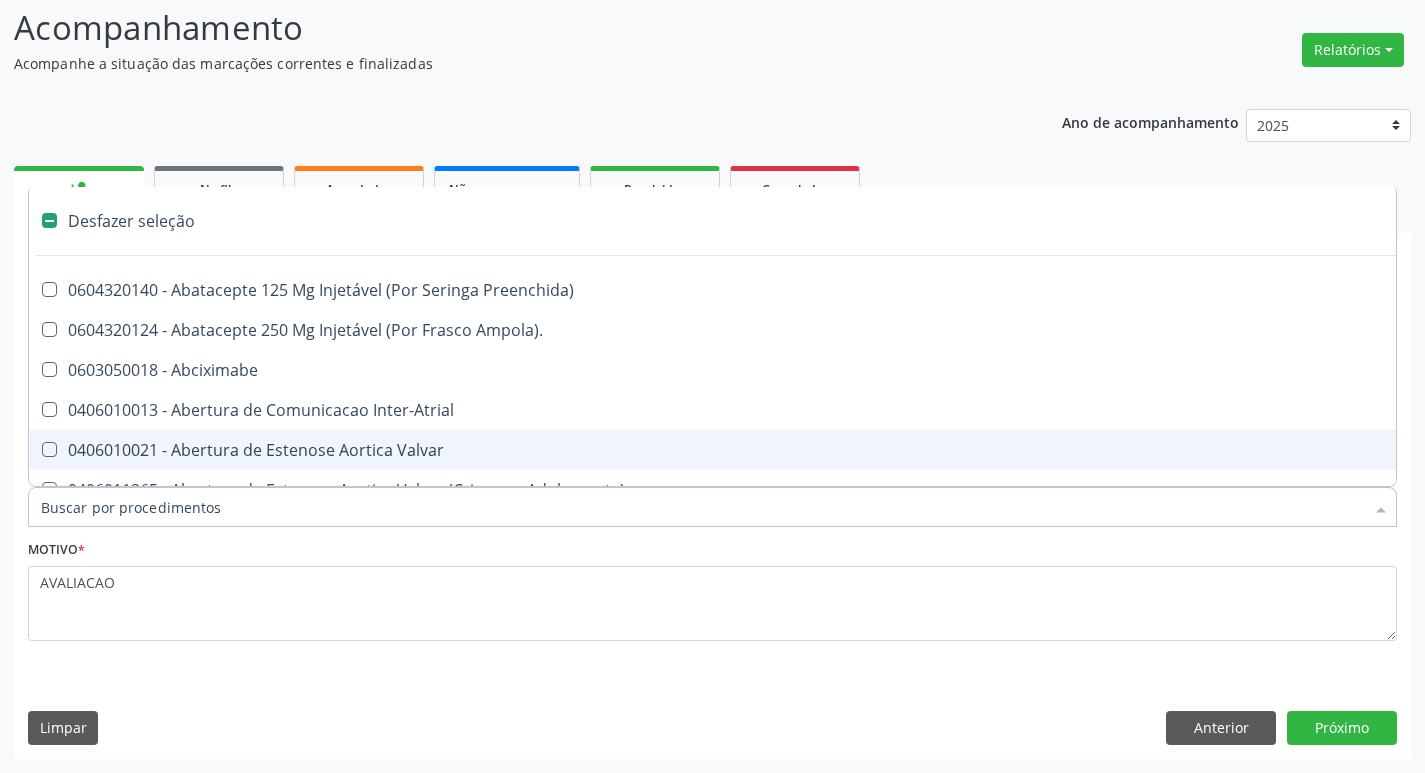 type on "G" 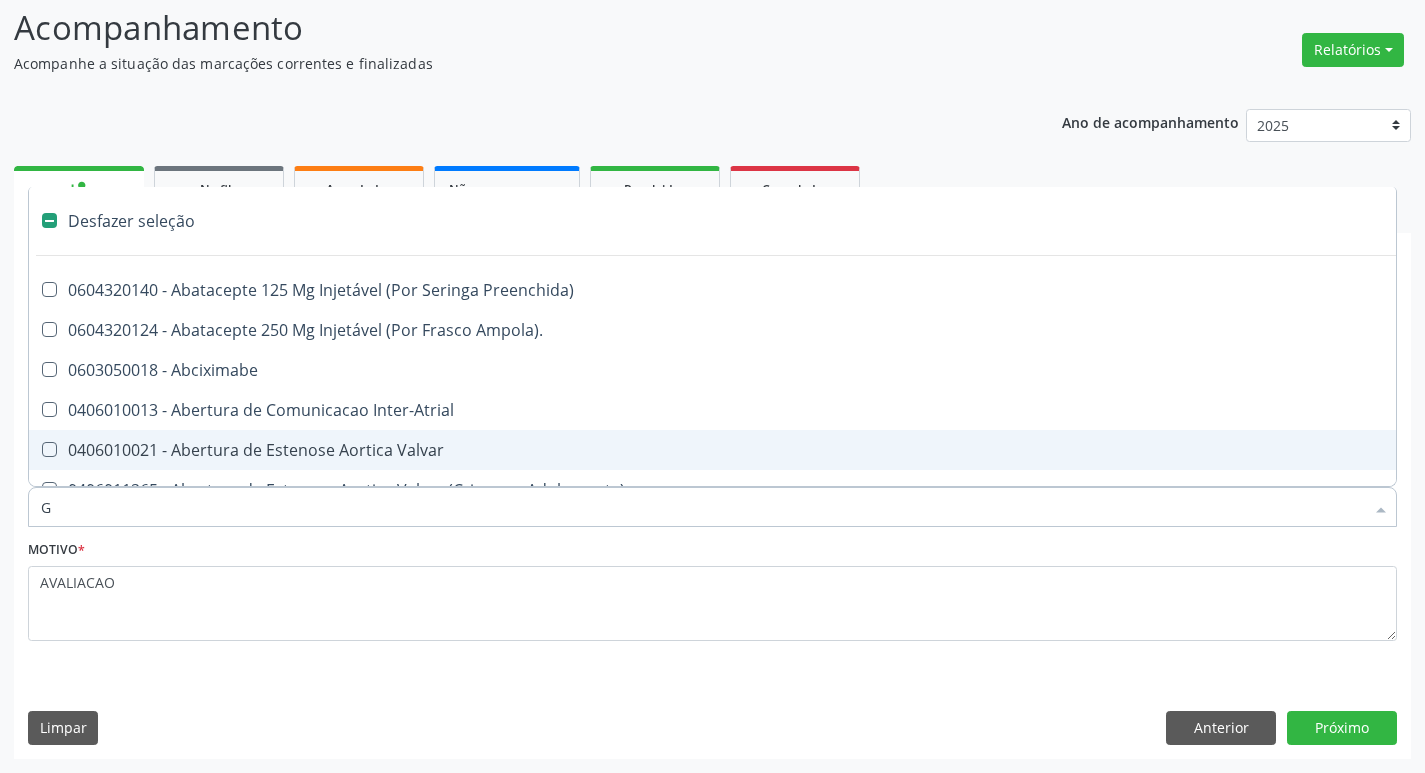 checkbox on "true" 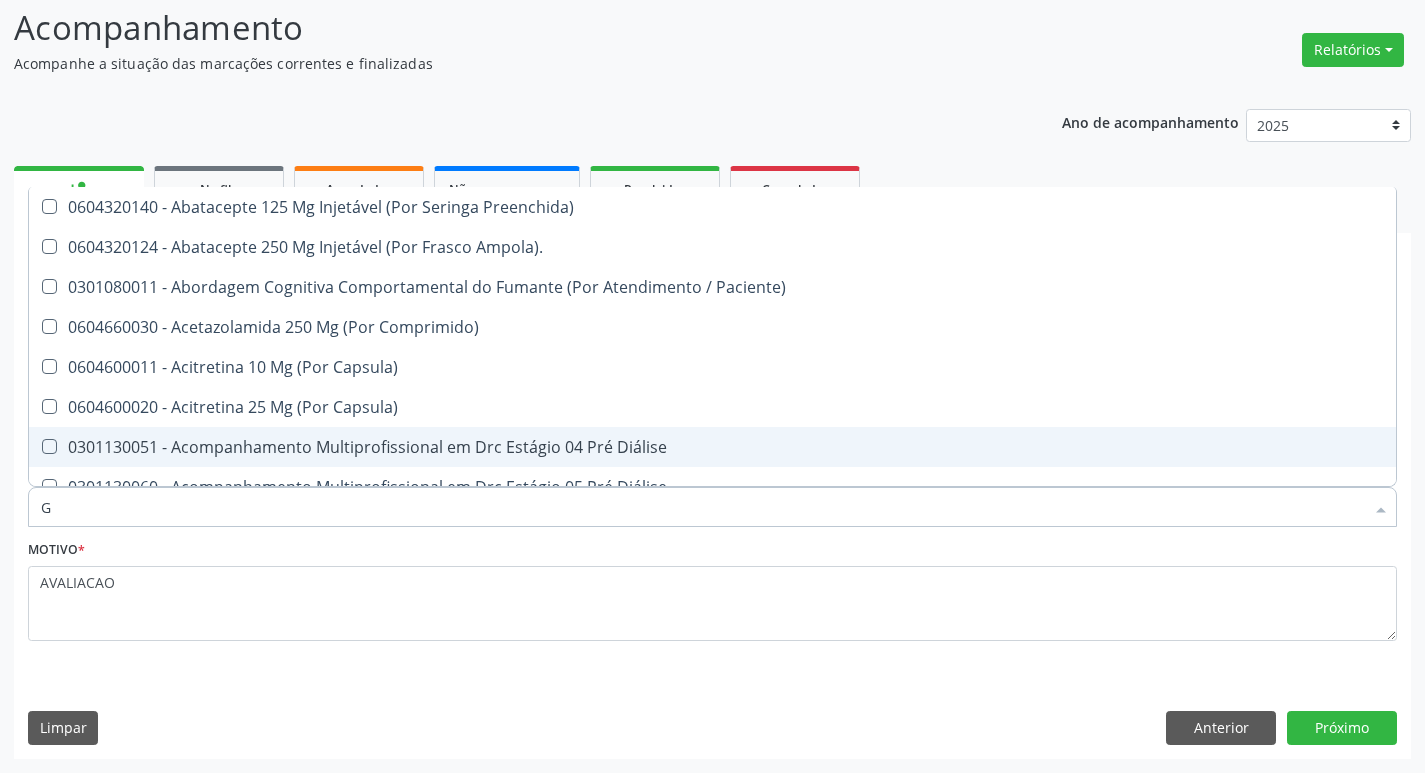 type on "GLICOSE" 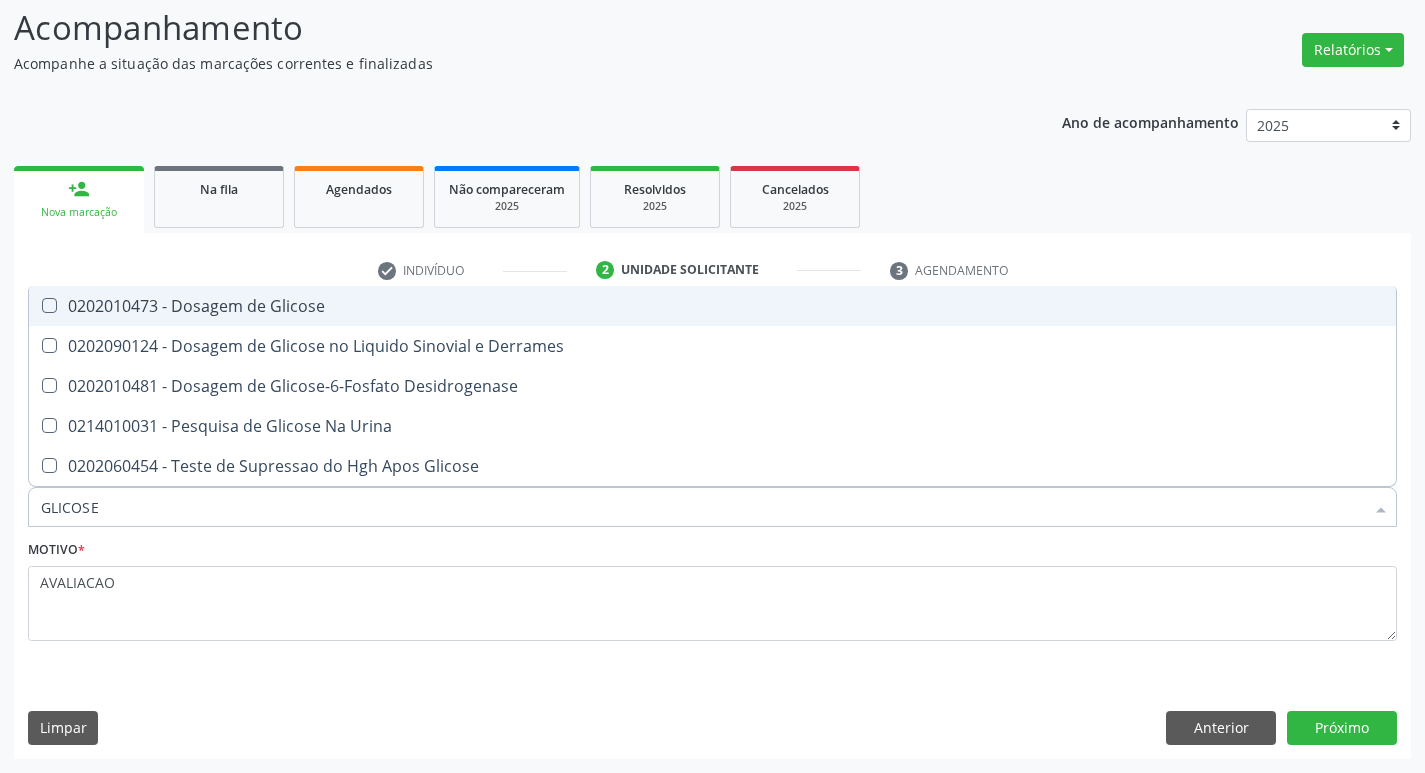 click on "0202010473 - Dosagem de Glicose" at bounding box center [712, 306] 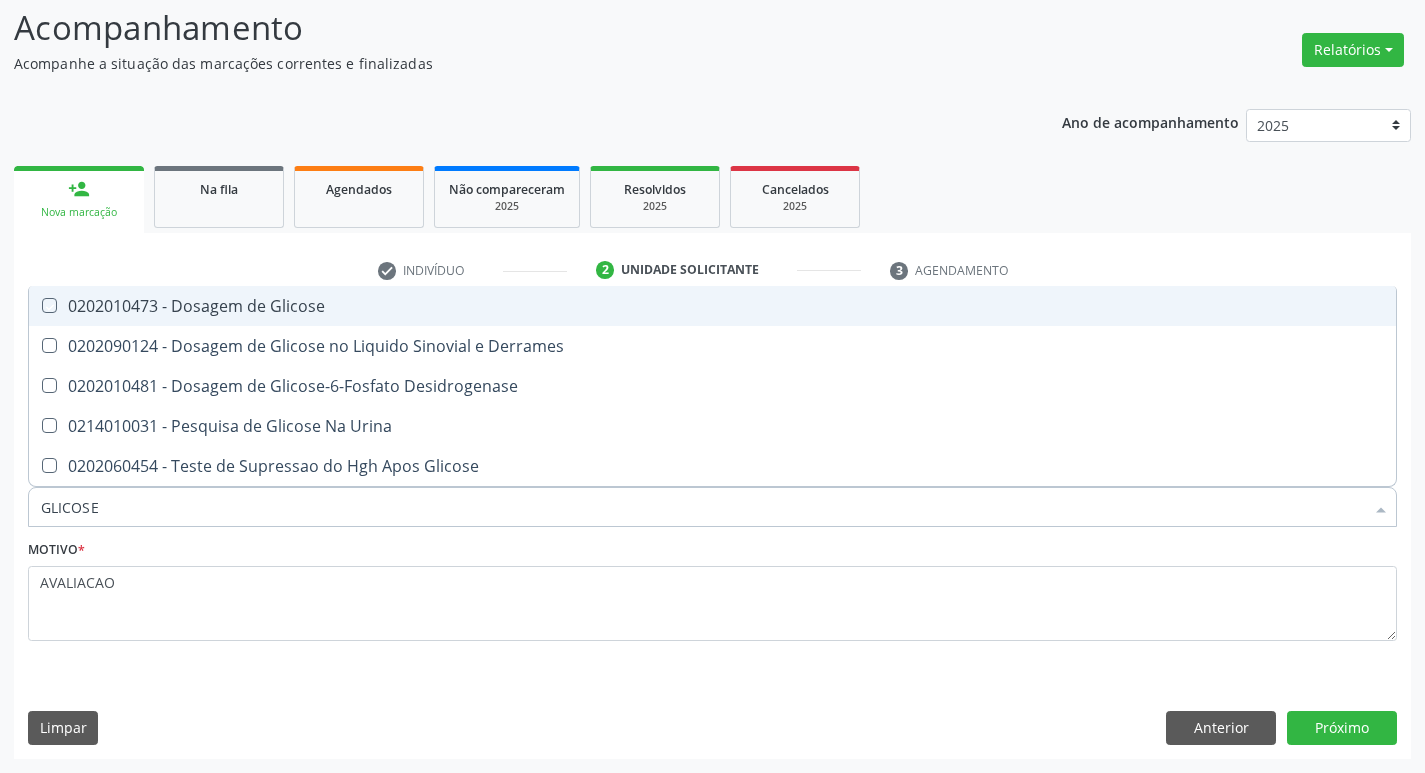 checkbox on "true" 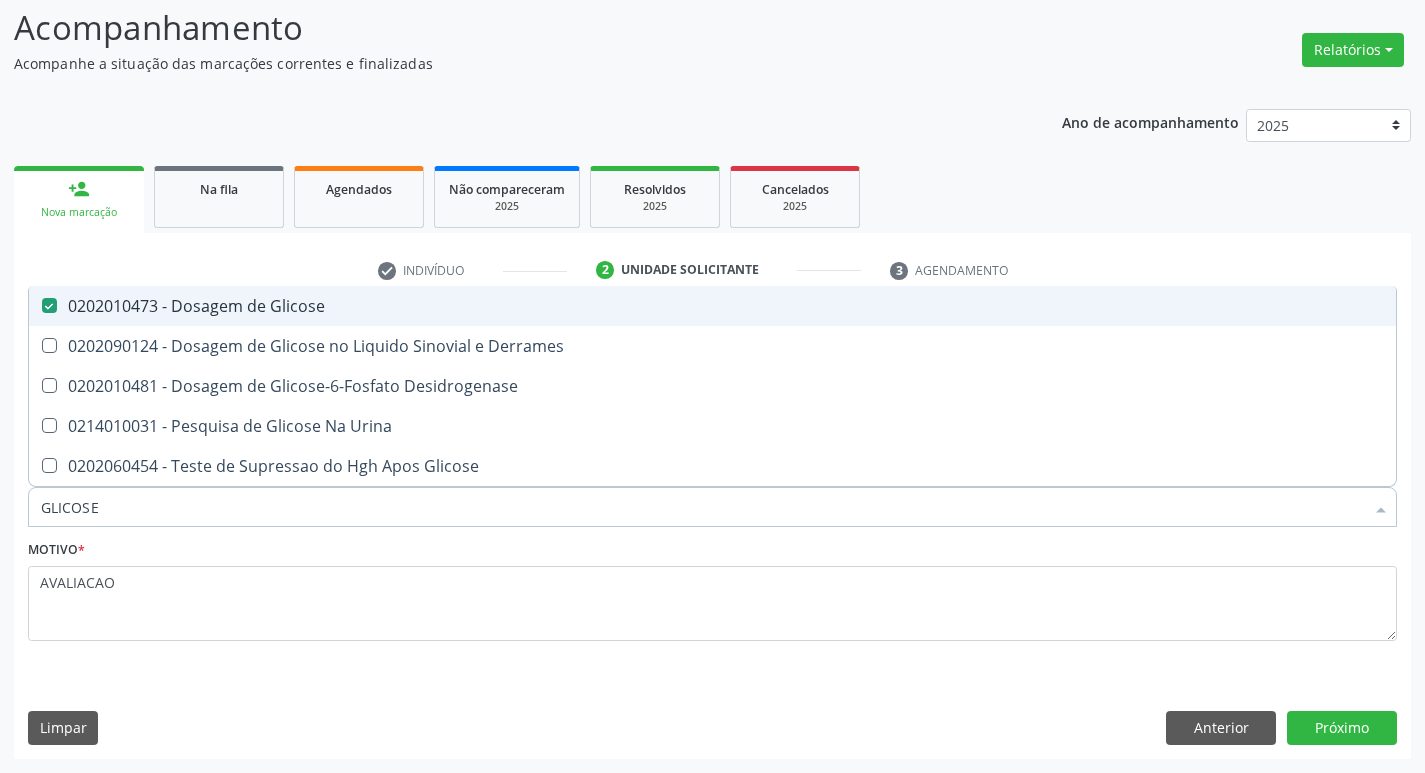 type on "GLICOS" 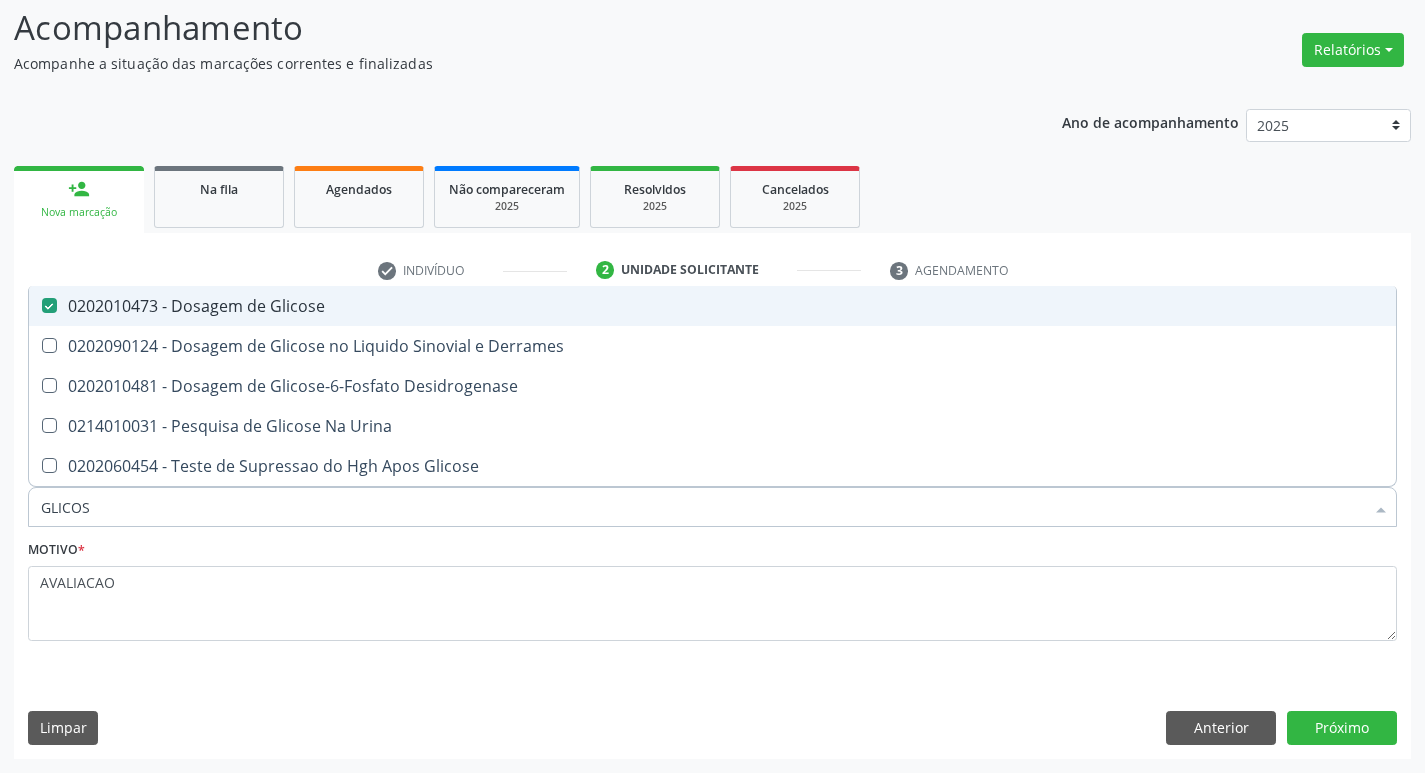 checkbox on "false" 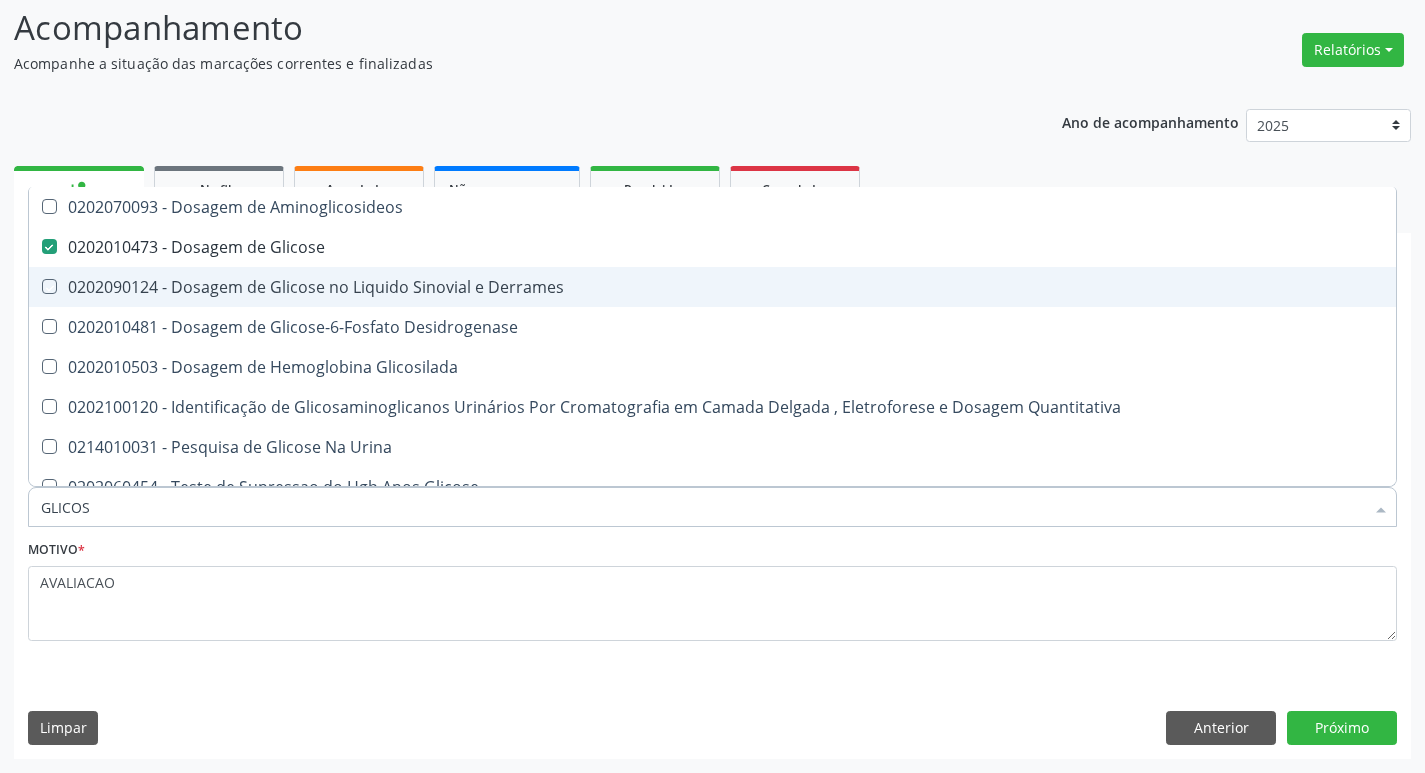 type on "GLICO" 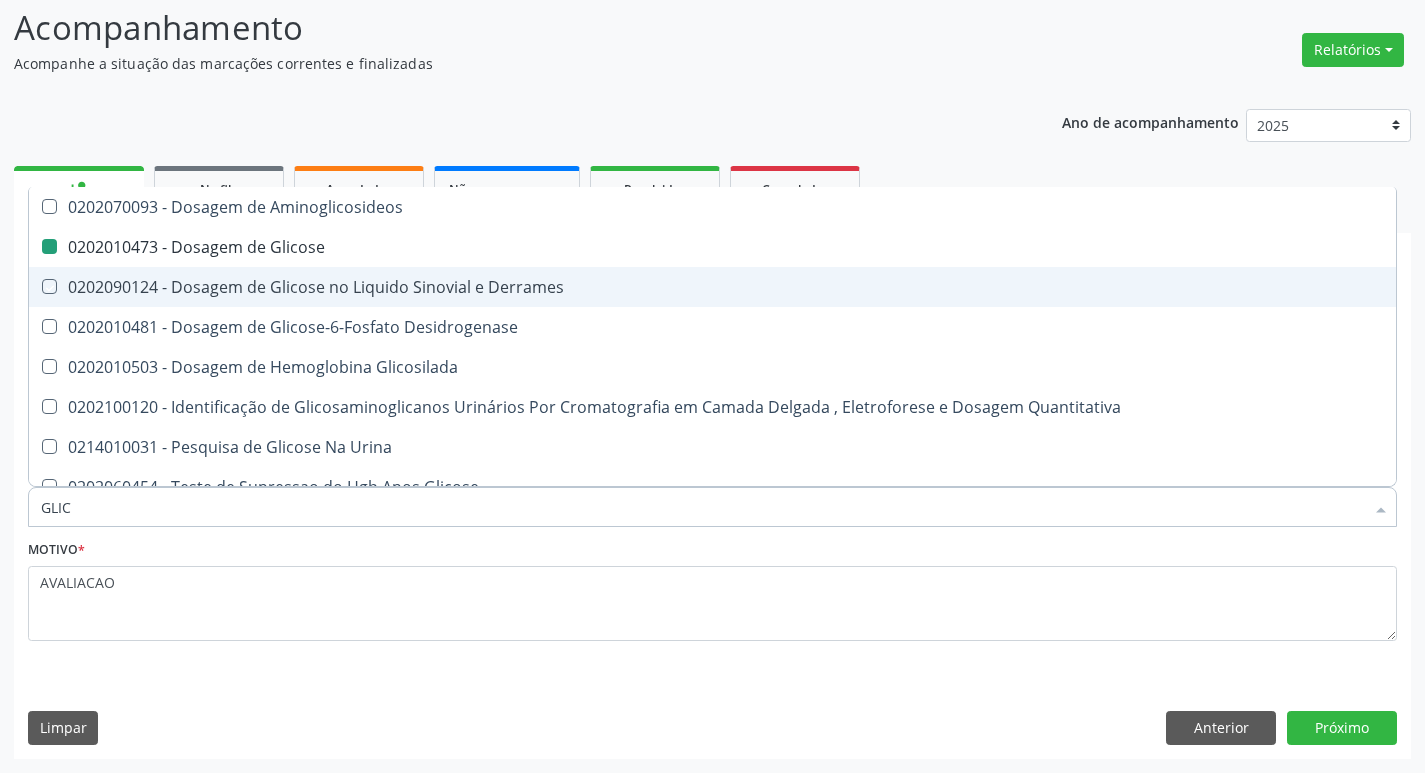 type on "GLI" 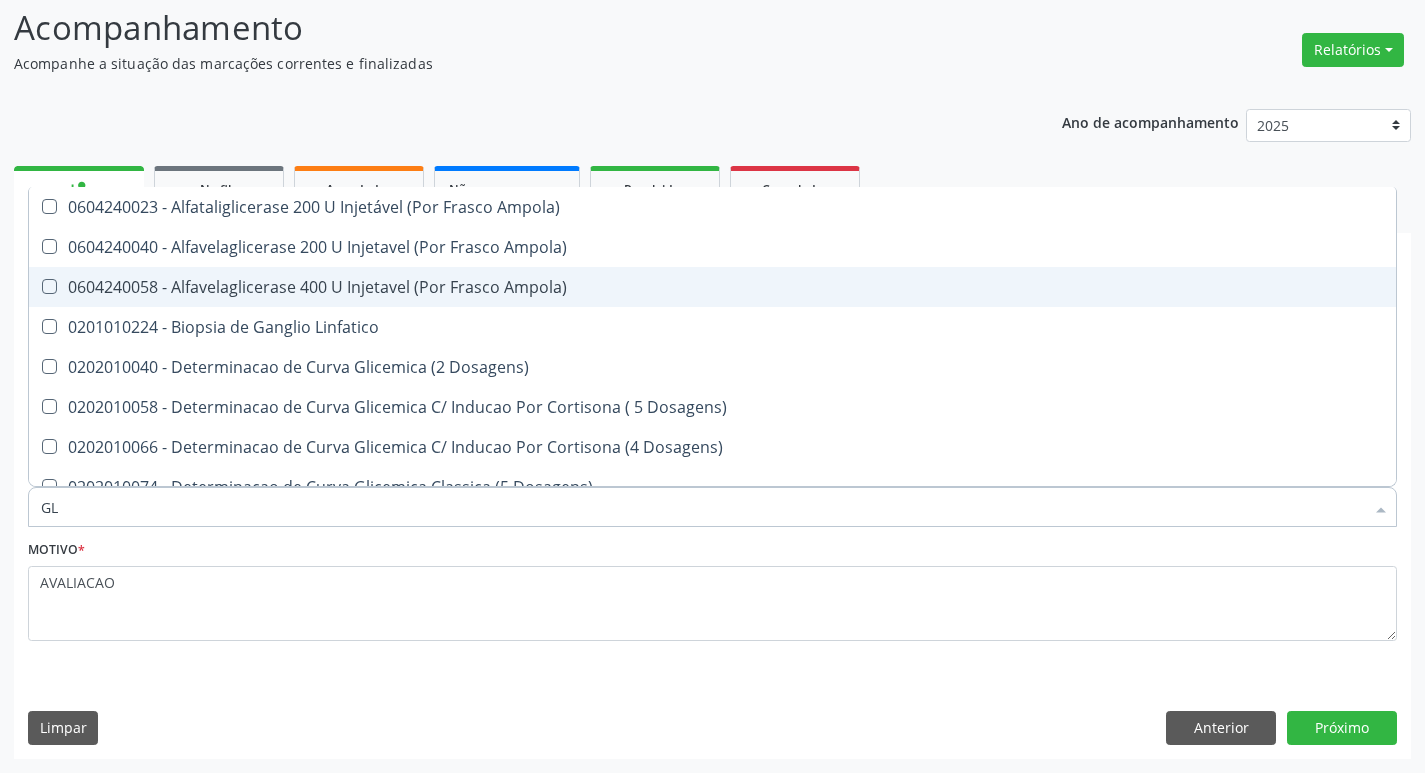 type on "G" 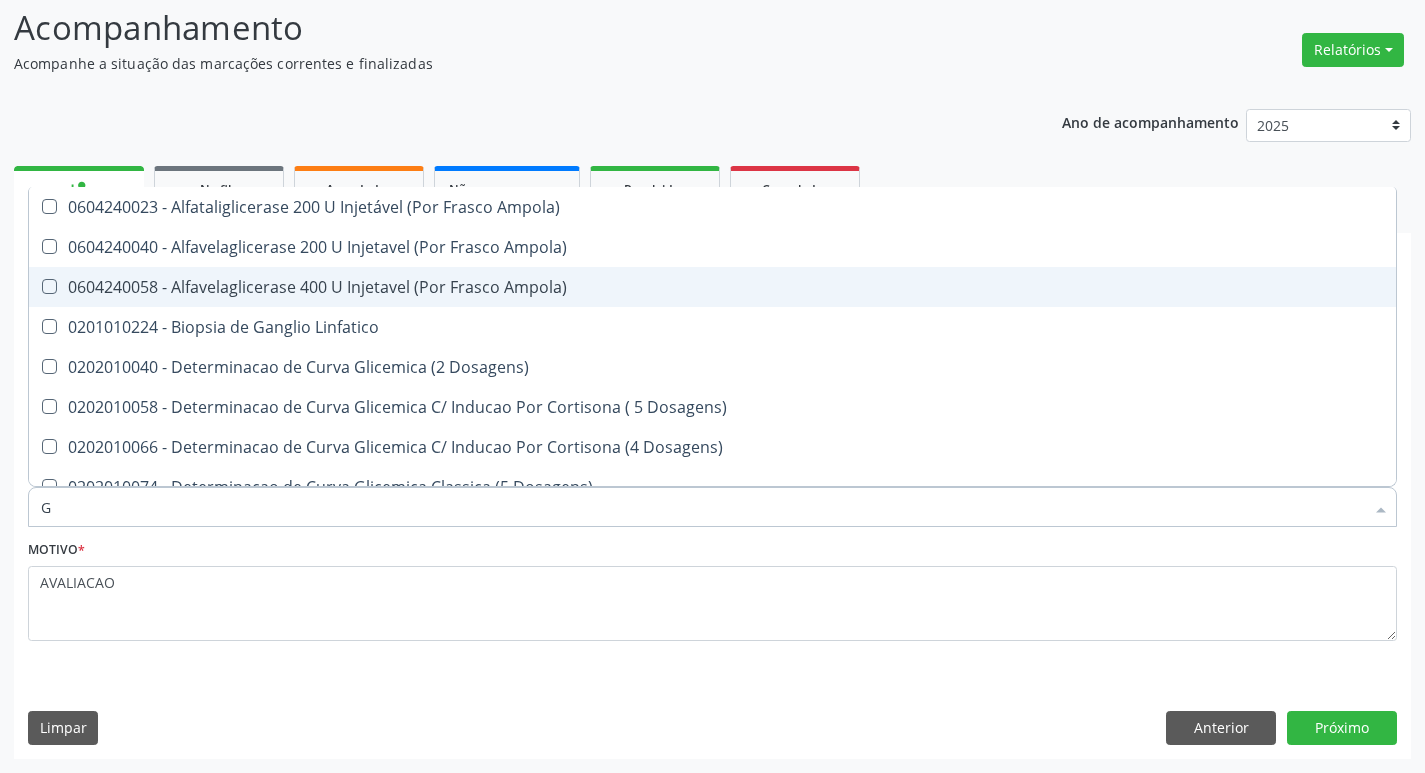 type 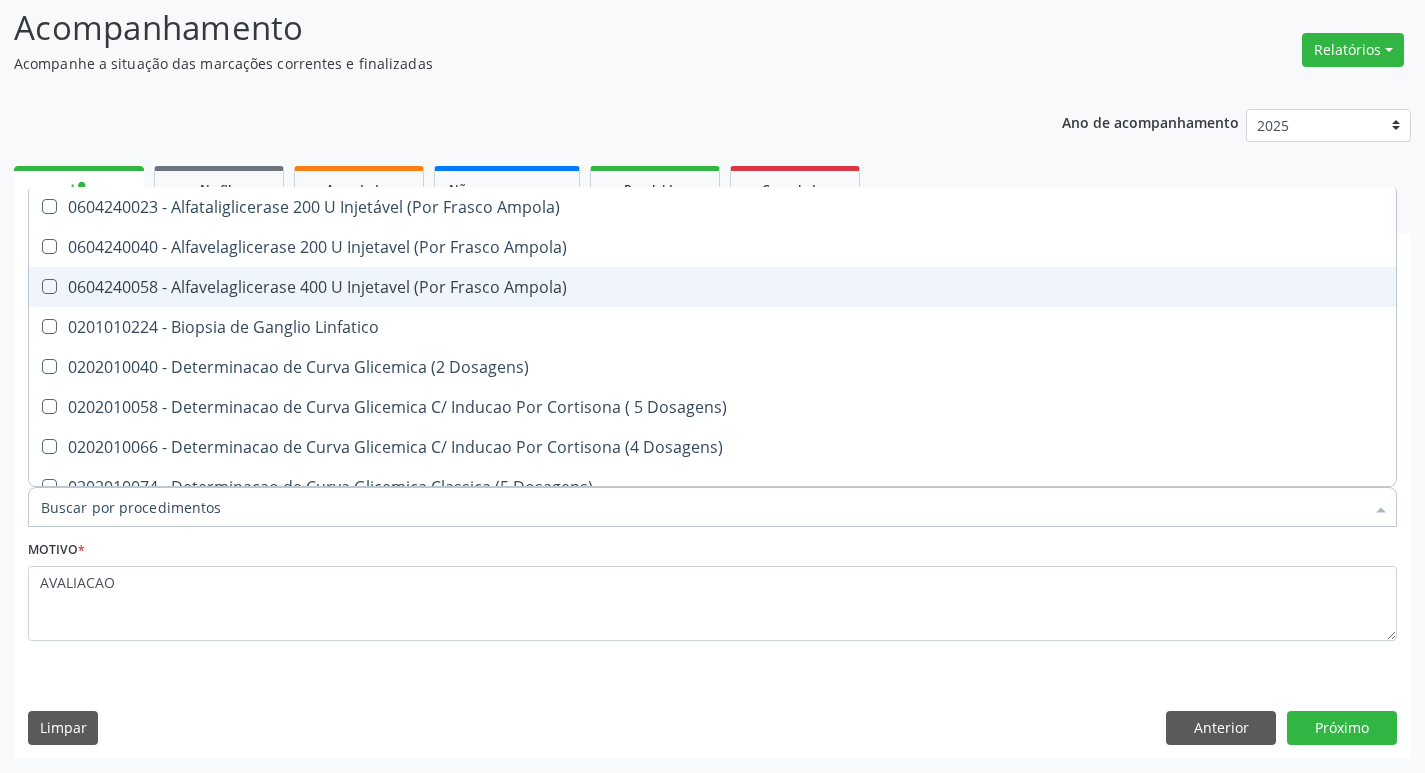 checkbox on "false" 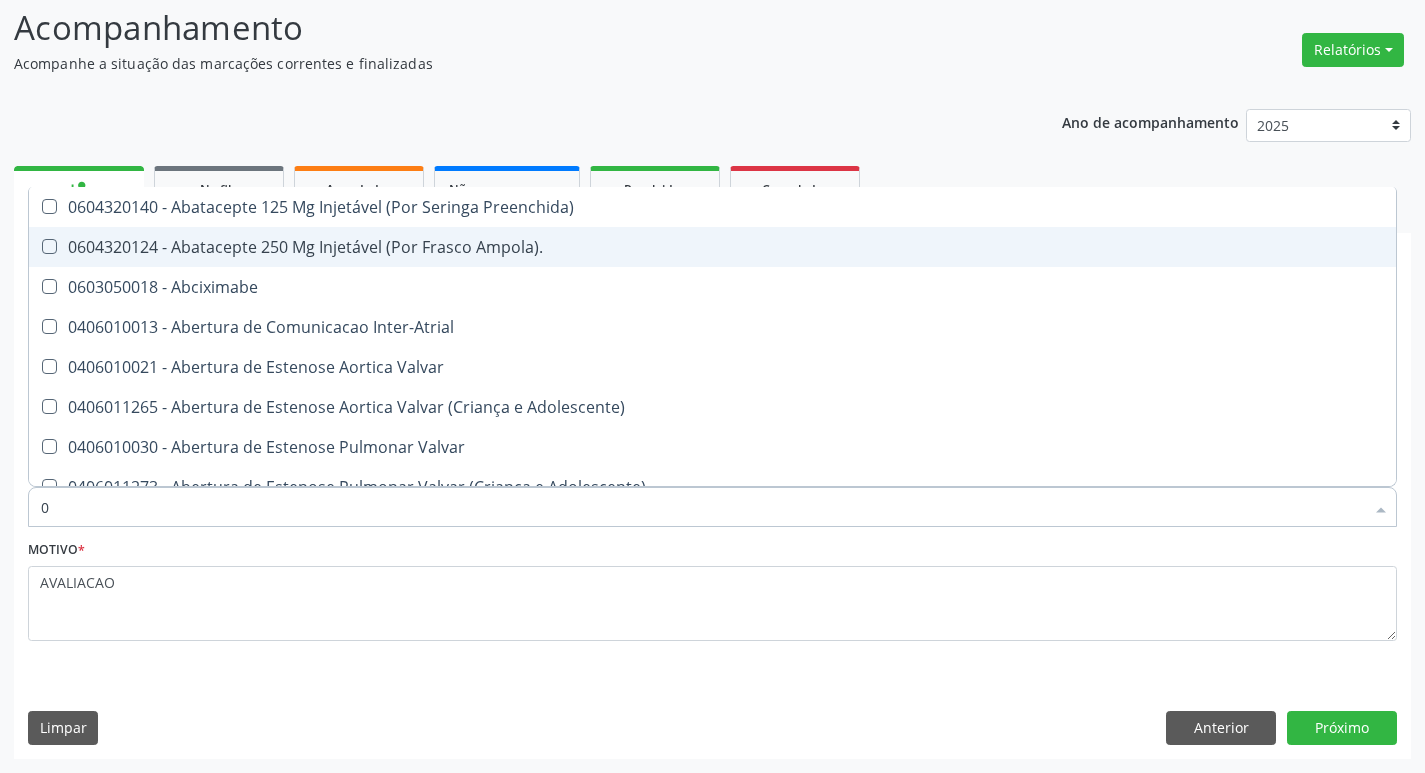 type on "02" 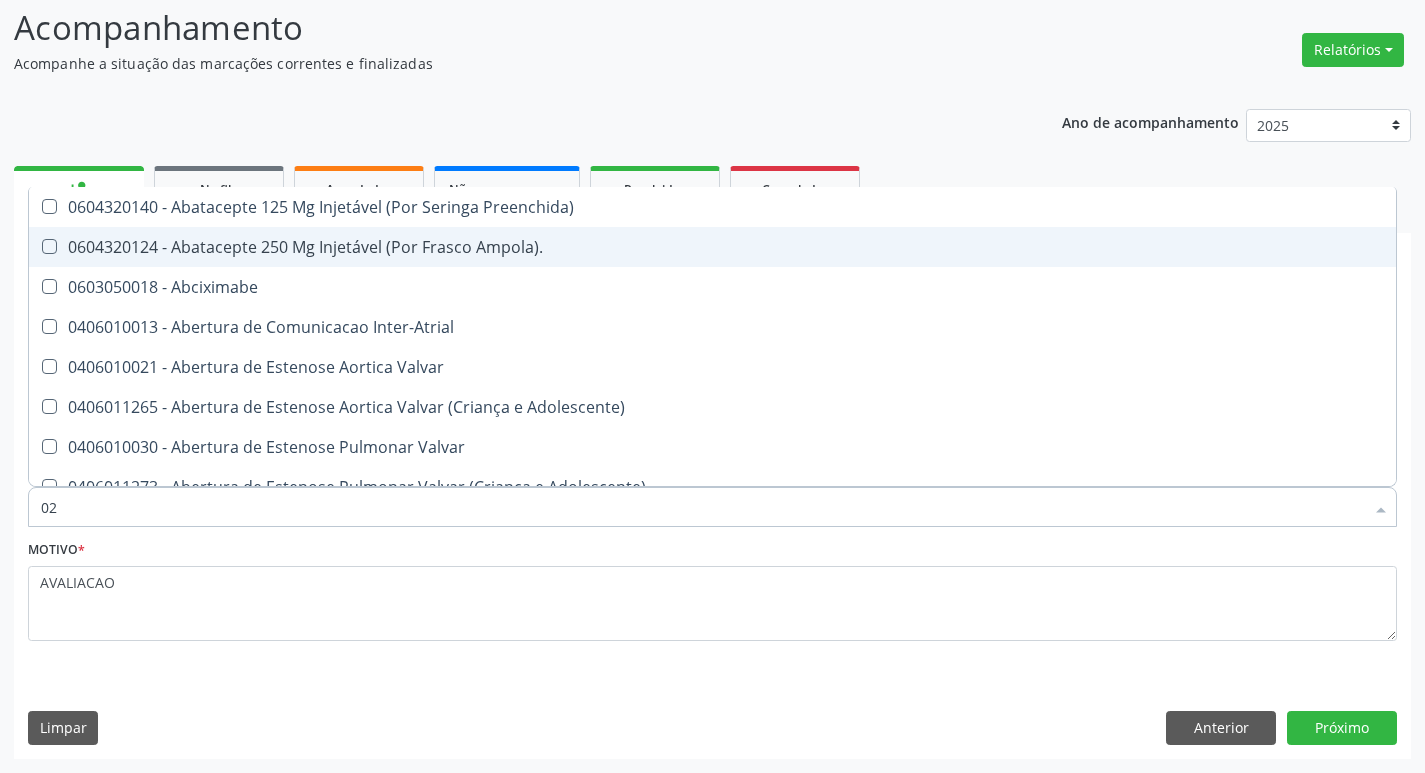 checkbox on "true" 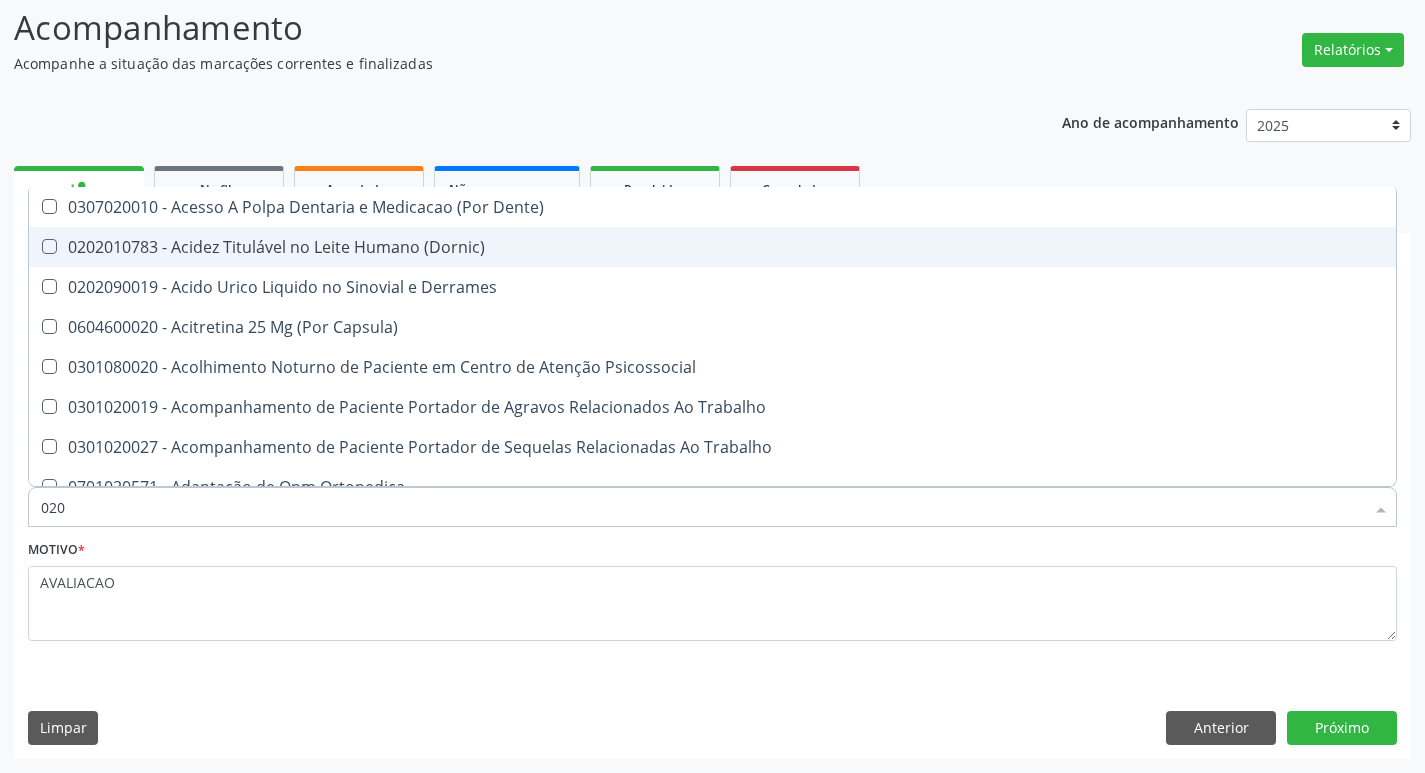 type on "0202" 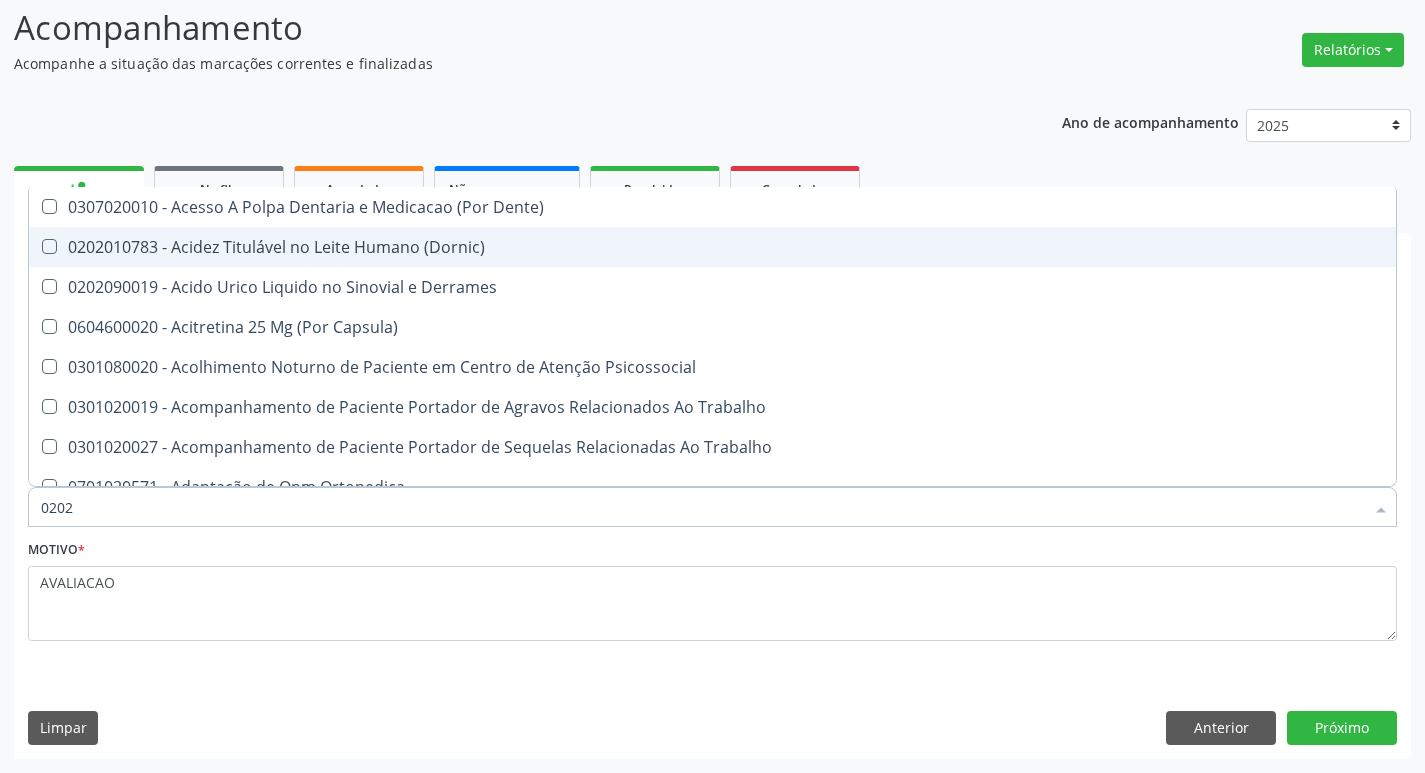 checkbox on "true" 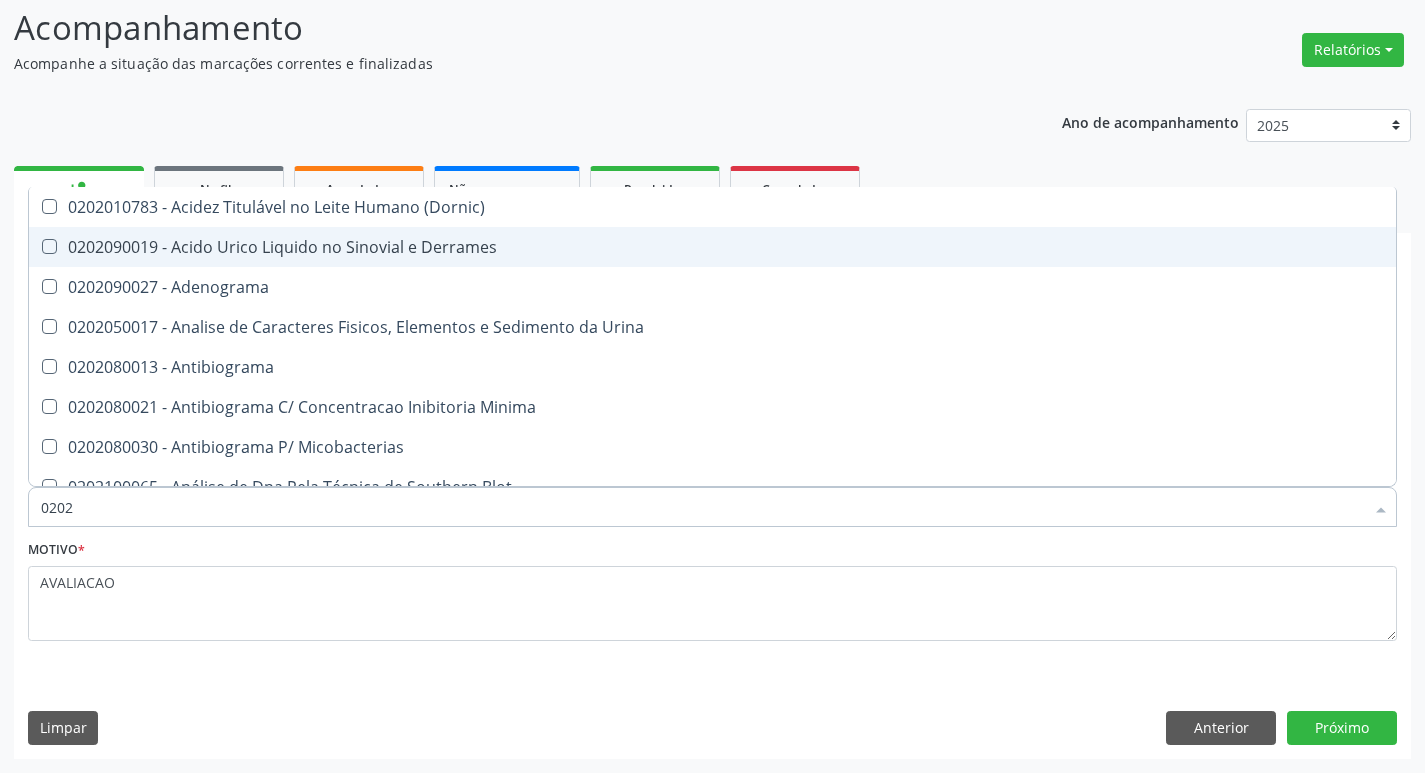 type on "02020" 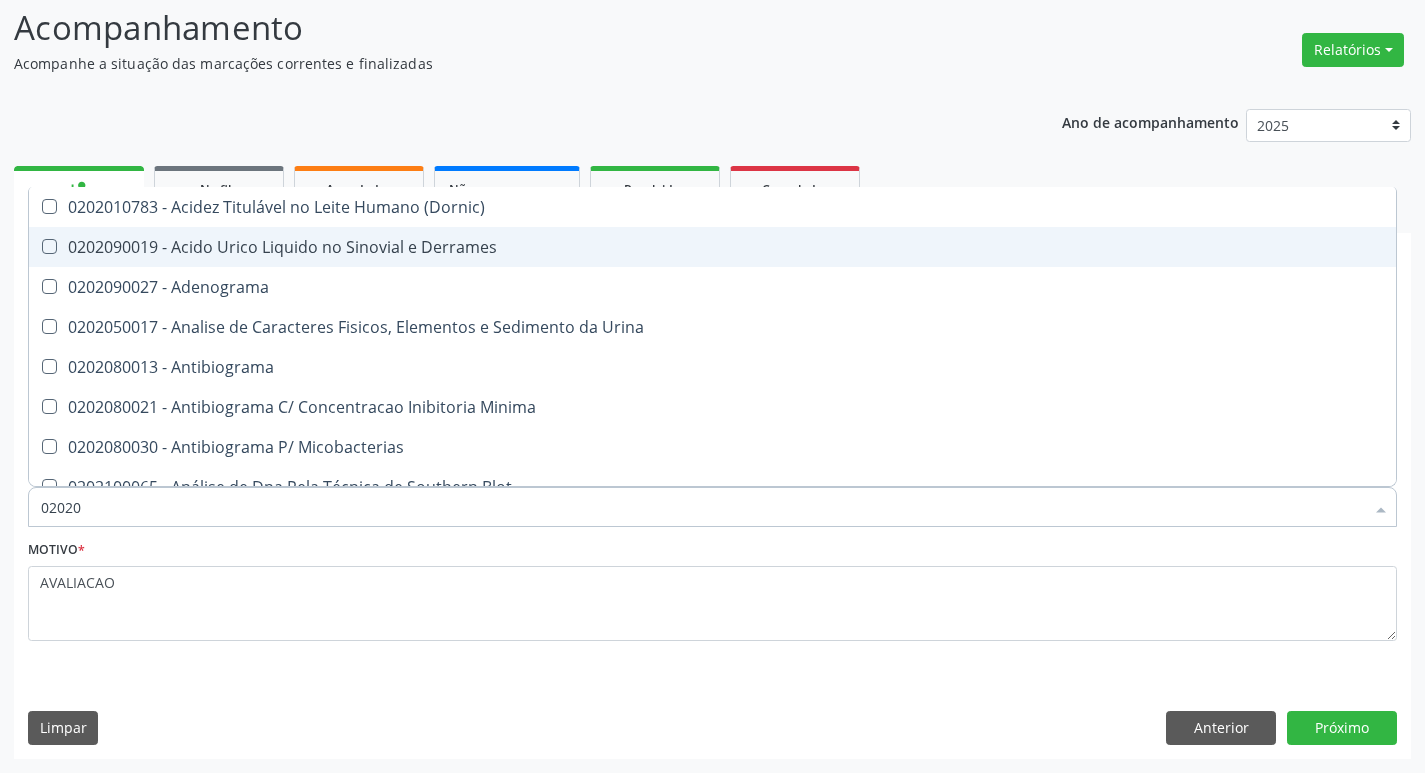 checkbox on "true" 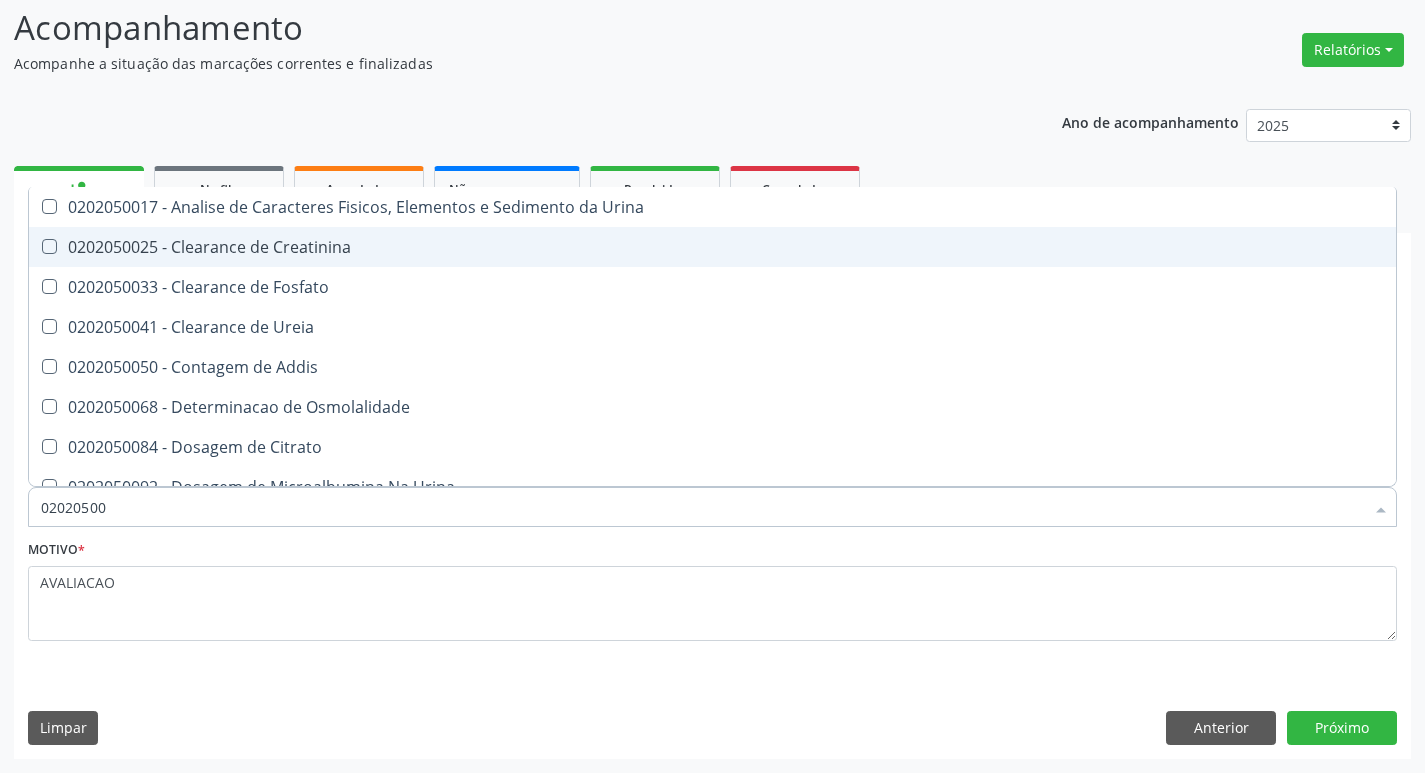 type on "020205001" 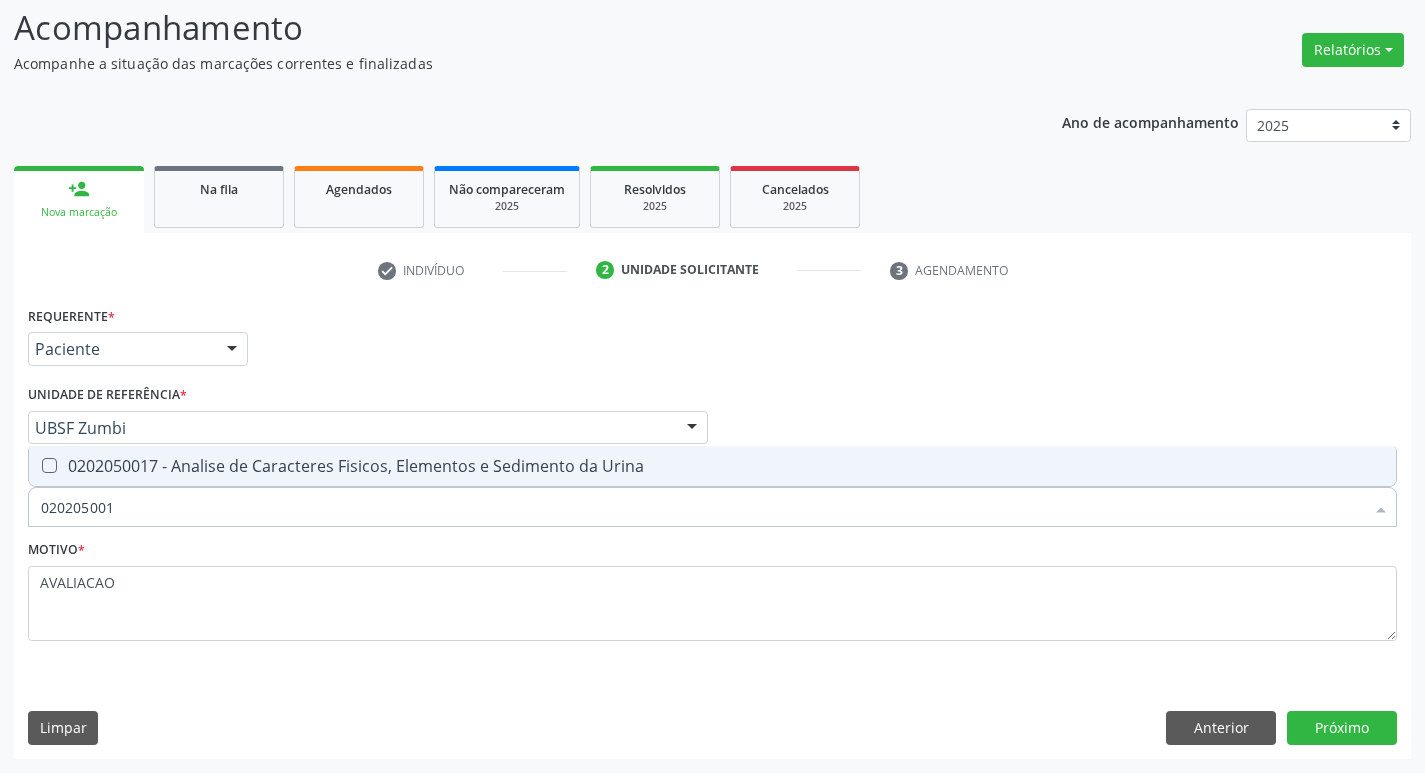 click on "0202050017 - Analise de Caracteres Fisicos, Elementos e Sedimento da Urina" at bounding box center [712, 466] 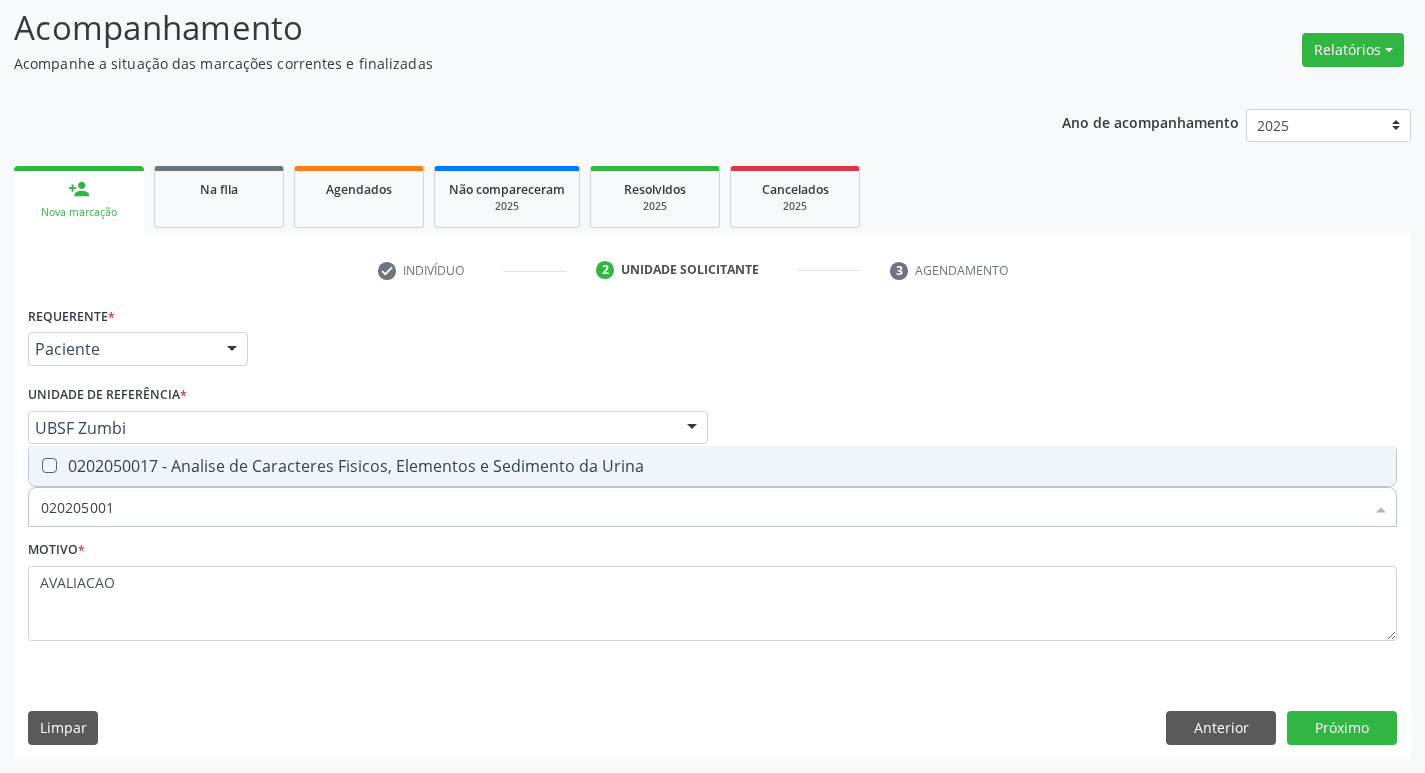 checkbox on "true" 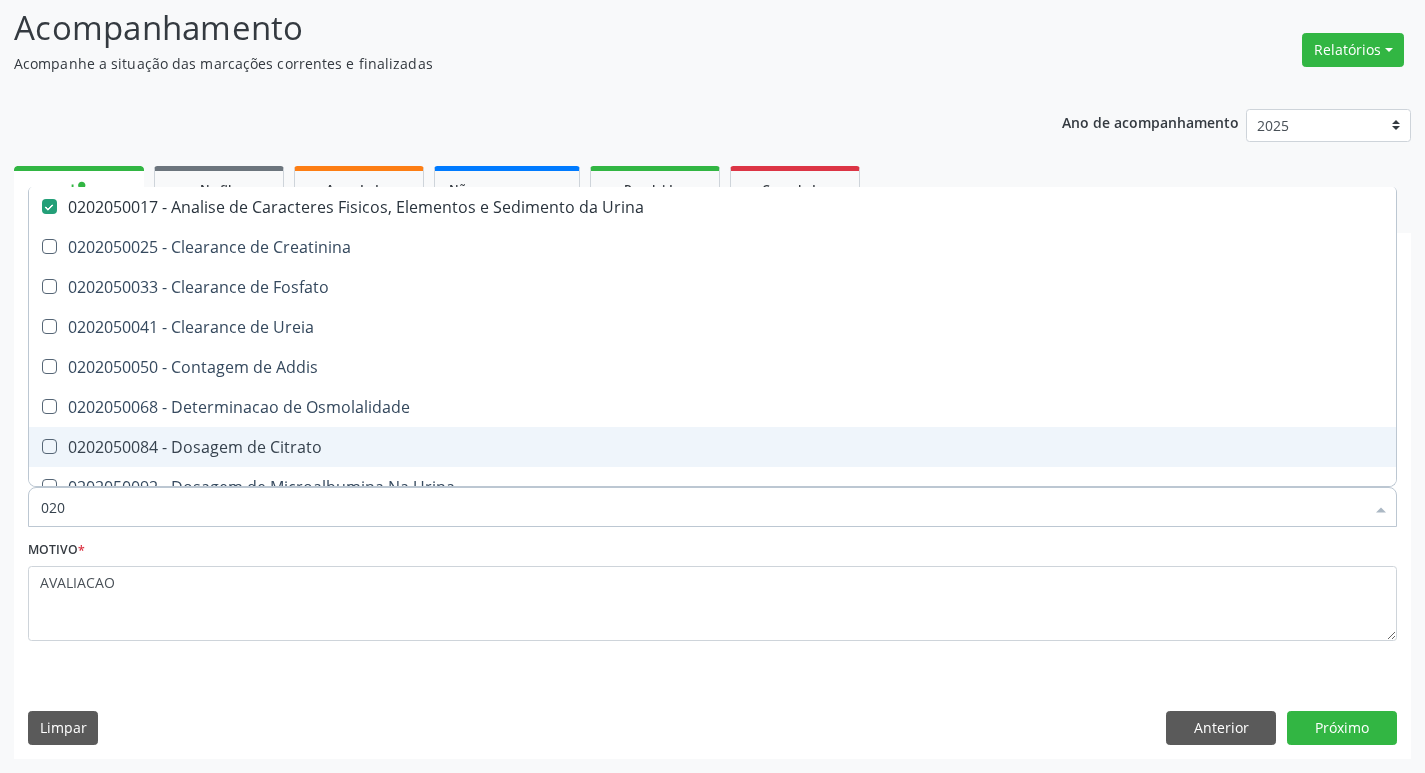 type on "02" 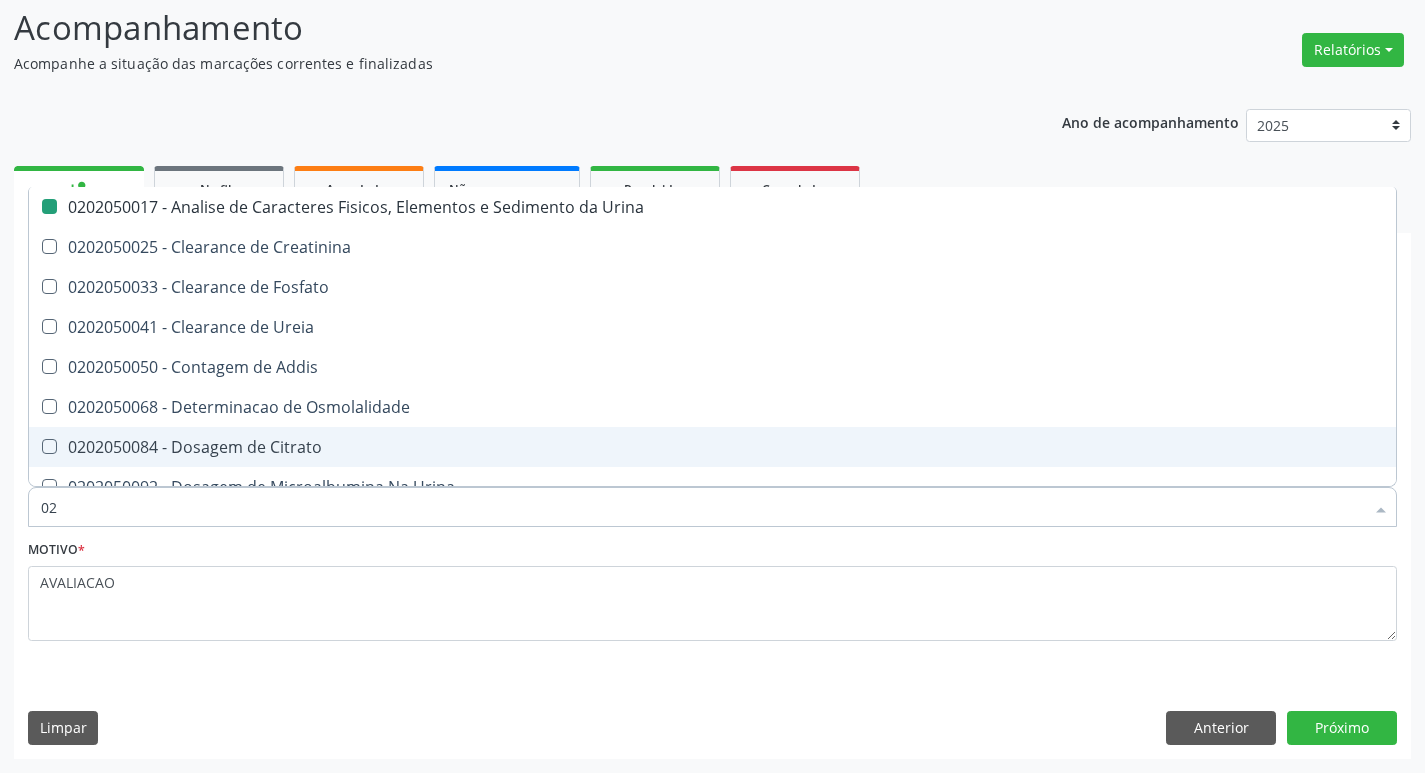 type on "0" 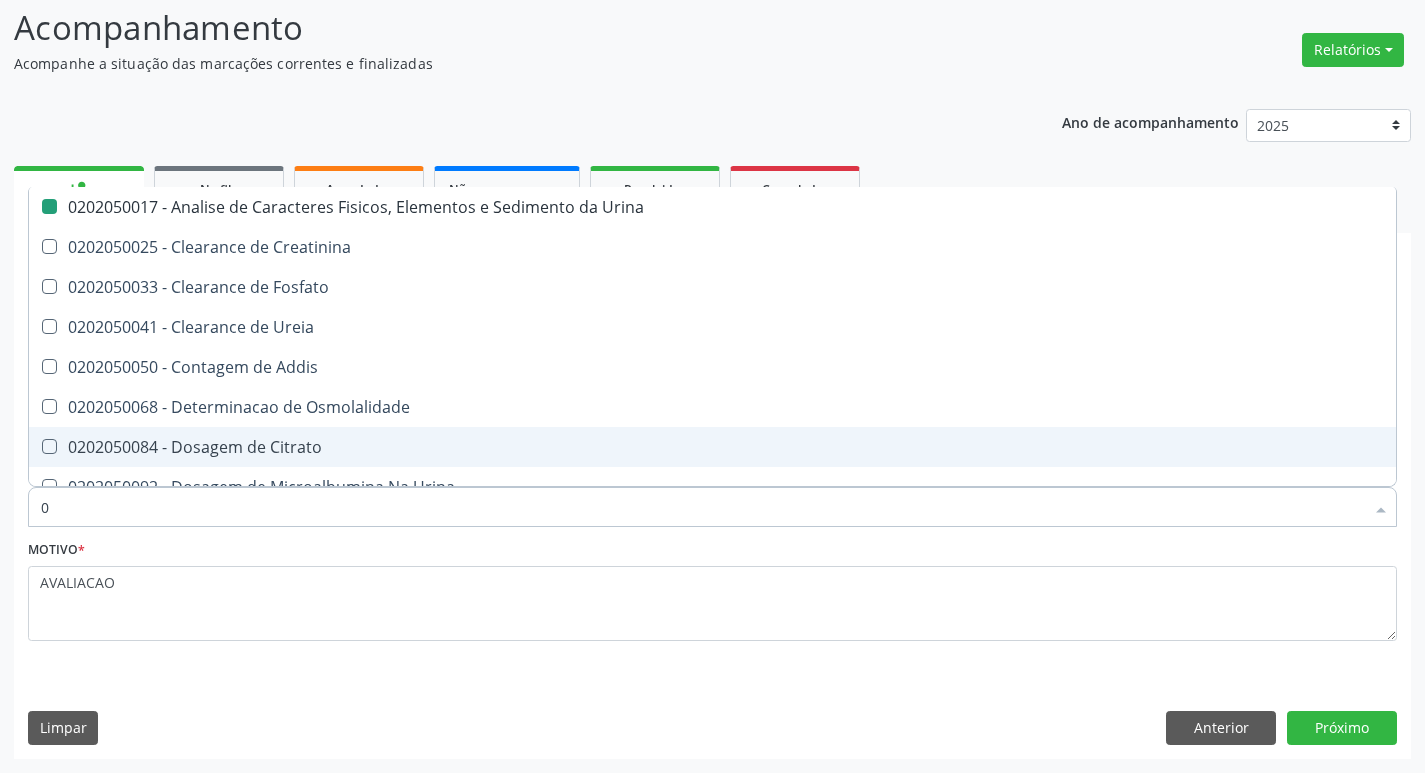 type 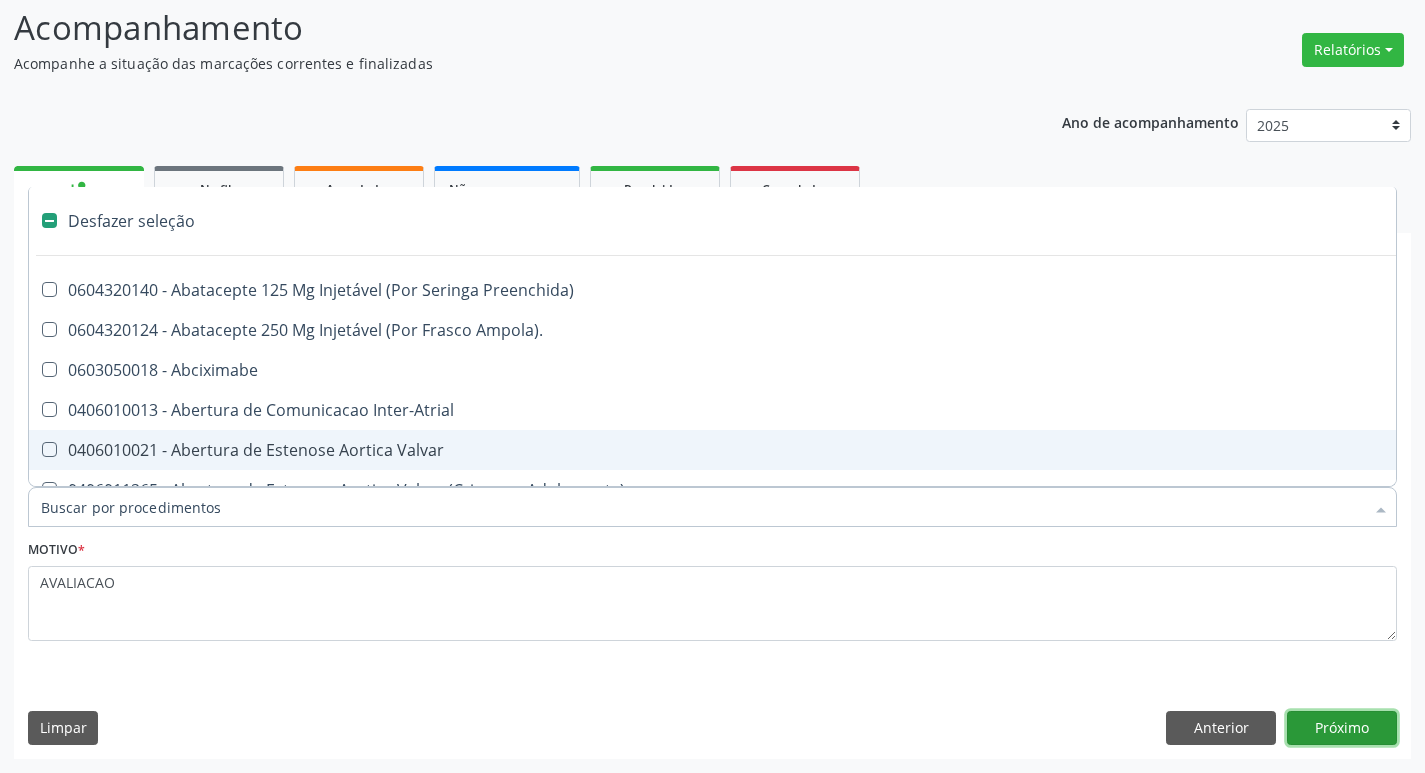 click on "Próximo" at bounding box center (1342, 728) 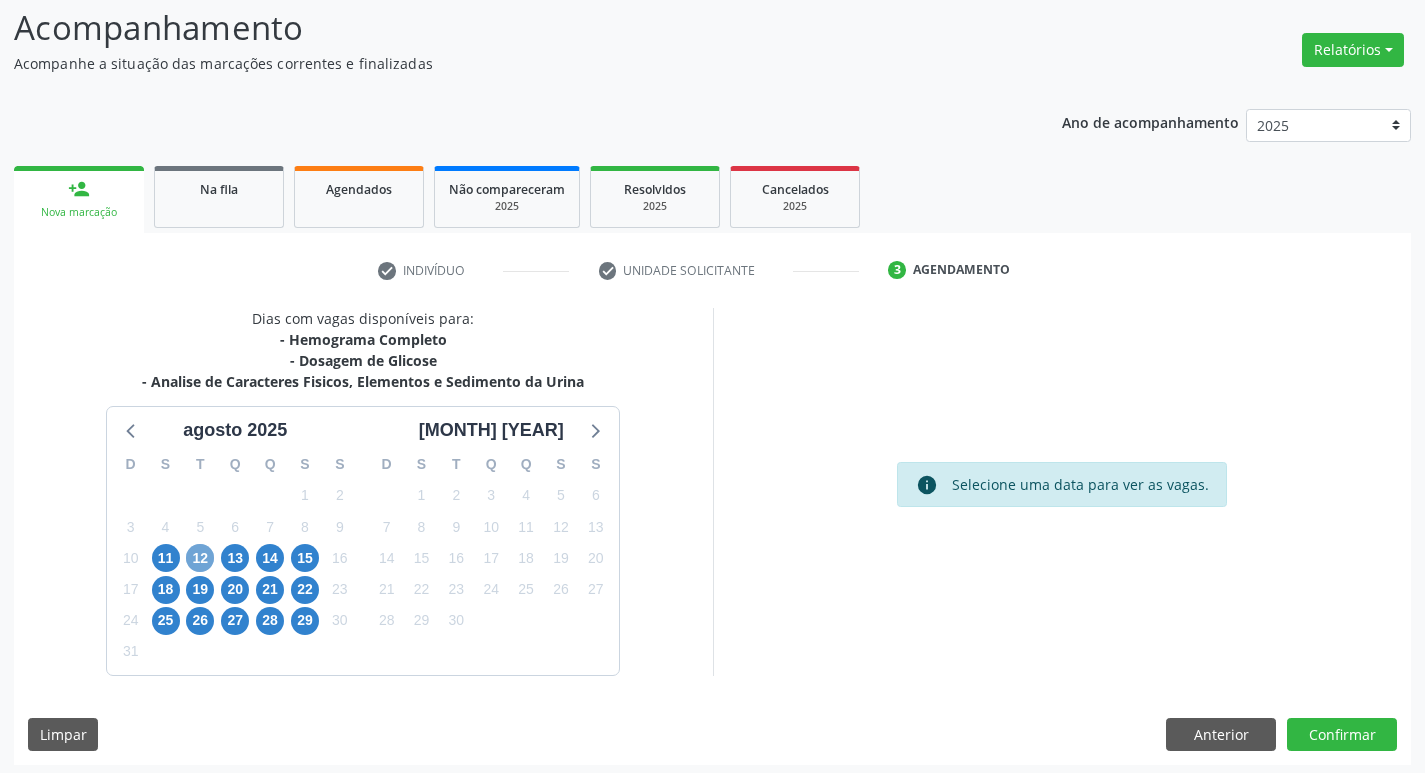 click on "12" at bounding box center [200, 558] 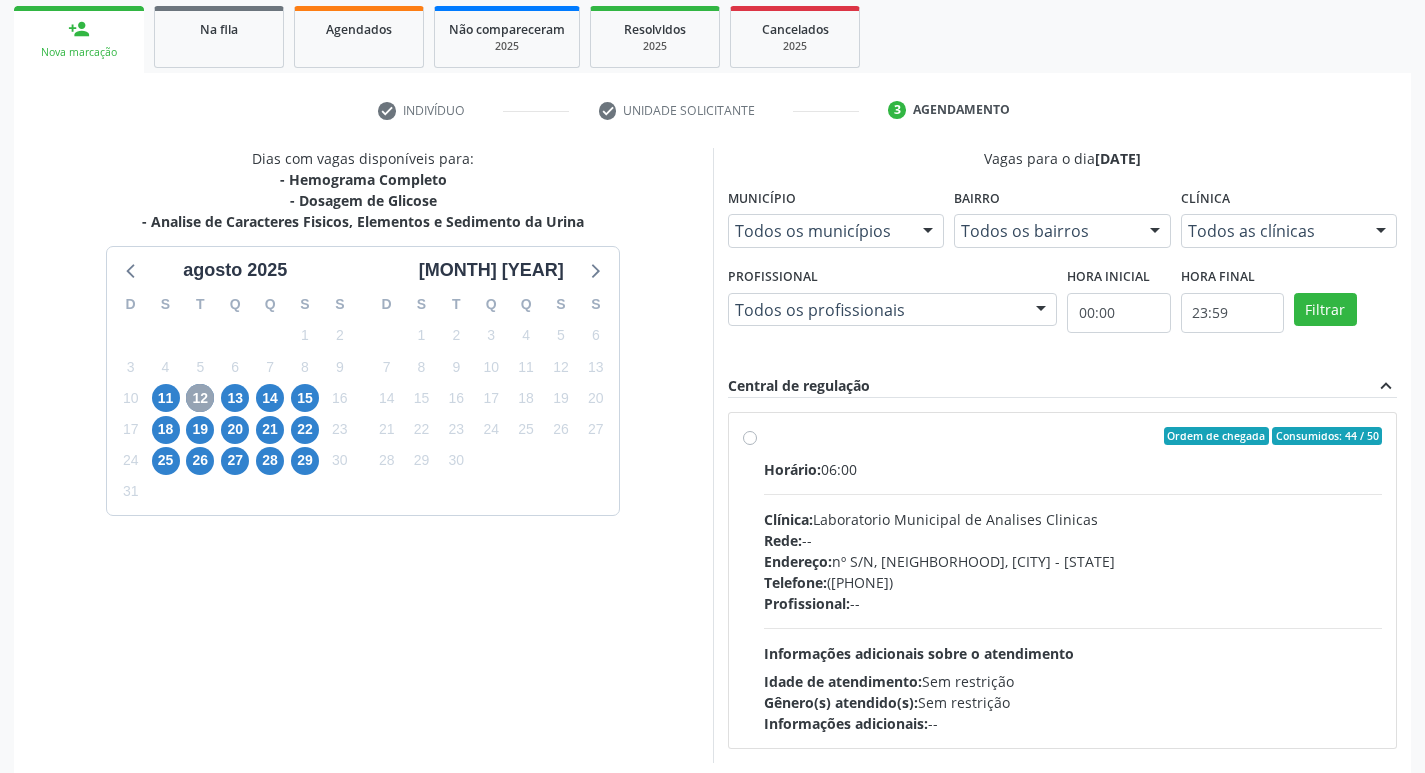 scroll, scrollTop: 386, scrollLeft: 0, axis: vertical 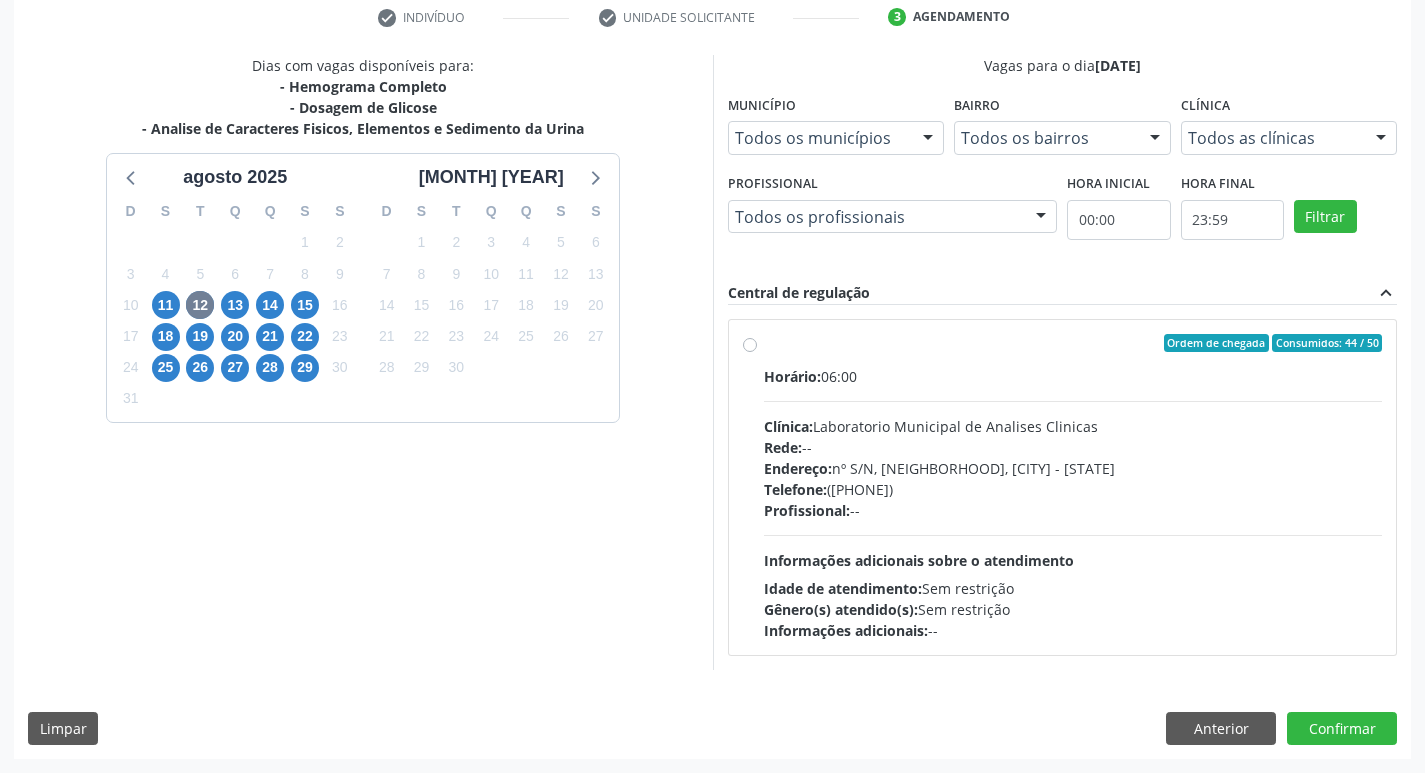 click on "Telefone:   ([PHONE])" at bounding box center [1073, 489] 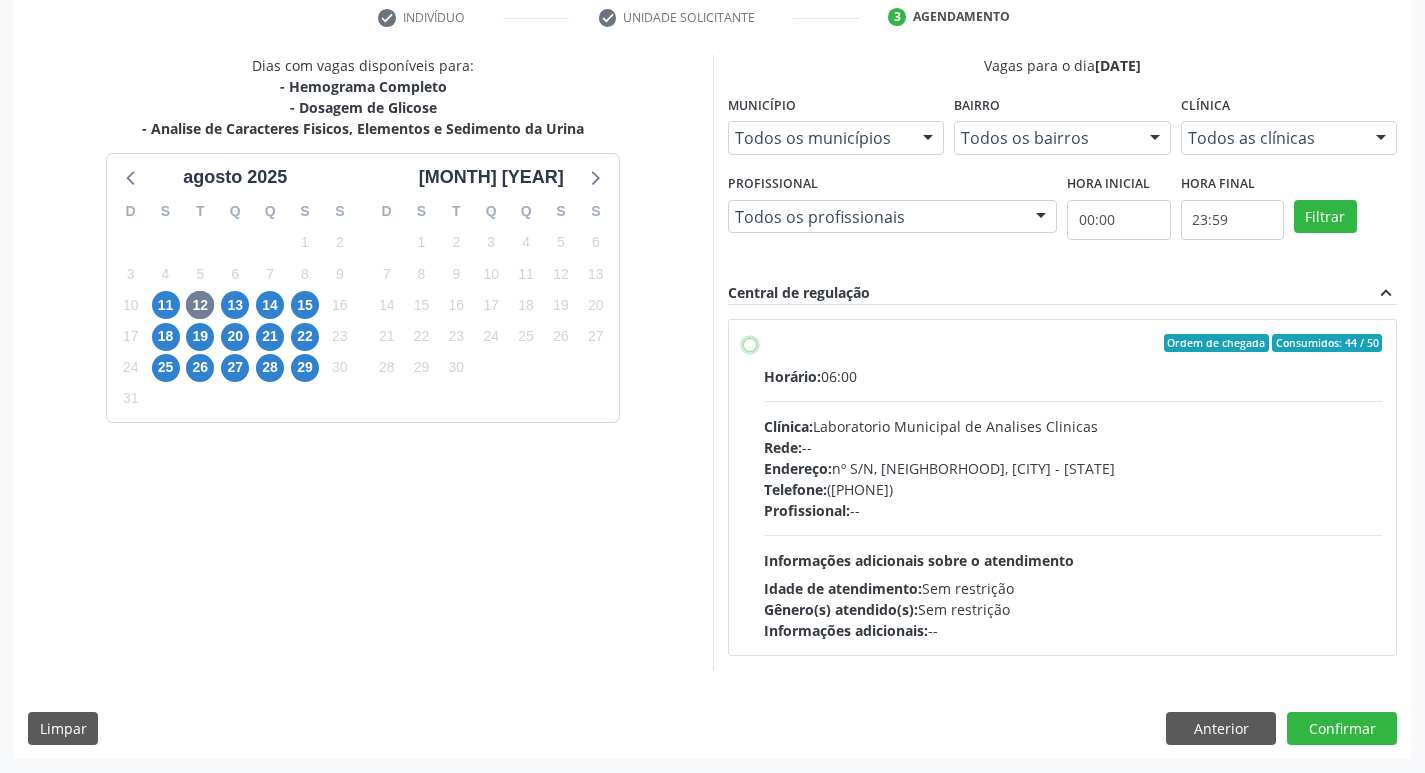 click on "Ordem de chegada
Consumidos: 44 / 50
Horário:   06:00
Clínica:  Laboratorio Municipal de Analises Clinicas
Rede:
--
Endereço:   nº S/N, [CITY], [CITY] - [STATE]
Telefone:   ([PHONE])
Profissional:
--
Informações adicionais sobre o atendimento
Idade de atendimento:
Sem restrição
Gênero(s) atendido(s):
Sem restrição
Informações adicionais:
--" at bounding box center (750, 343) 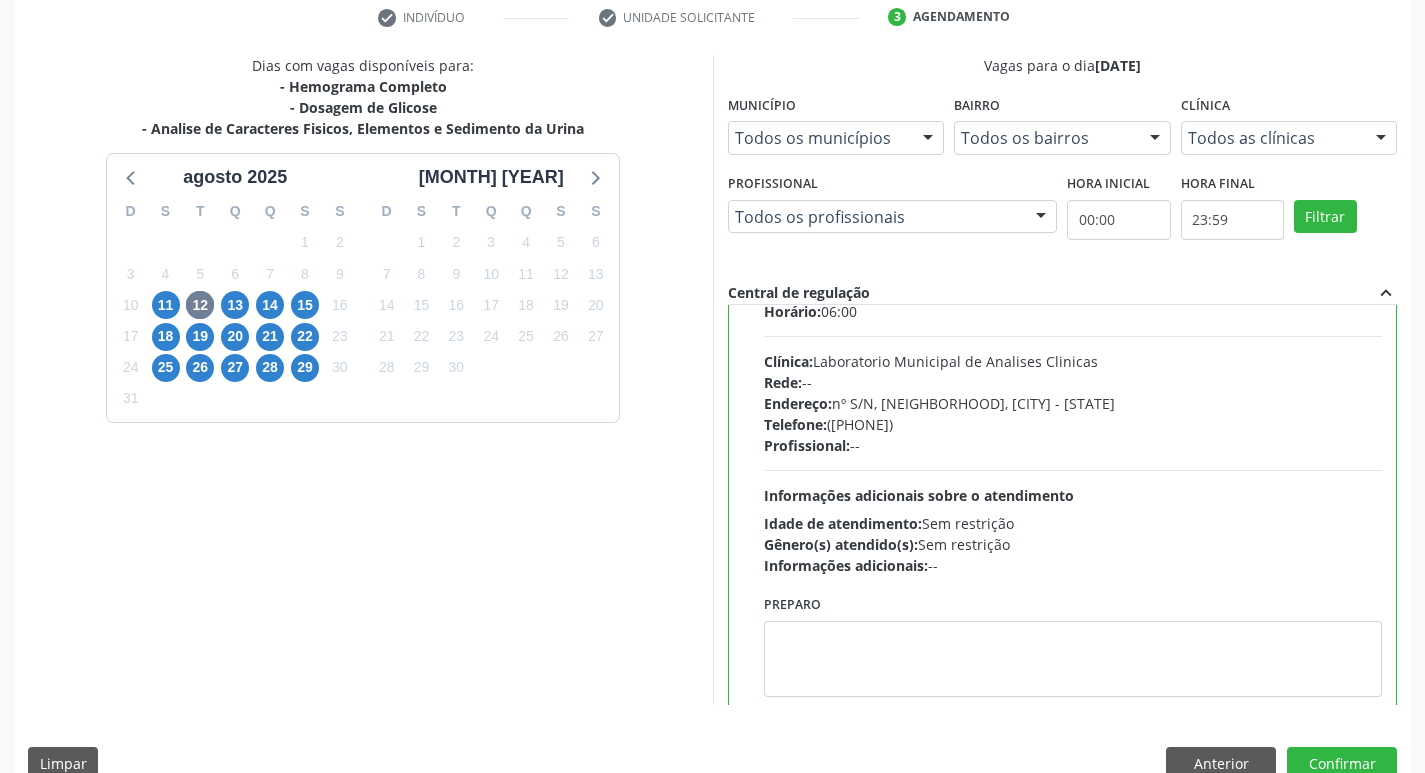 scroll, scrollTop: 99, scrollLeft: 0, axis: vertical 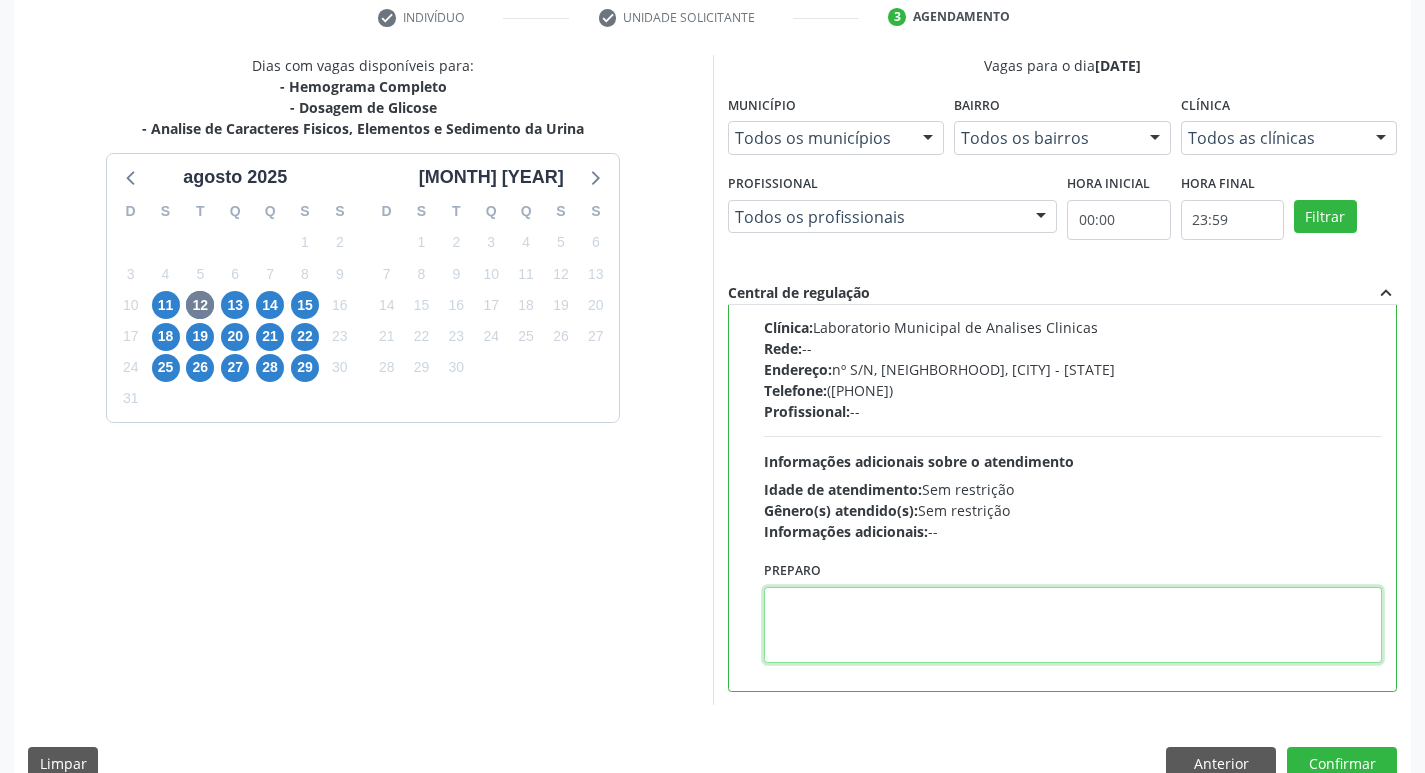 click at bounding box center [1073, 625] 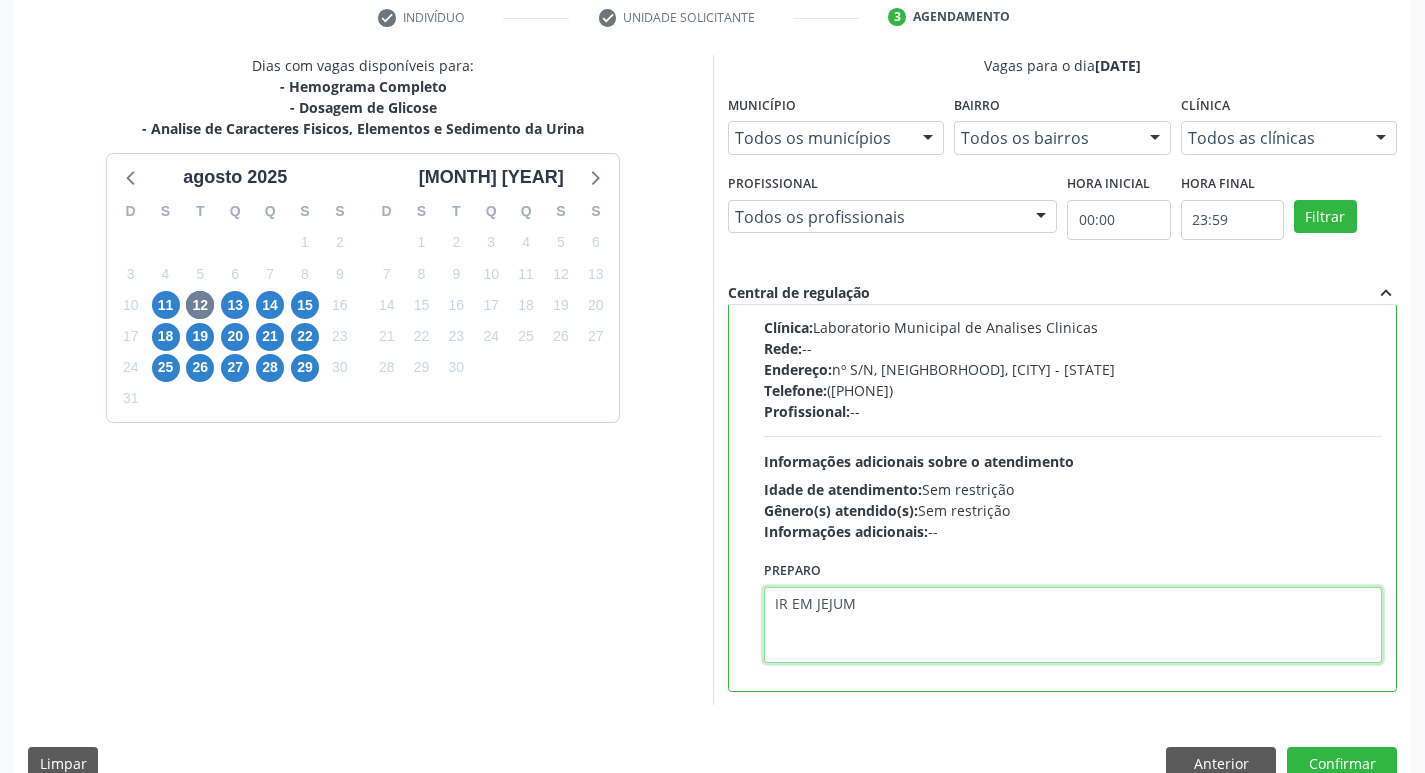 type on "IR EM JEJUM" 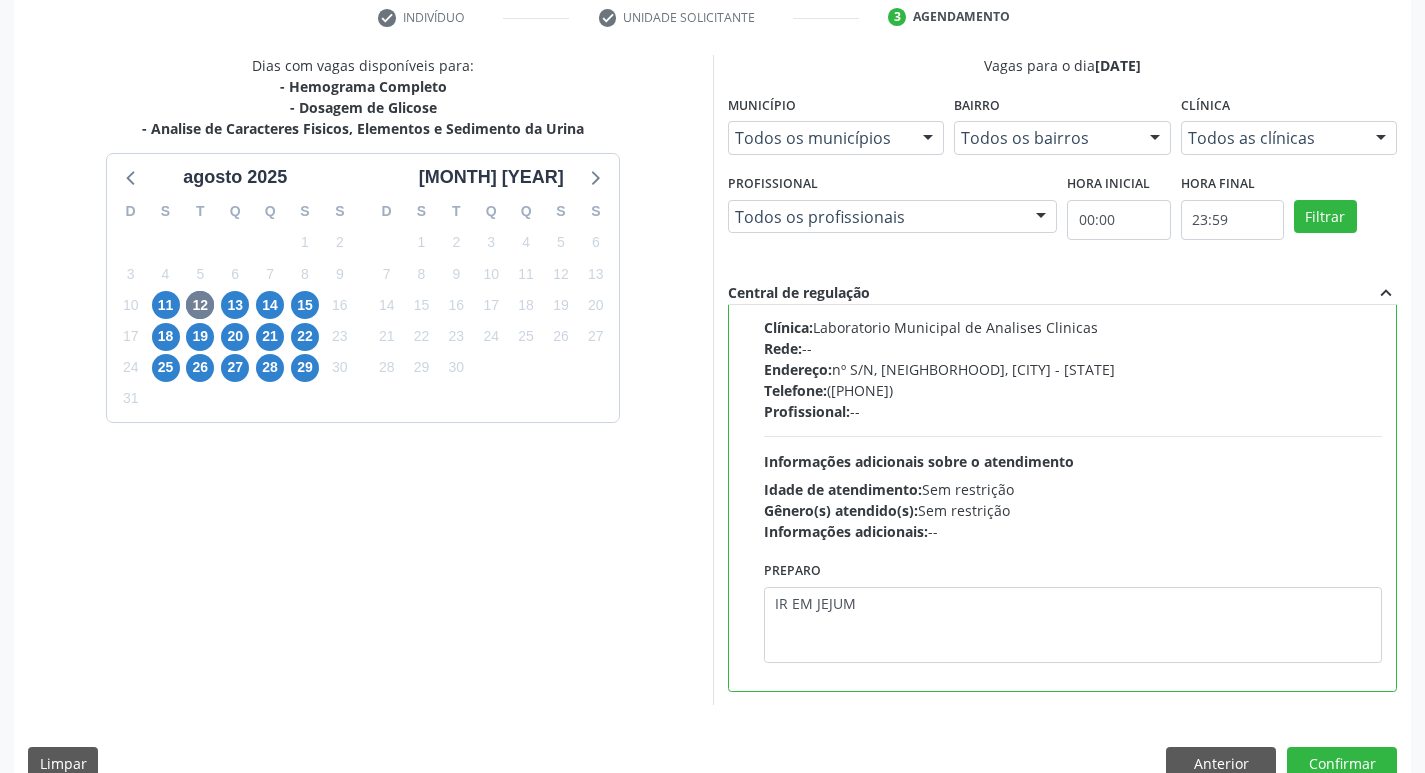 drag, startPoint x: 762, startPoint y: 602, endPoint x: 817, endPoint y: 601, distance: 55.00909 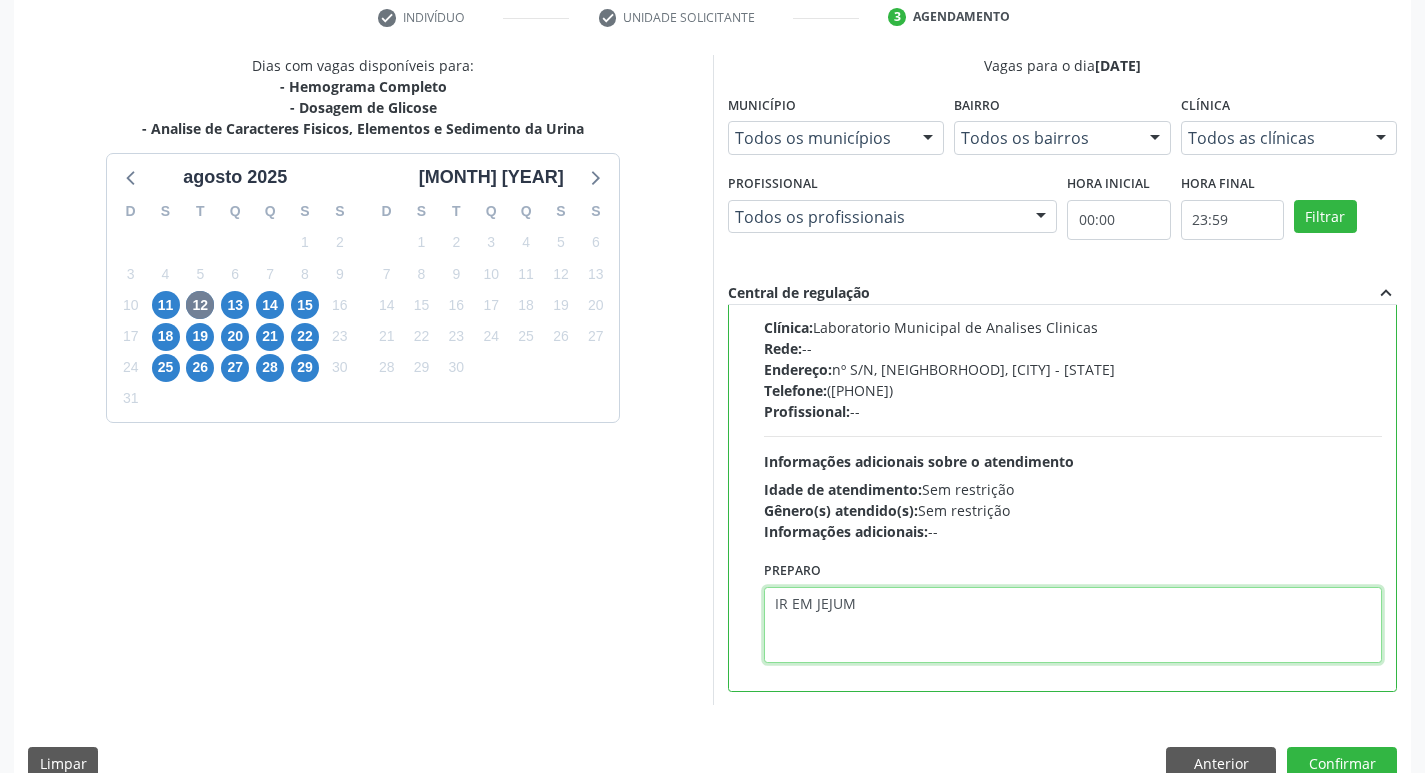 drag, startPoint x: 773, startPoint y: 598, endPoint x: 851, endPoint y: 597, distance: 78.00641 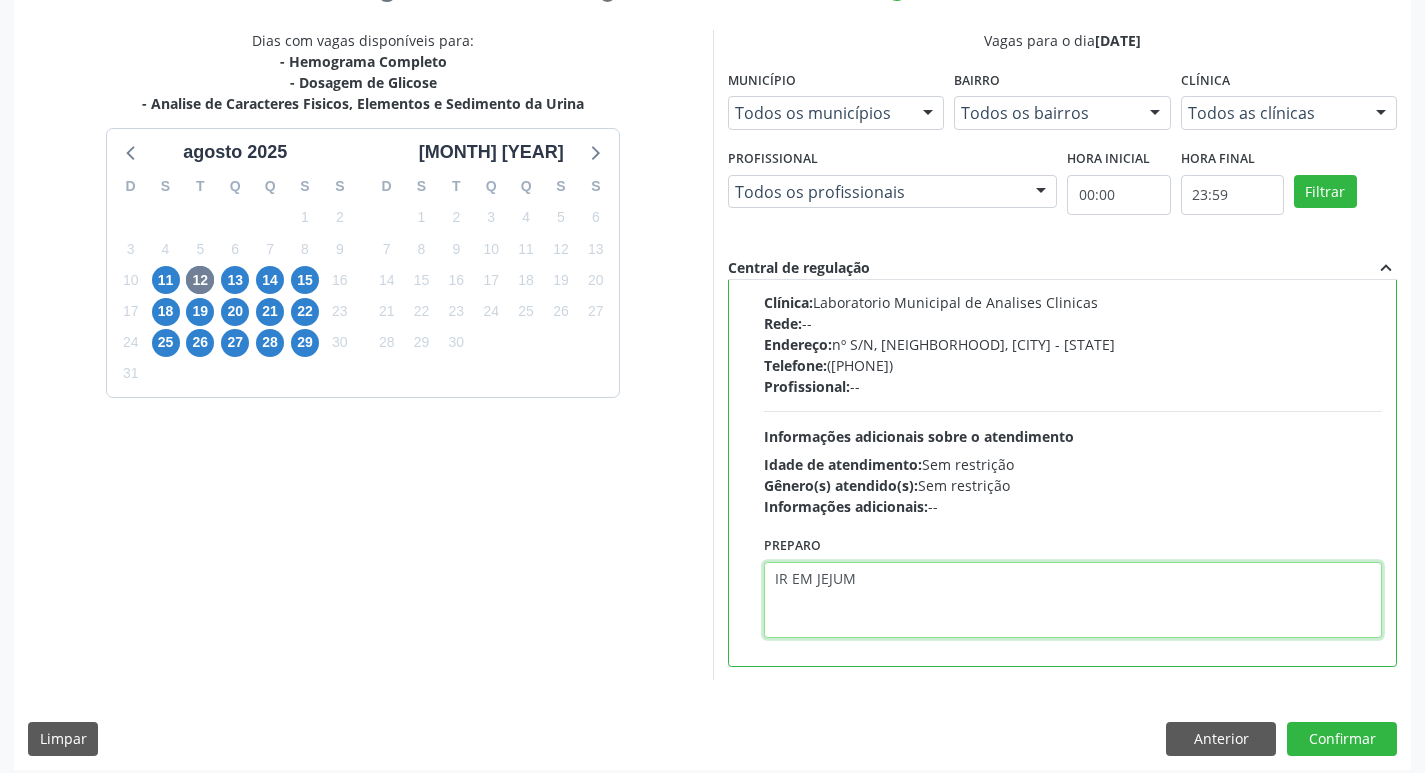 scroll, scrollTop: 422, scrollLeft: 0, axis: vertical 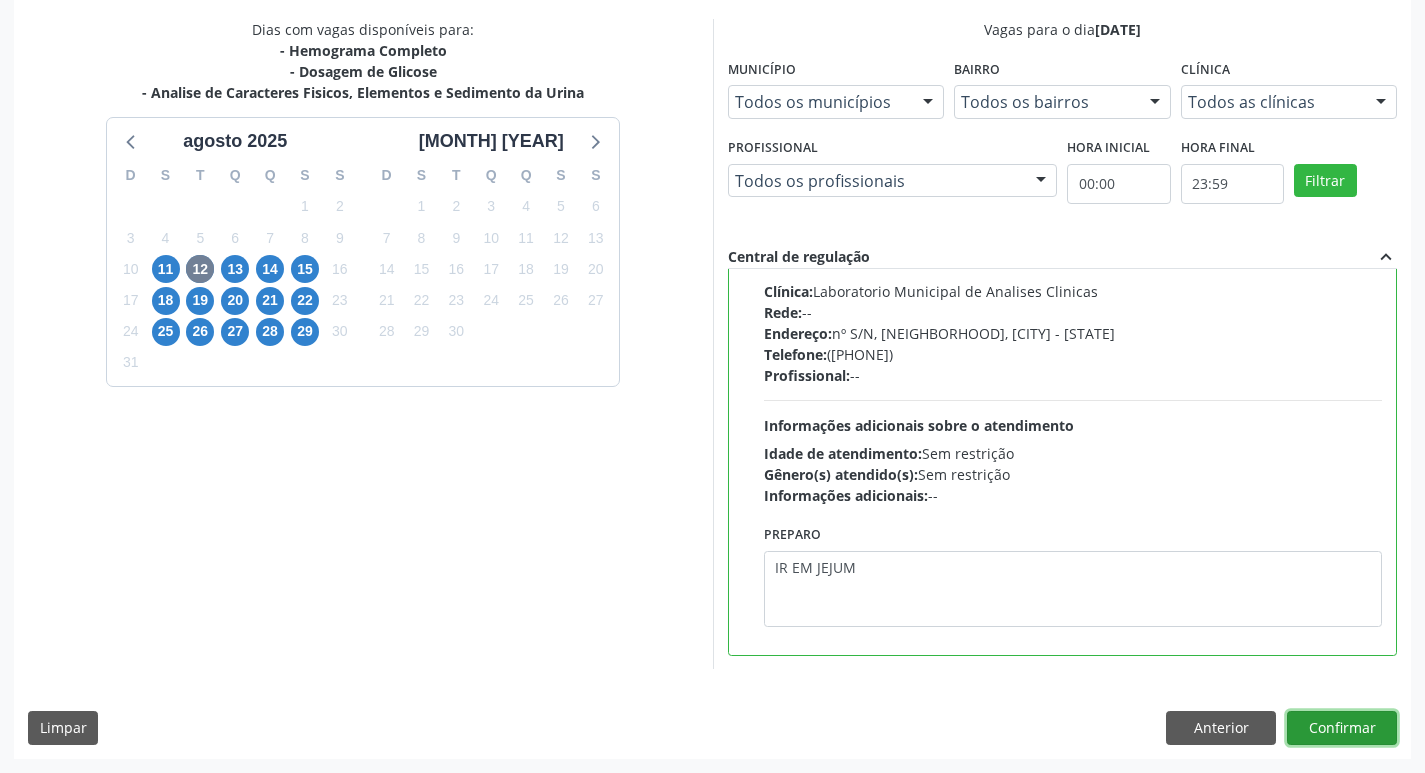 click on "Confirmar" at bounding box center (1342, 728) 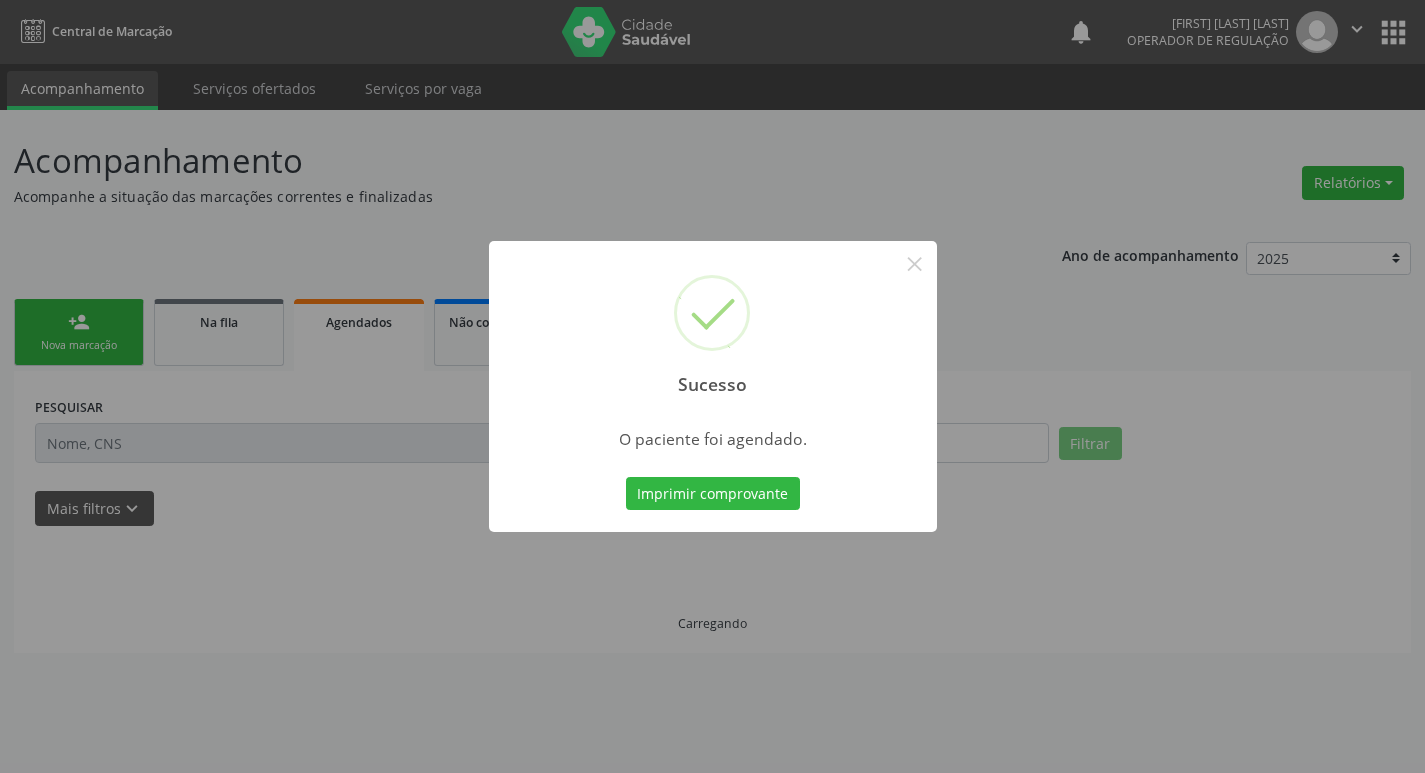 scroll, scrollTop: 0, scrollLeft: 0, axis: both 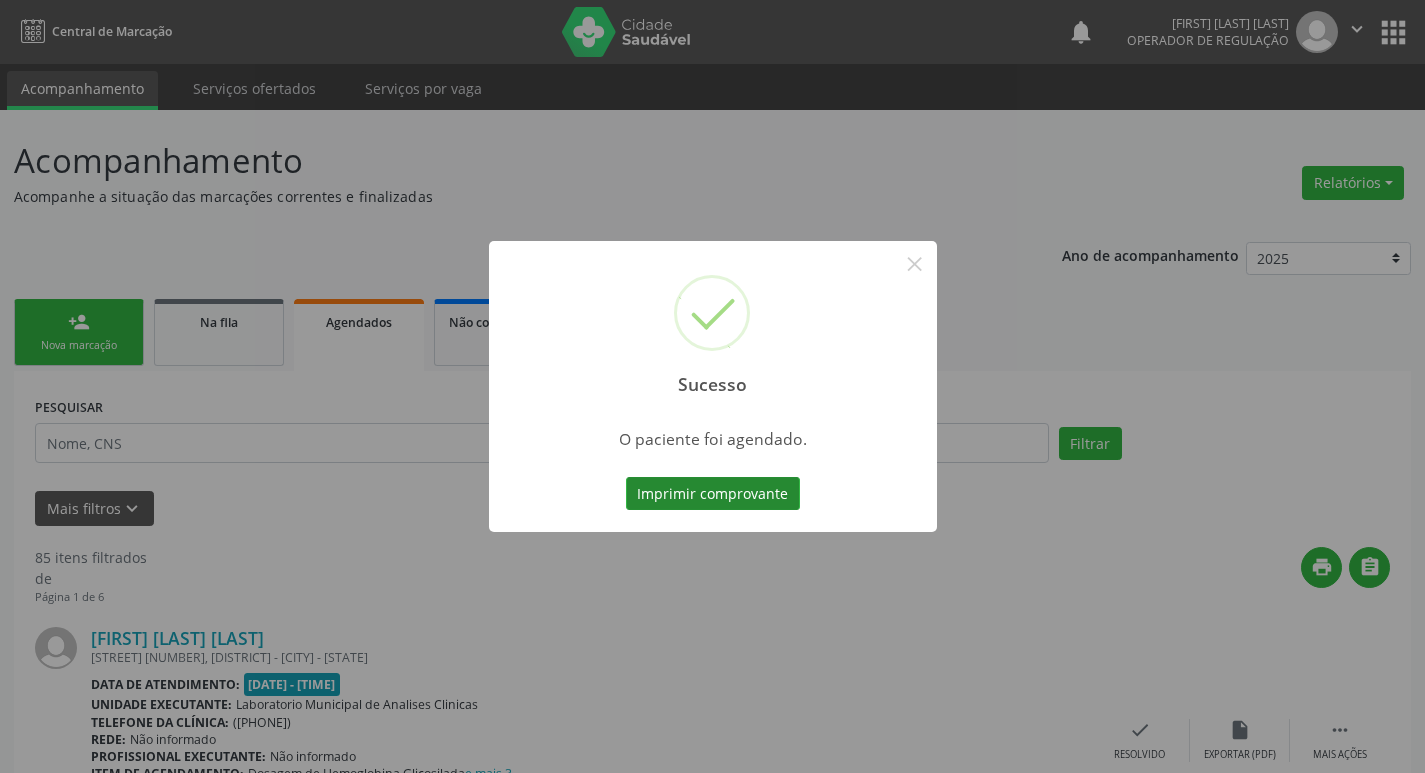 click on "Imprimir comprovante" at bounding box center [713, 494] 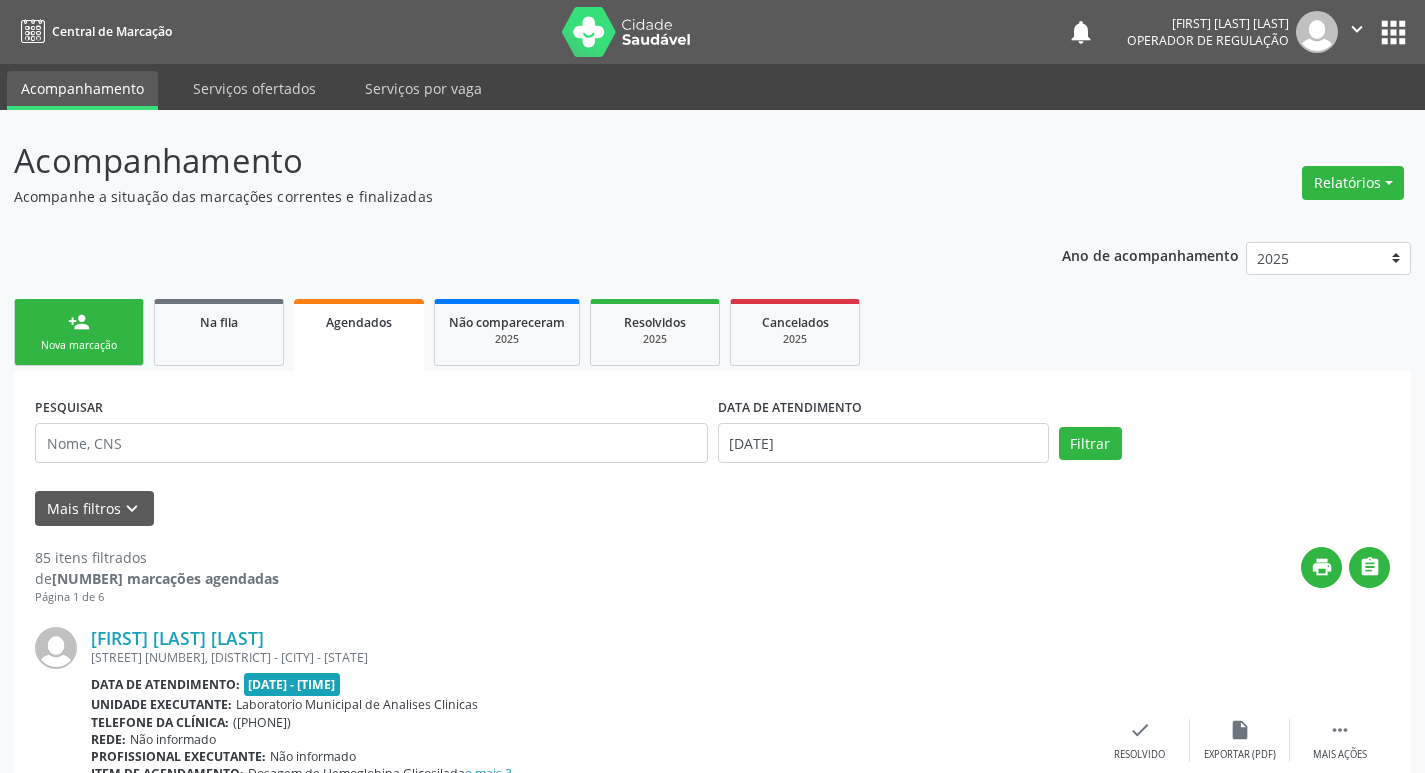 click on "Nova marcação" at bounding box center [79, 345] 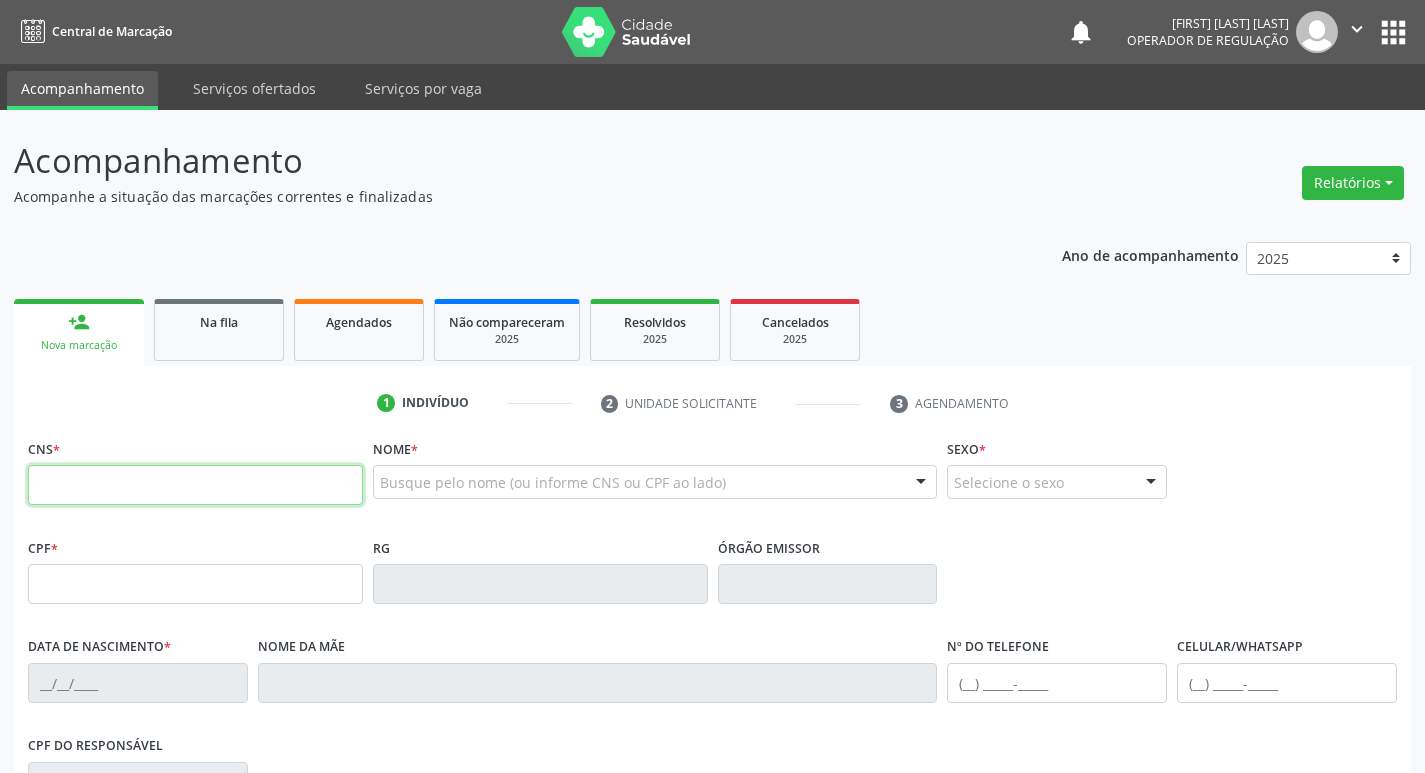 click at bounding box center (195, 485) 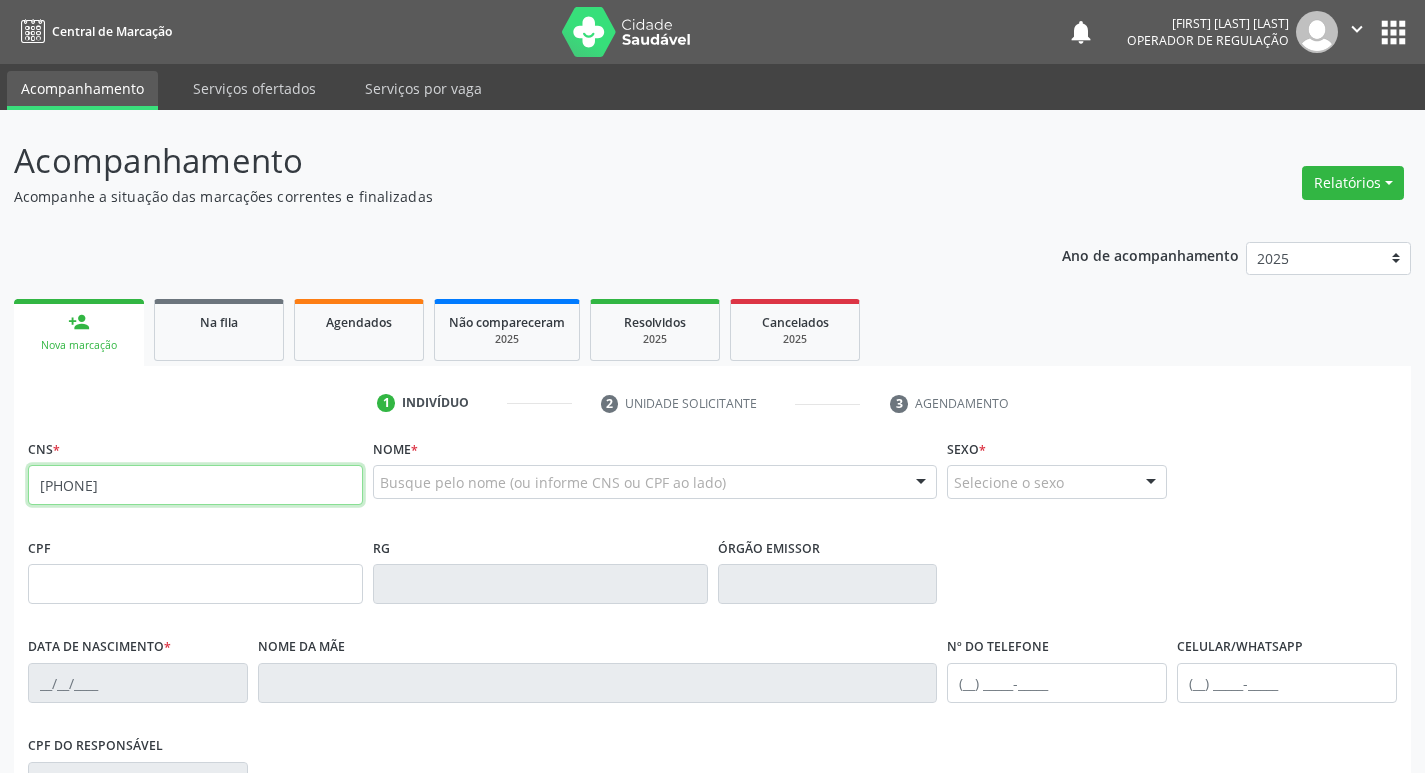 type on "[PHONE]" 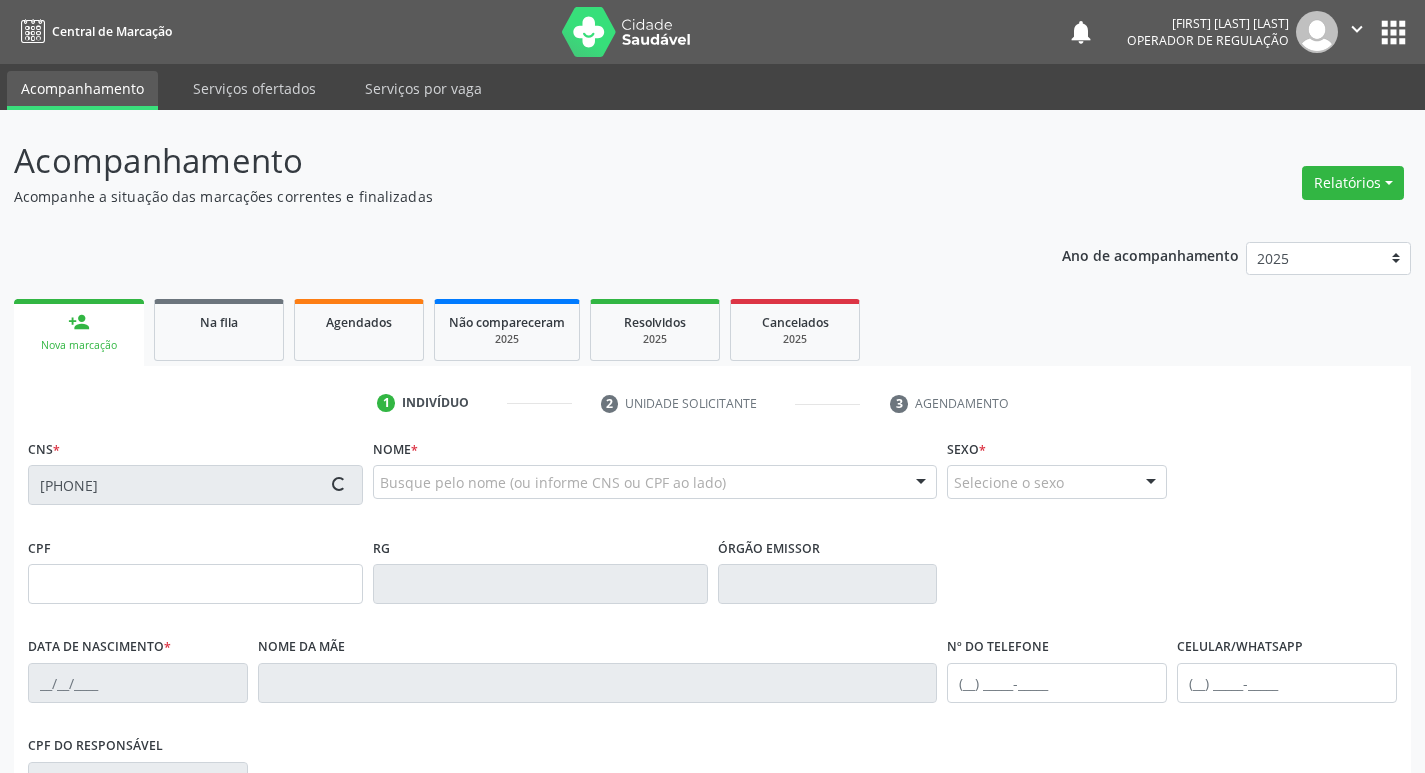 type on "[SSN]" 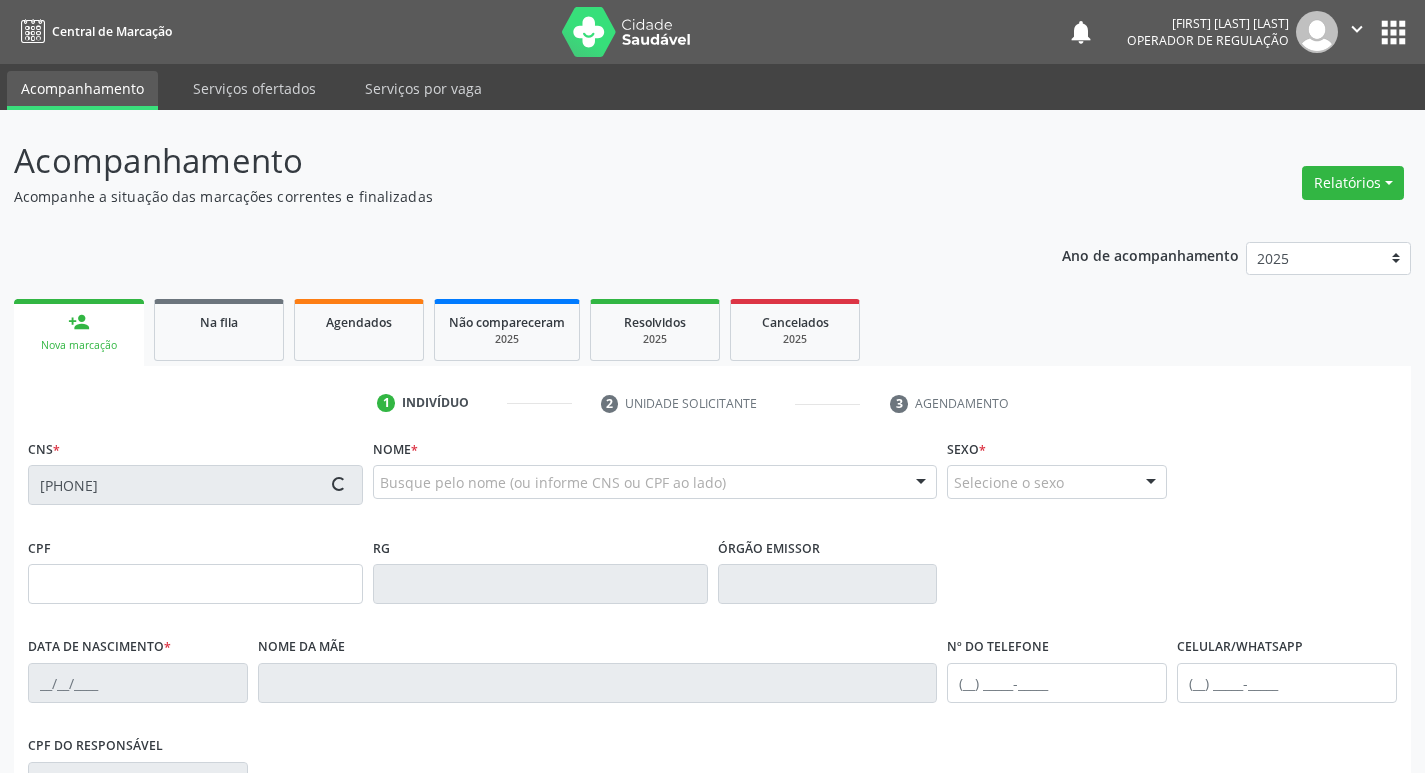 type on "[DATE]" 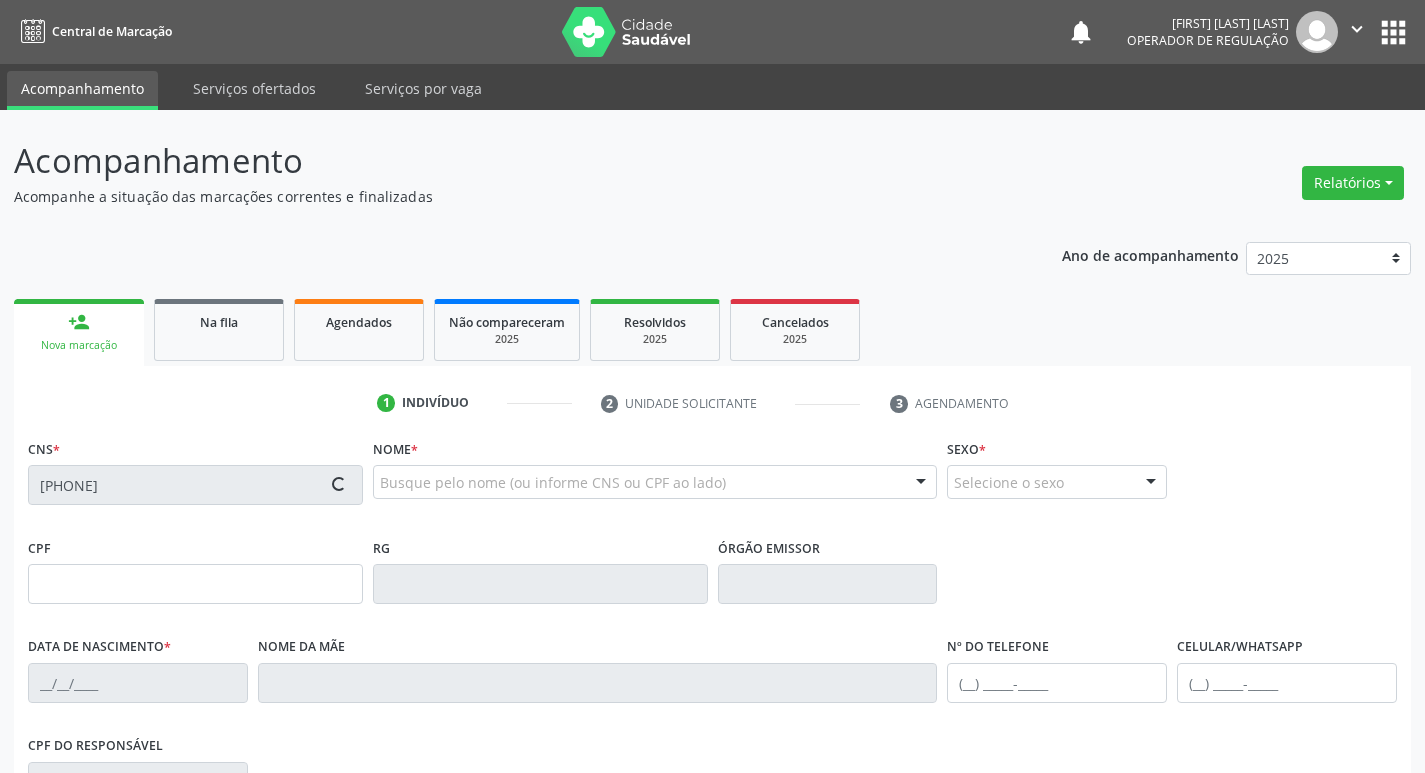 type on "[PHONE]" 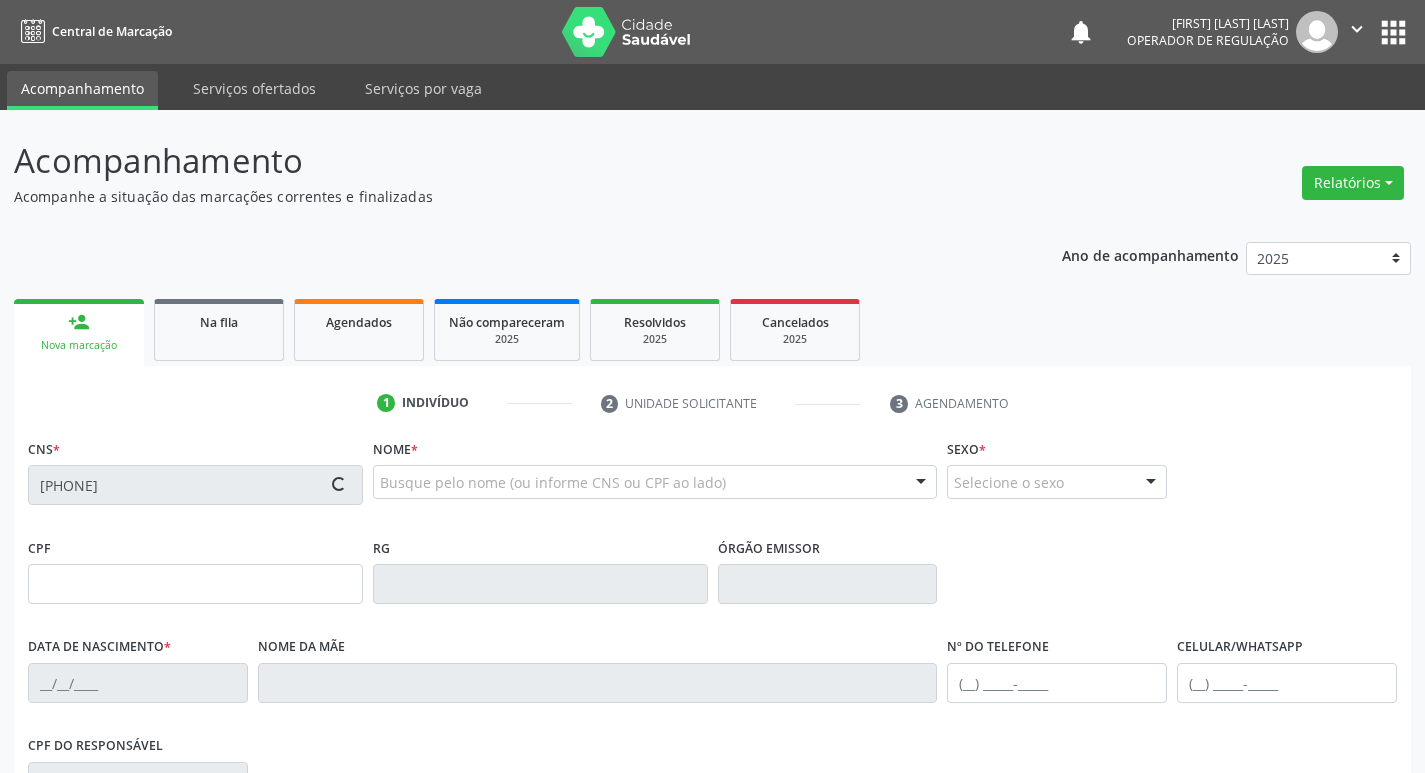 type on "25" 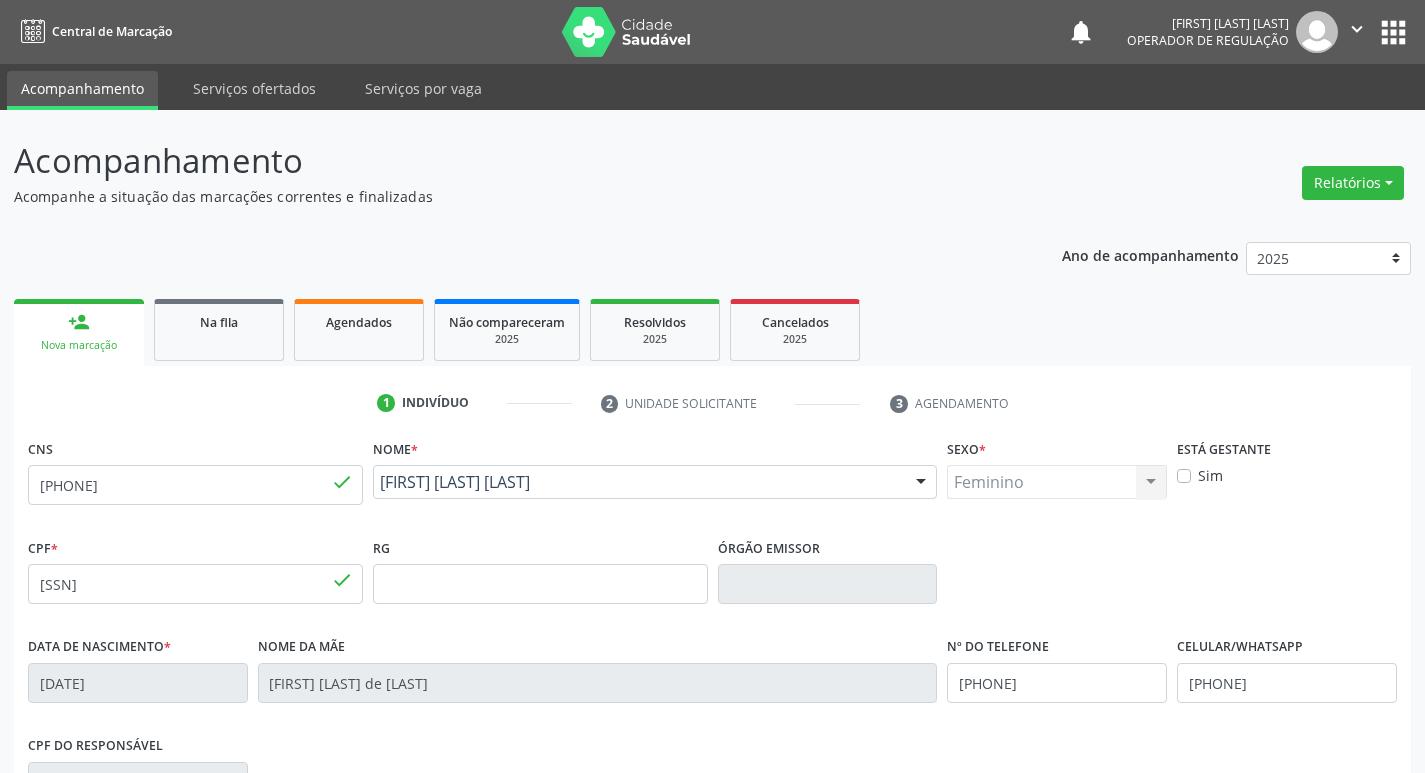 scroll, scrollTop: 311, scrollLeft: 0, axis: vertical 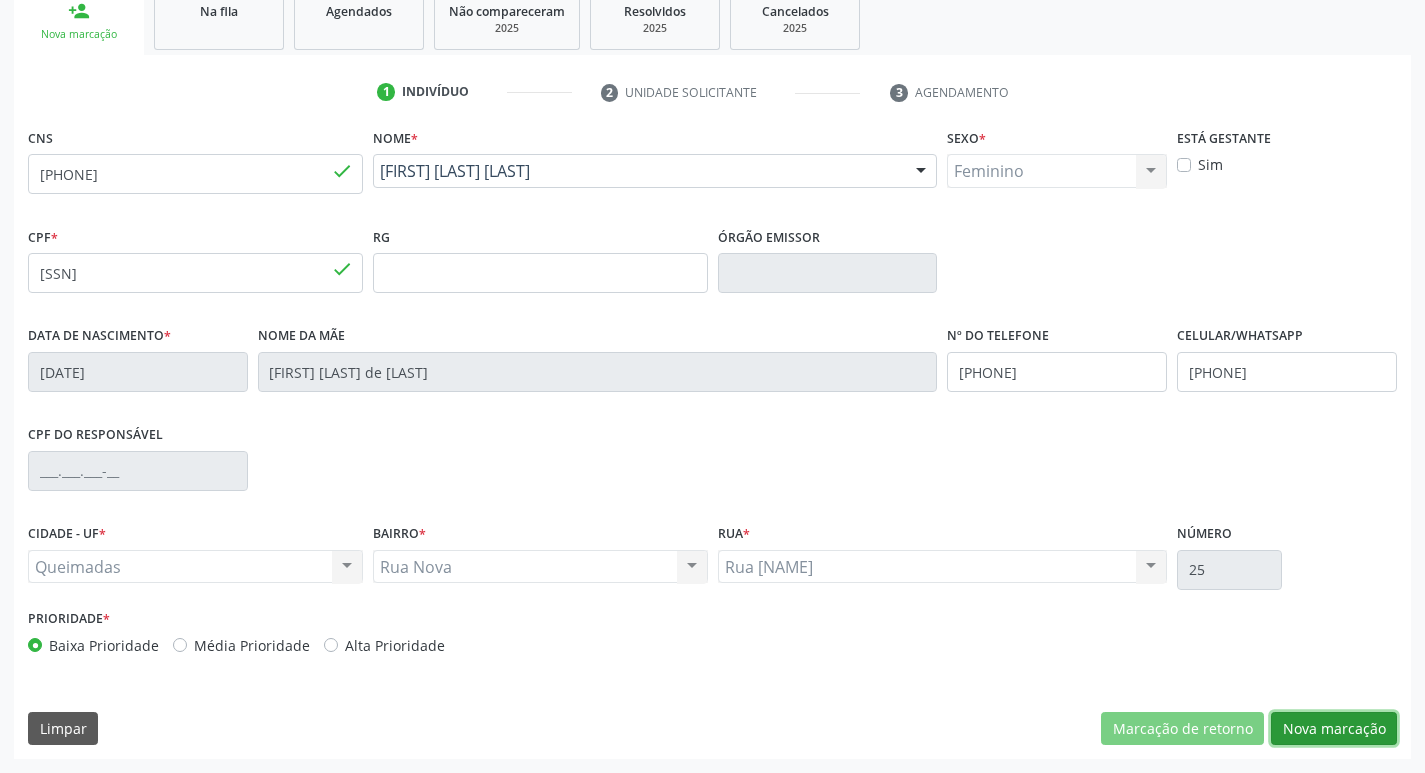 click on "Nova marcação" at bounding box center [1334, 729] 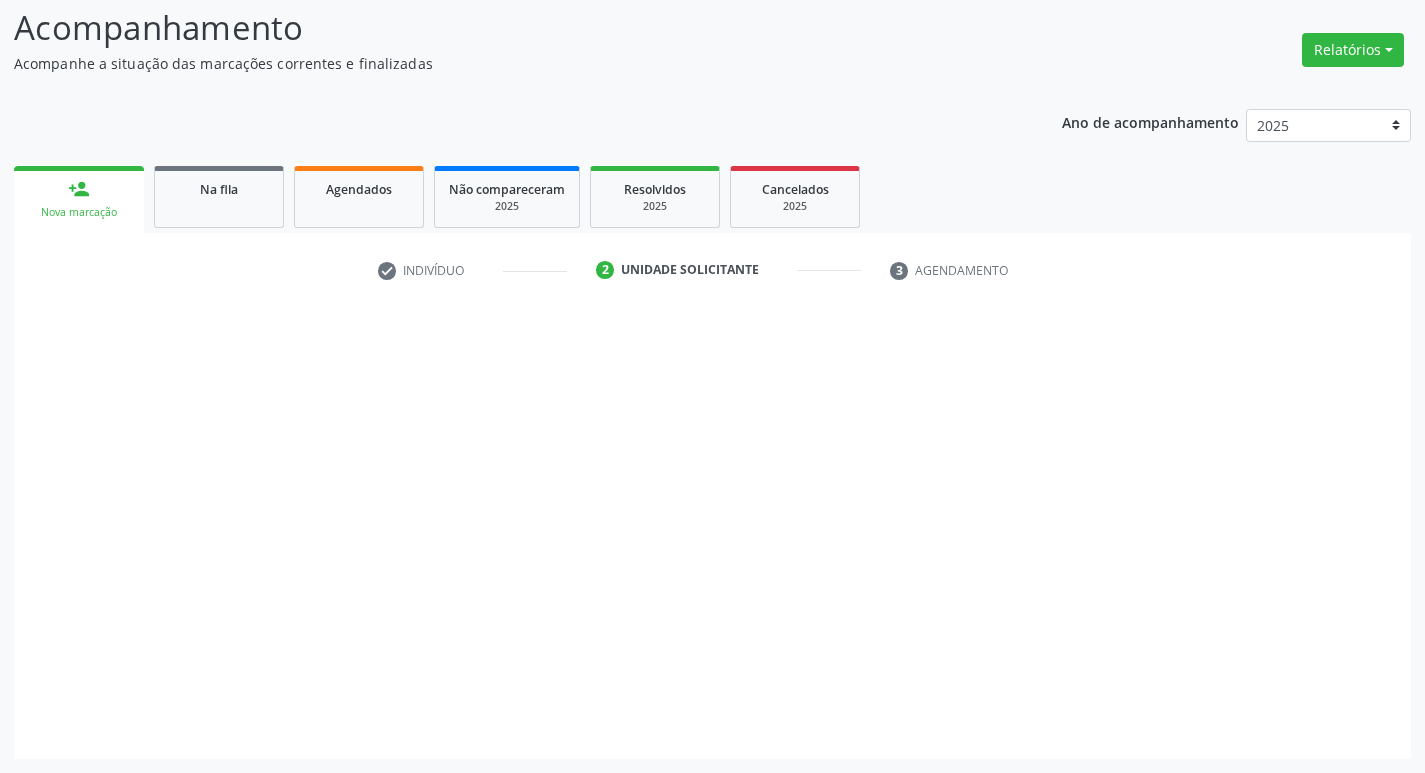 scroll, scrollTop: 133, scrollLeft: 0, axis: vertical 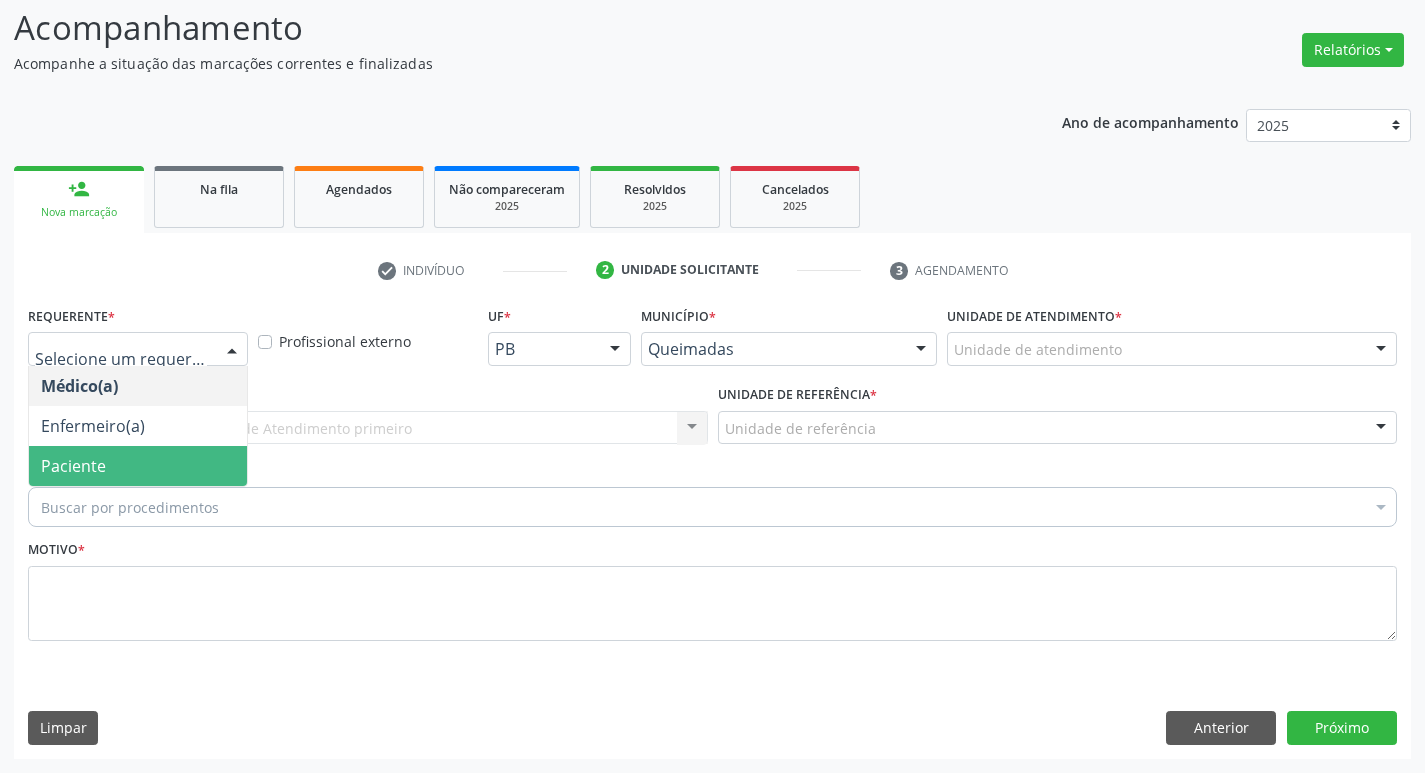 click on "Paciente" at bounding box center (138, 466) 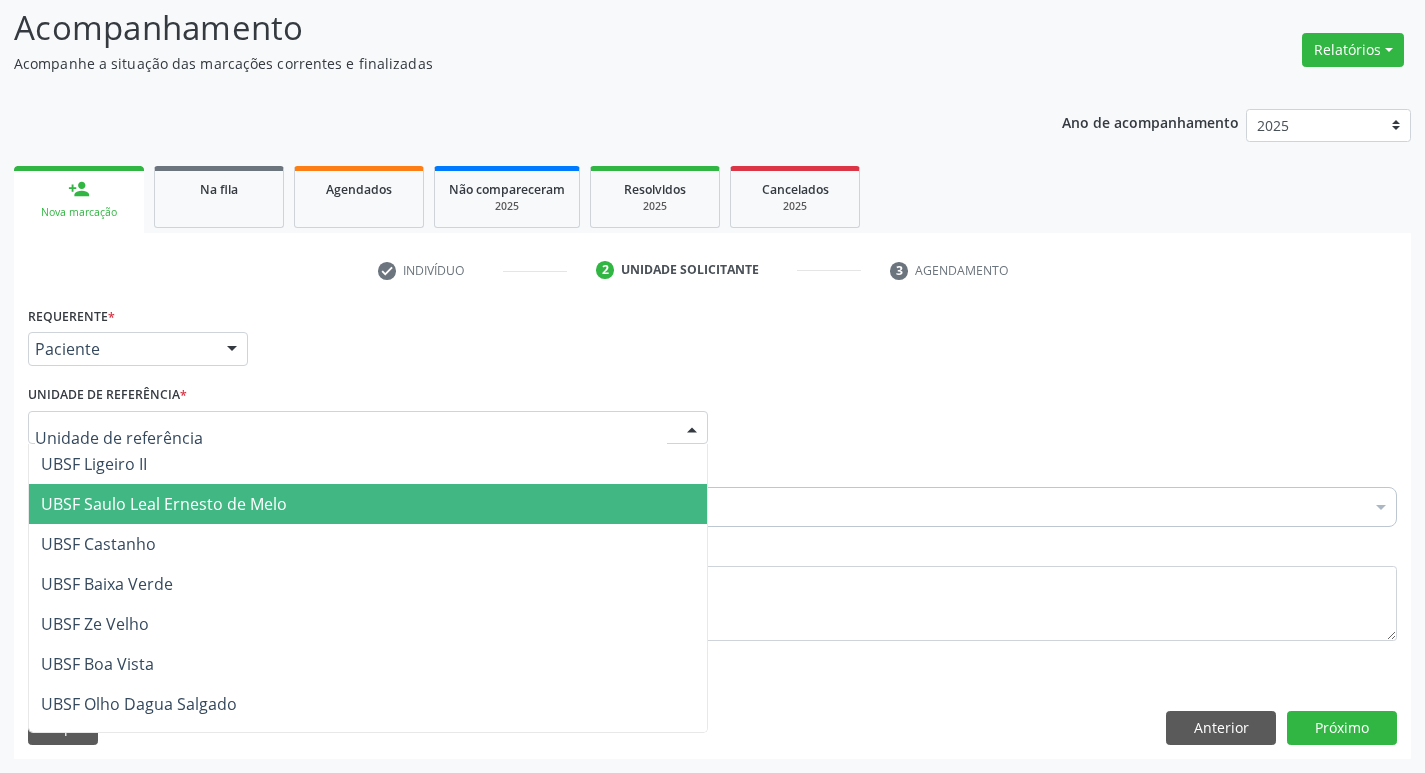 click on "UBSF Saulo Leal Ernesto de Melo" at bounding box center (164, 504) 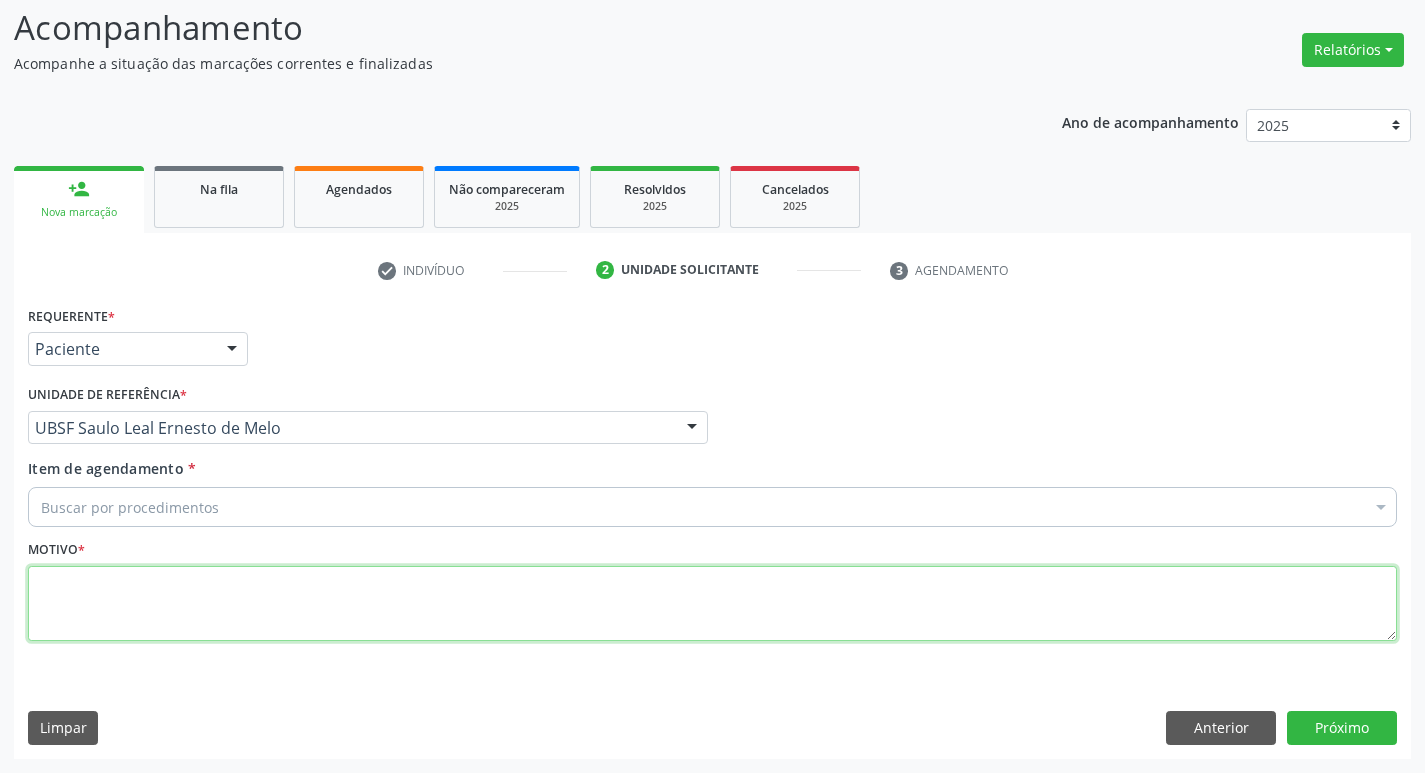 click at bounding box center (712, 604) 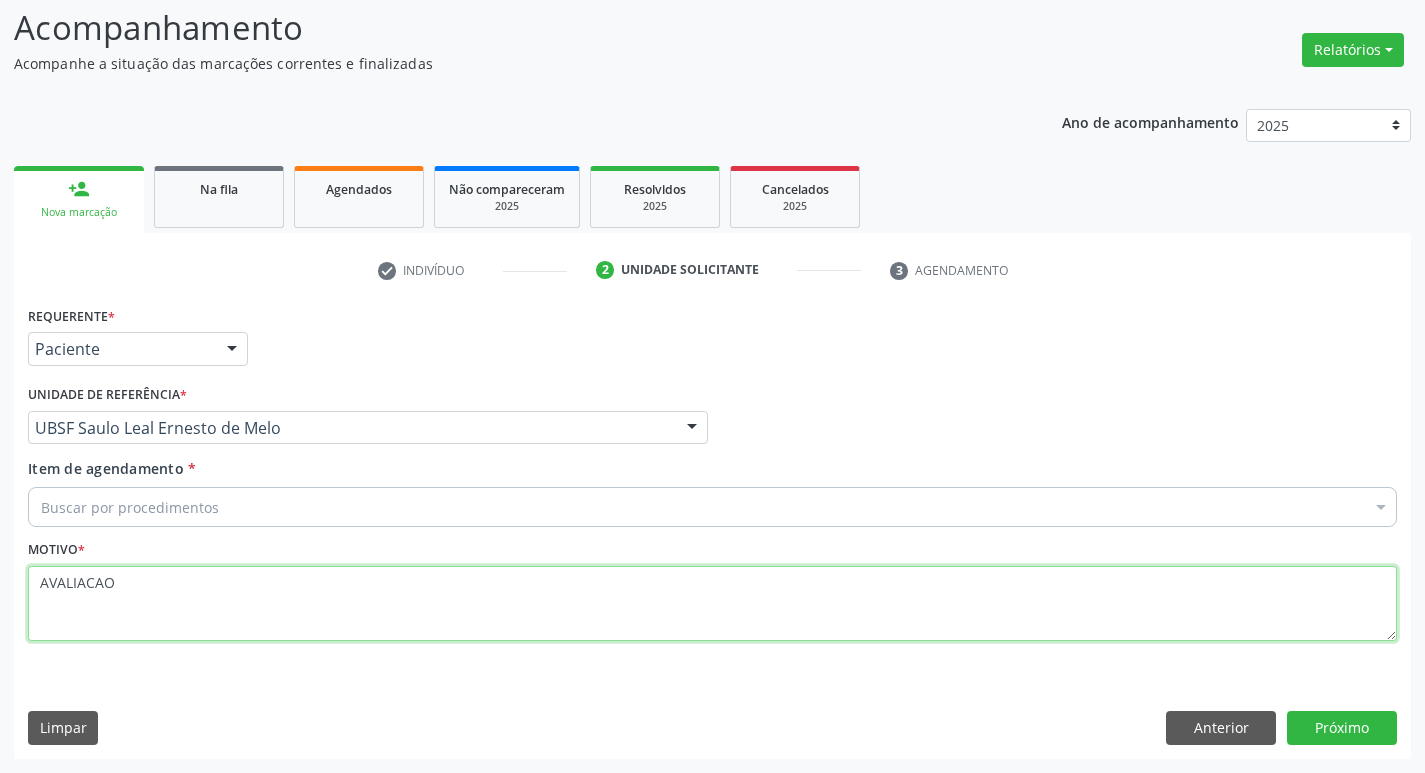 type on "AVALIACAO" 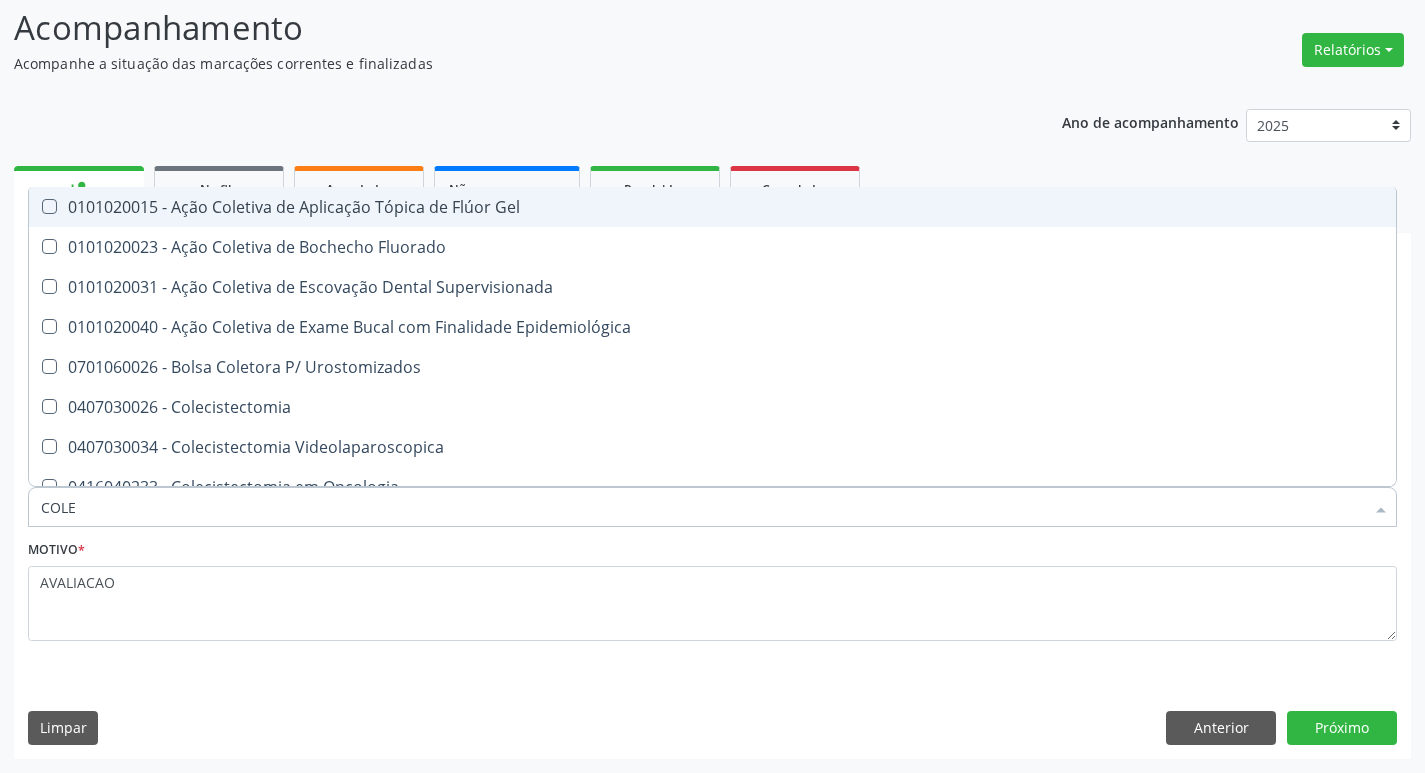 type on "COLES" 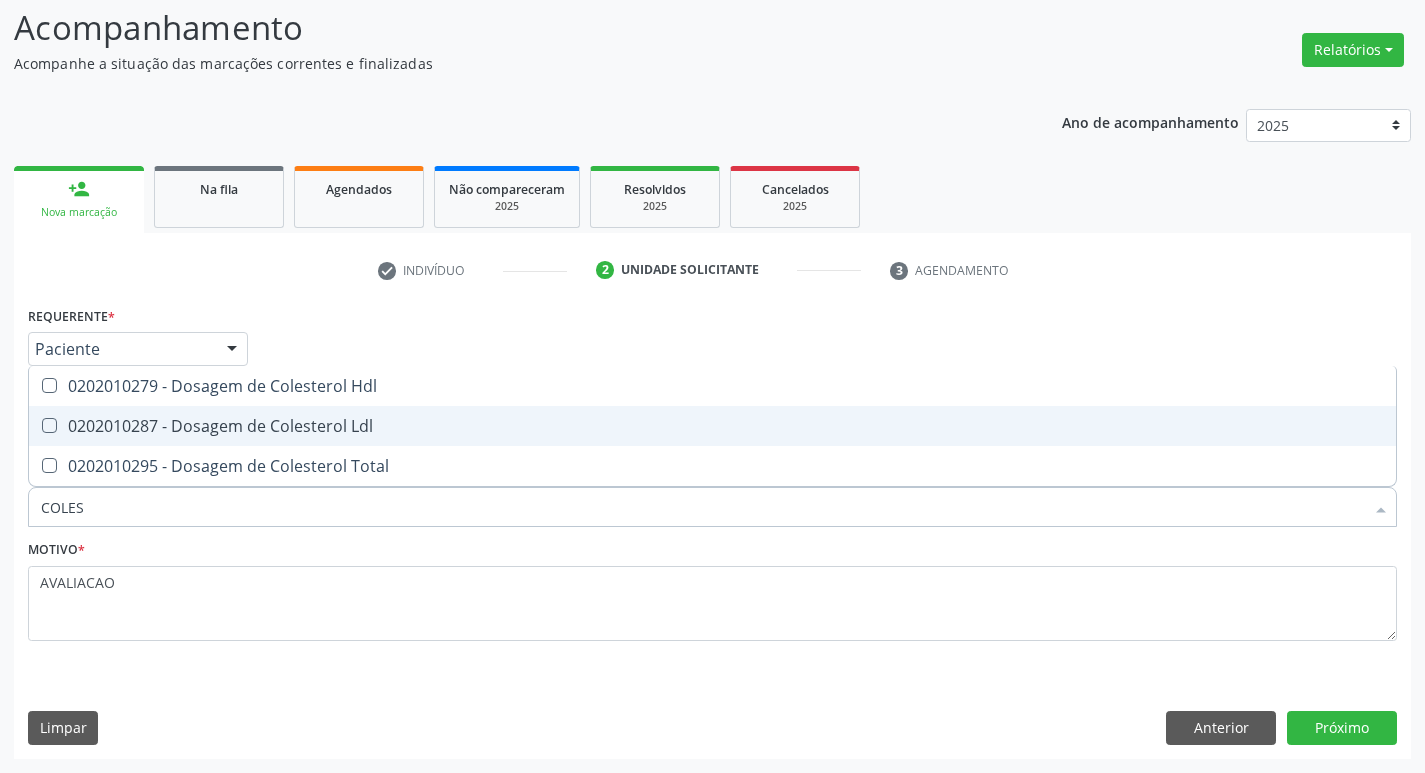click on "0202010287 - Dosagem de Colesterol Ldl" at bounding box center [712, 426] 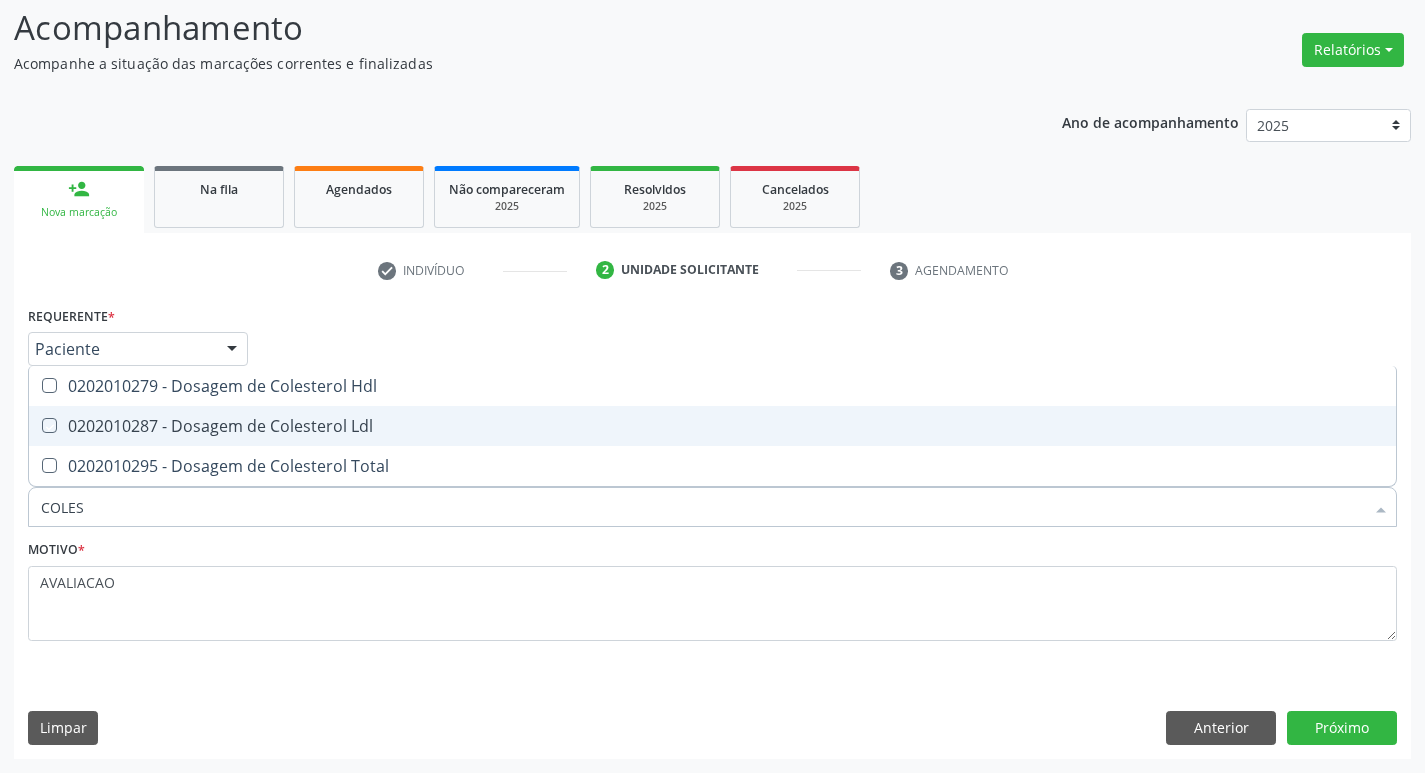 checkbox on "true" 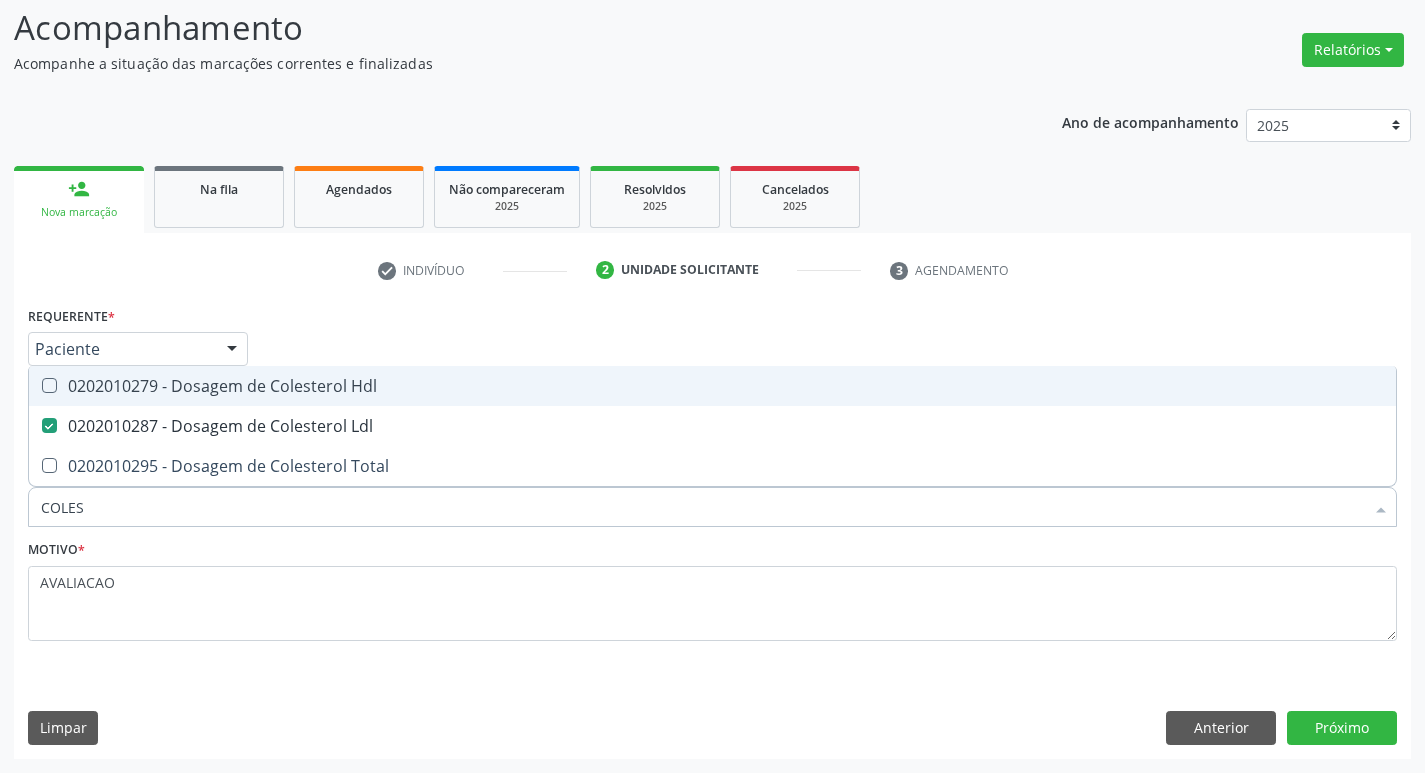 click on "0202010279 - Dosagem de Colesterol Hdl" at bounding box center (712, 386) 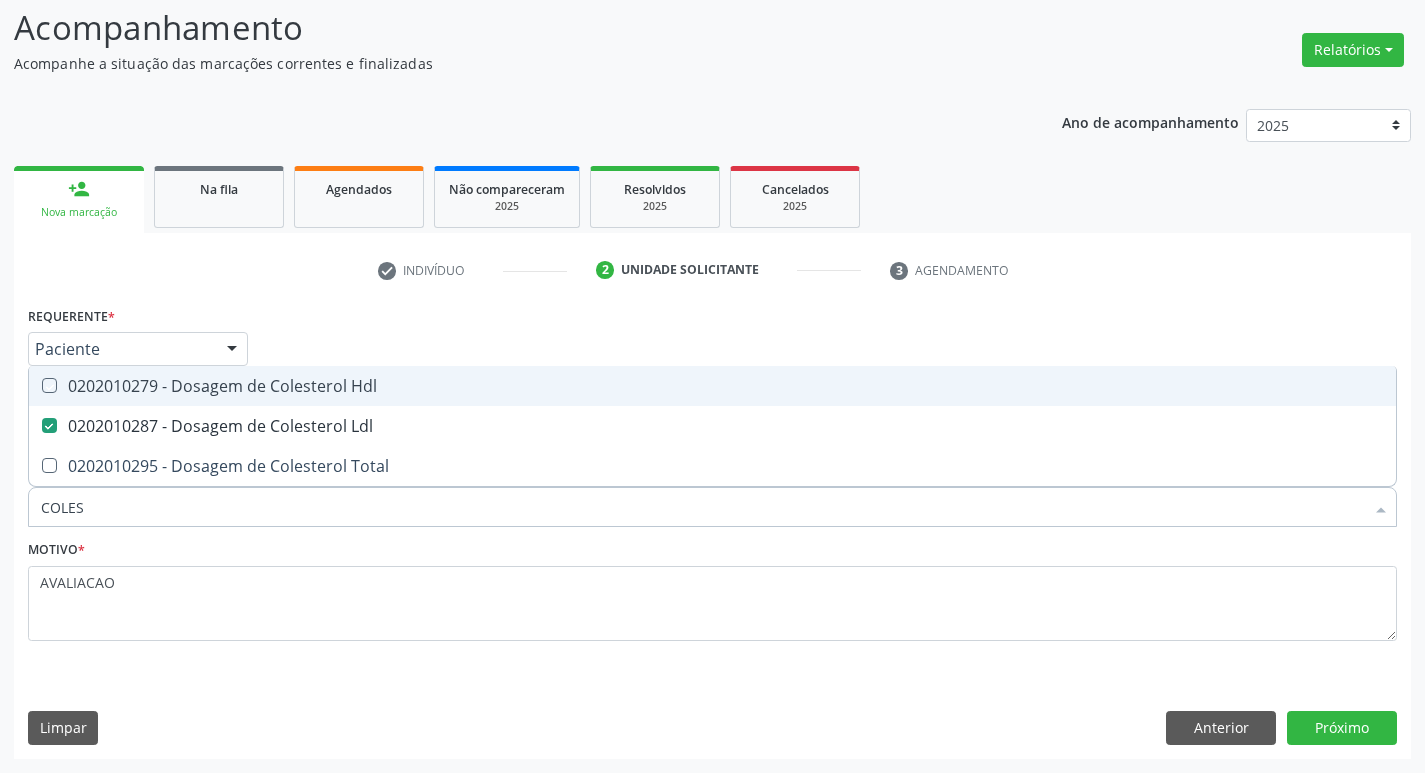 checkbox on "true" 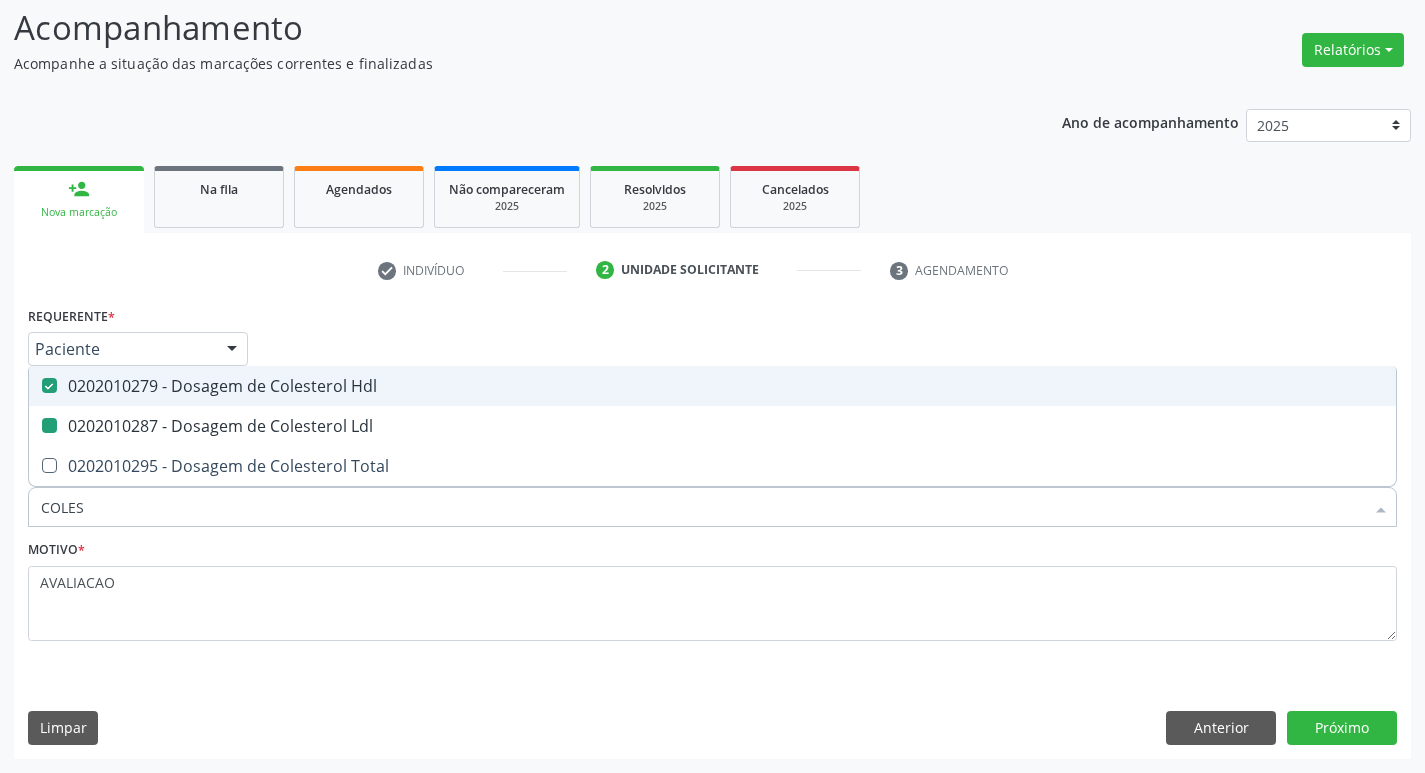 type on "COLE" 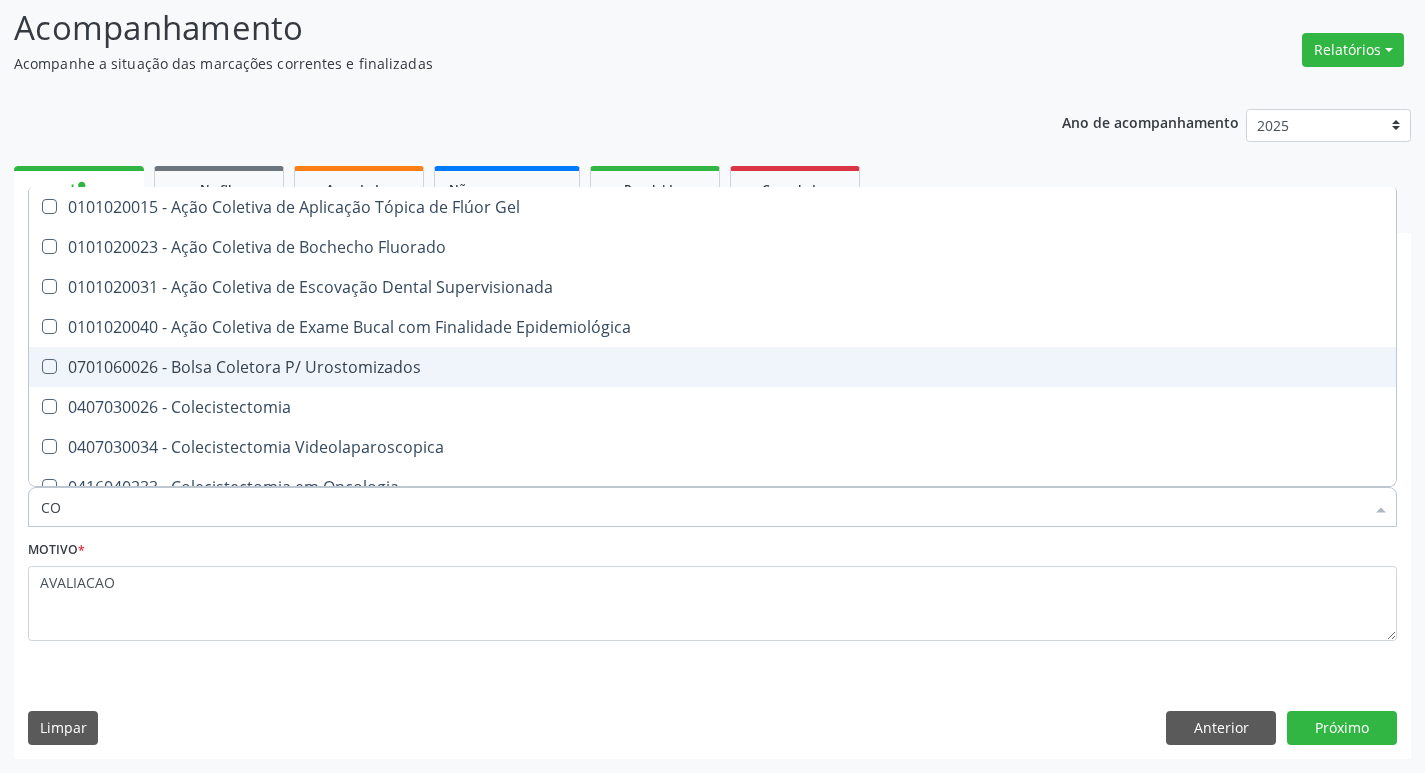 type on "C" 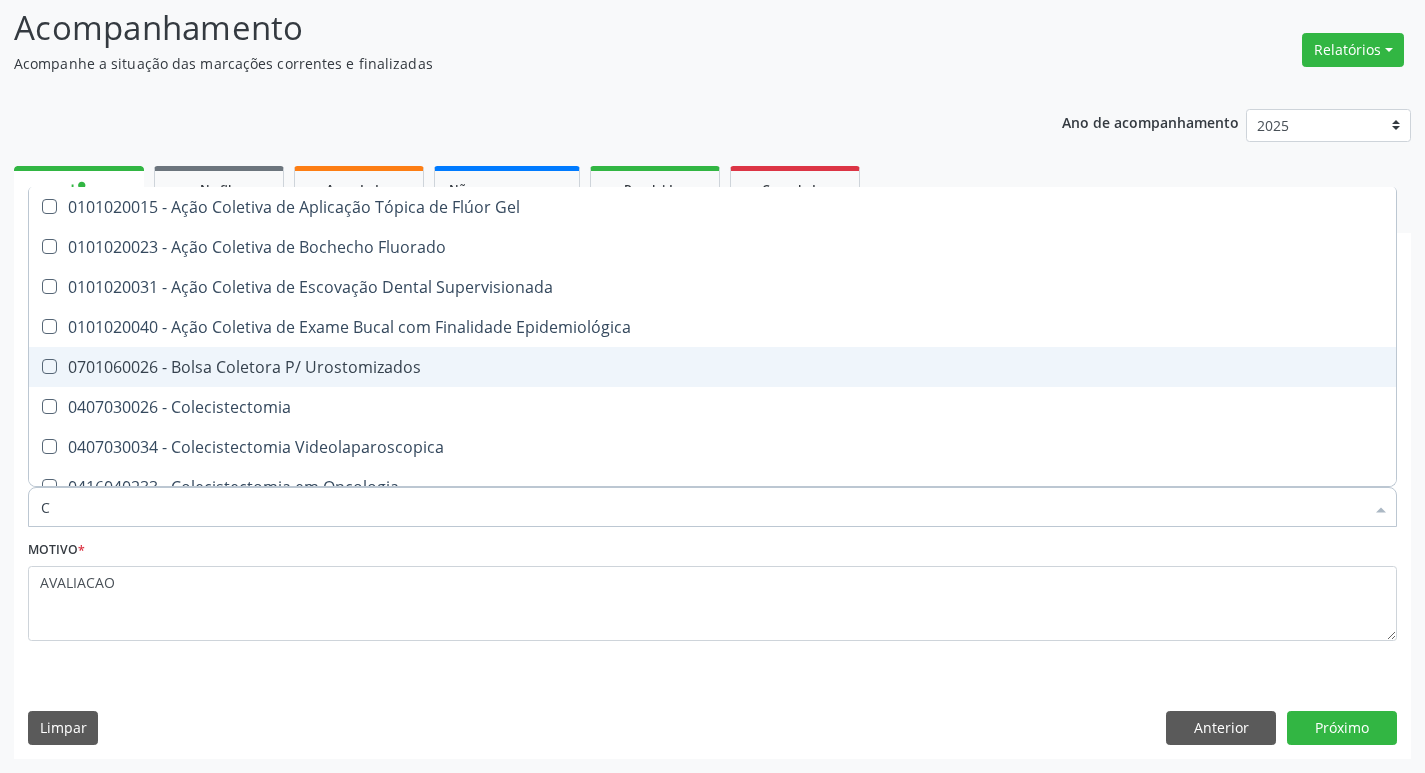 type 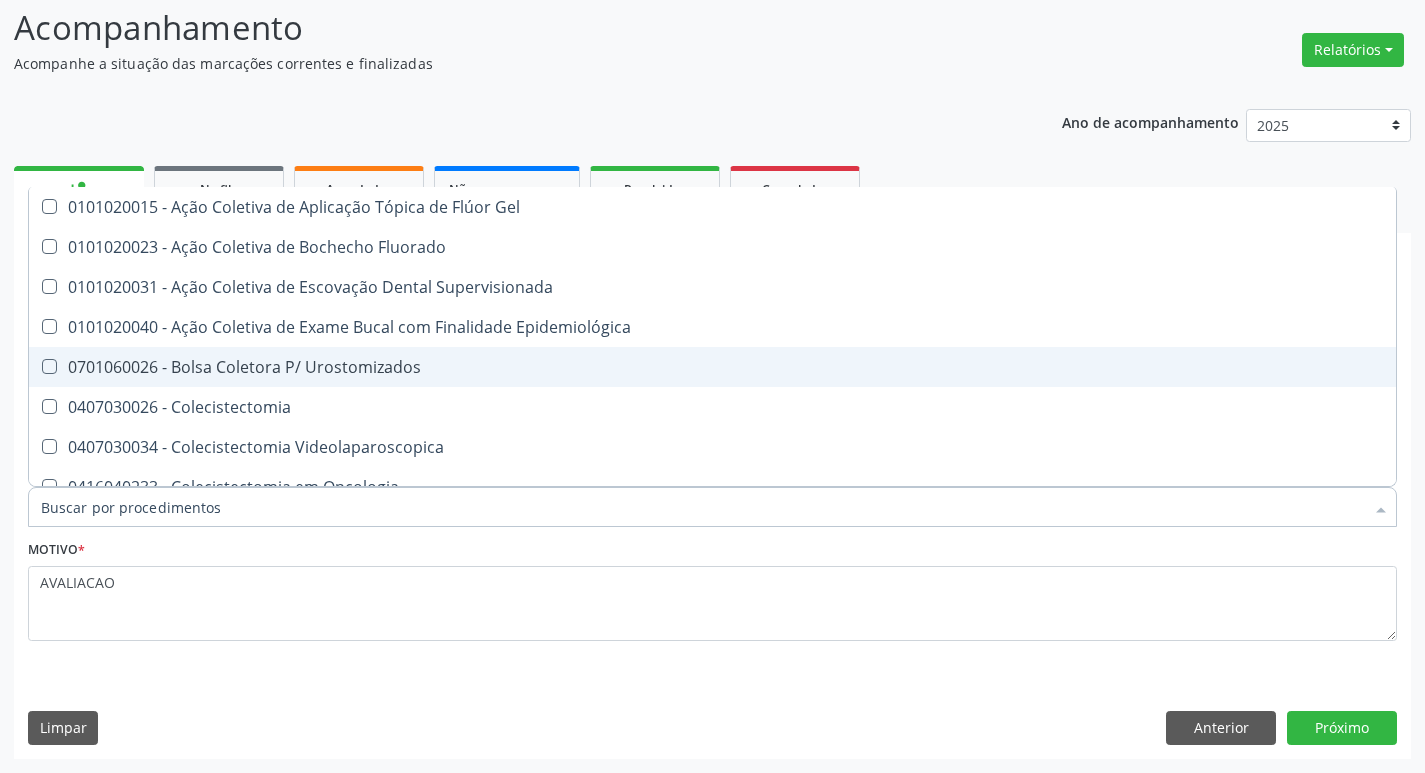 checkbox on "false" 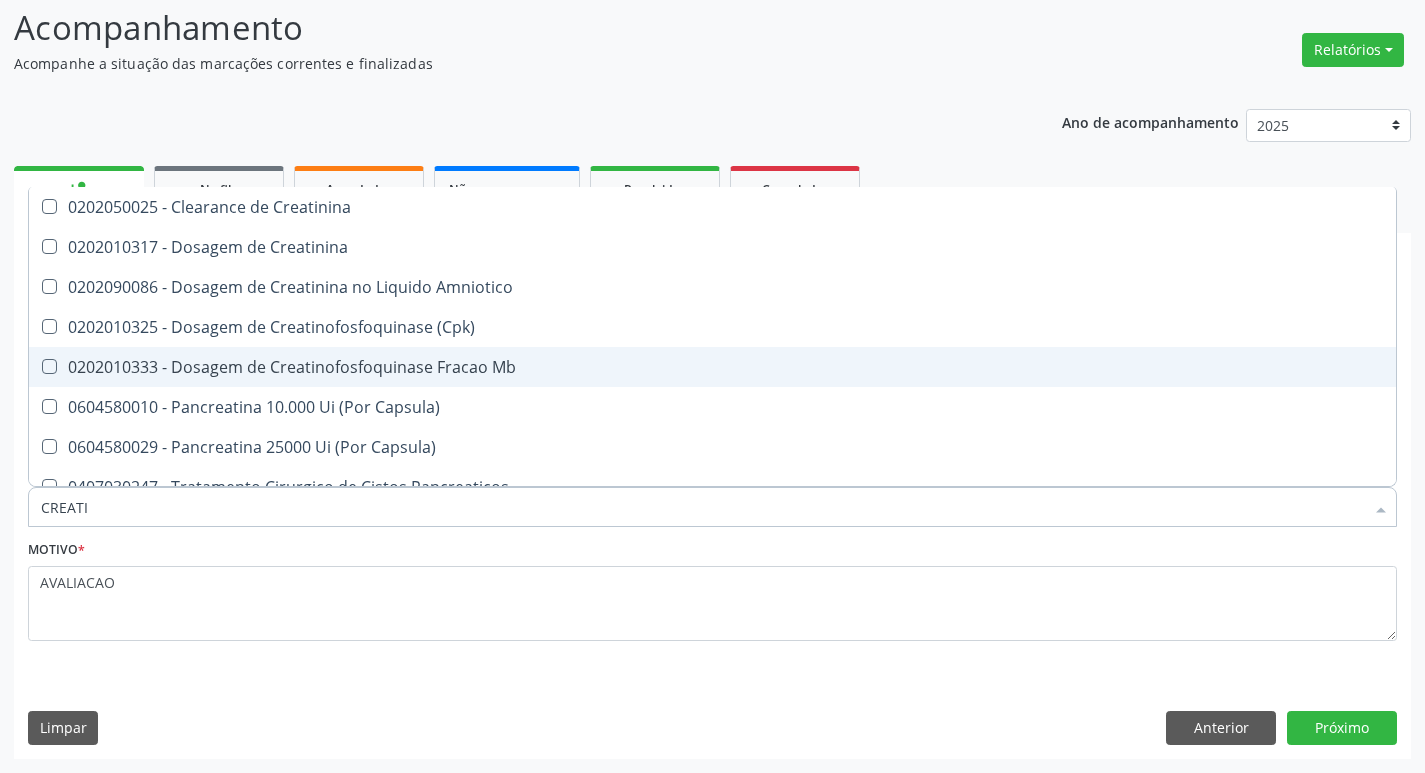 type on "CREATIN" 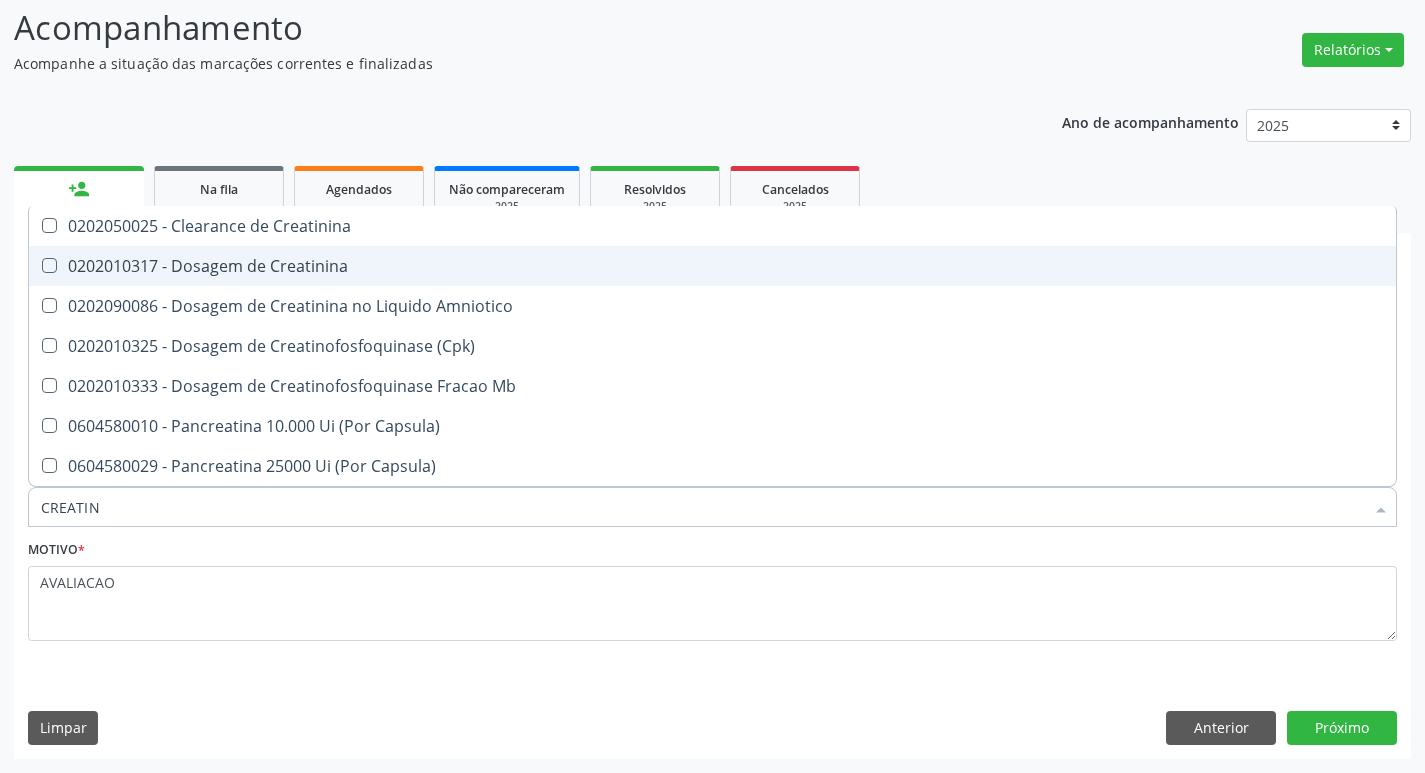 click on "0202010317 - Dosagem de Creatinina" at bounding box center [712, 266] 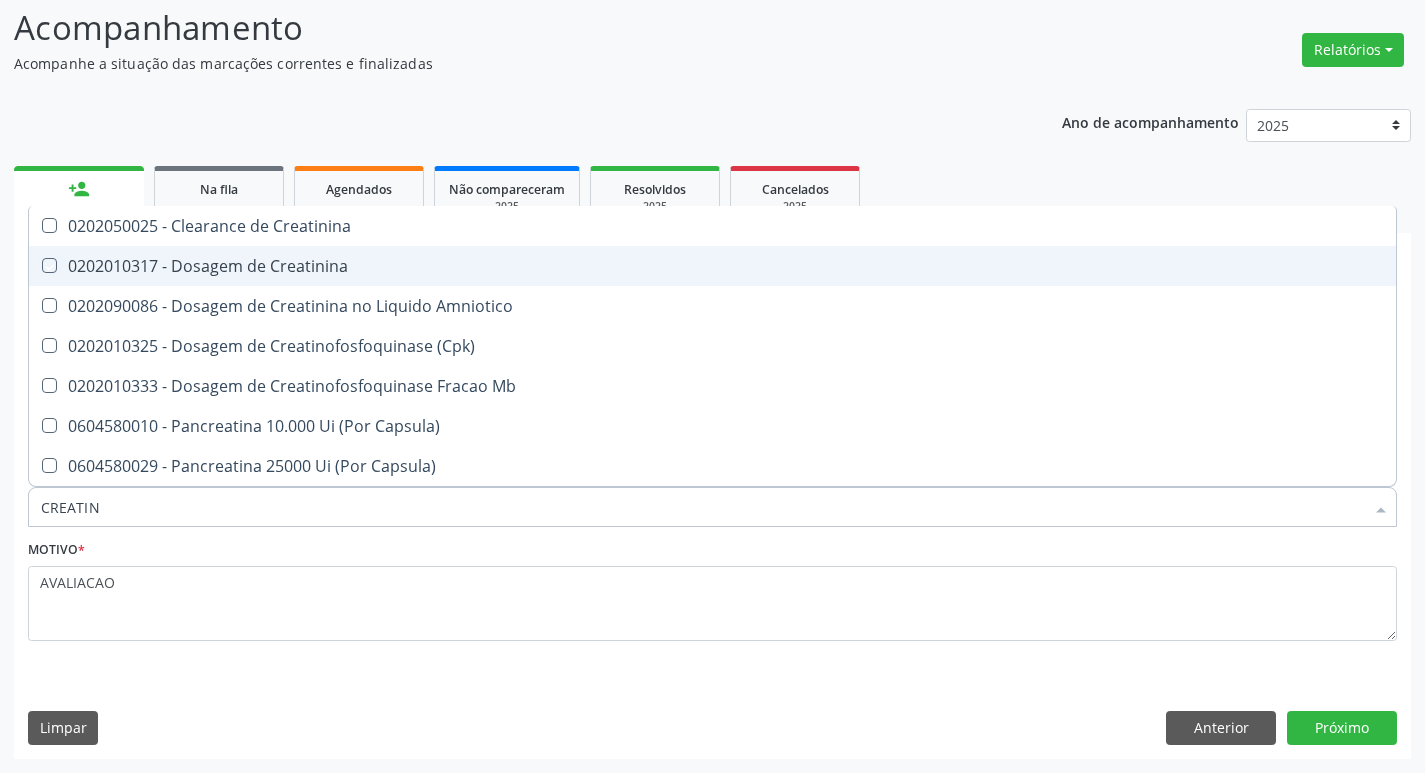 checkbox on "true" 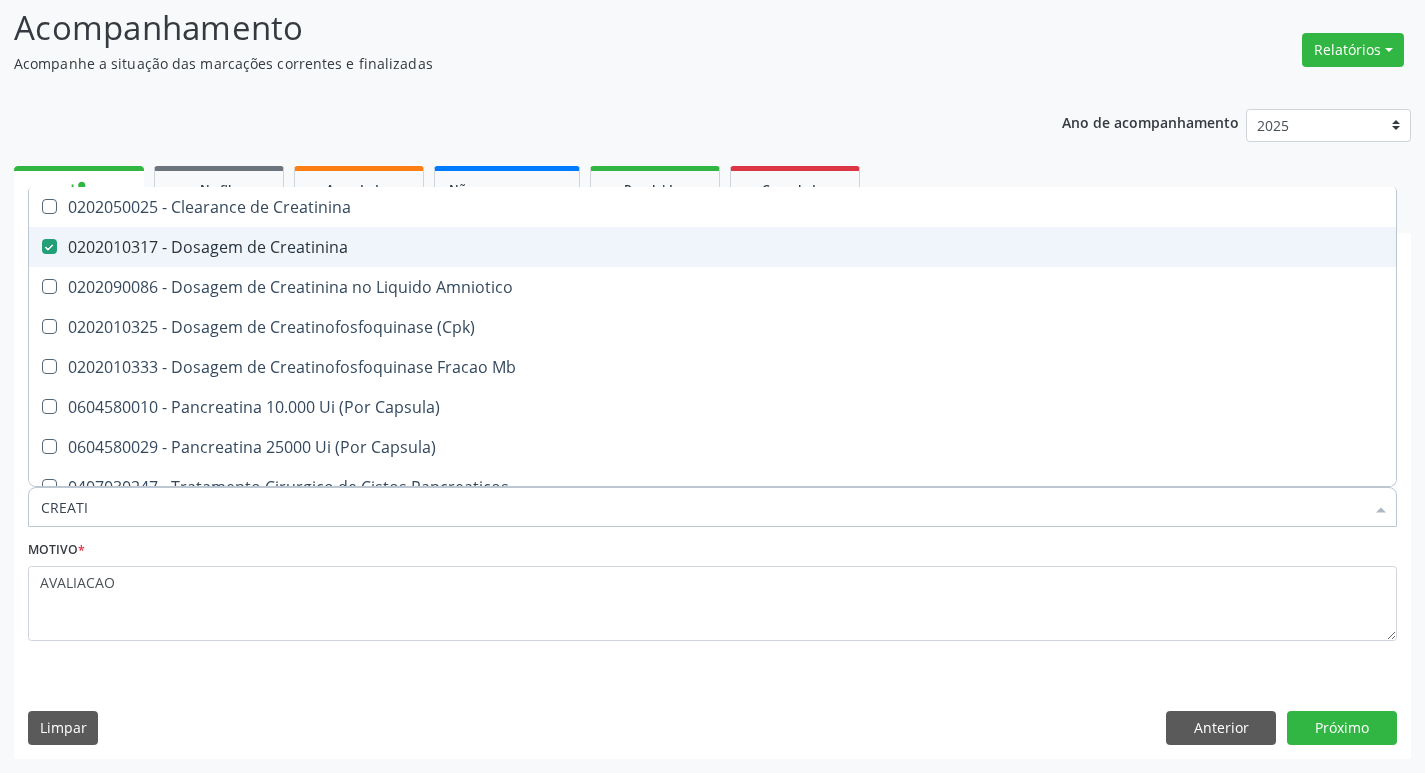 type on "CREAT" 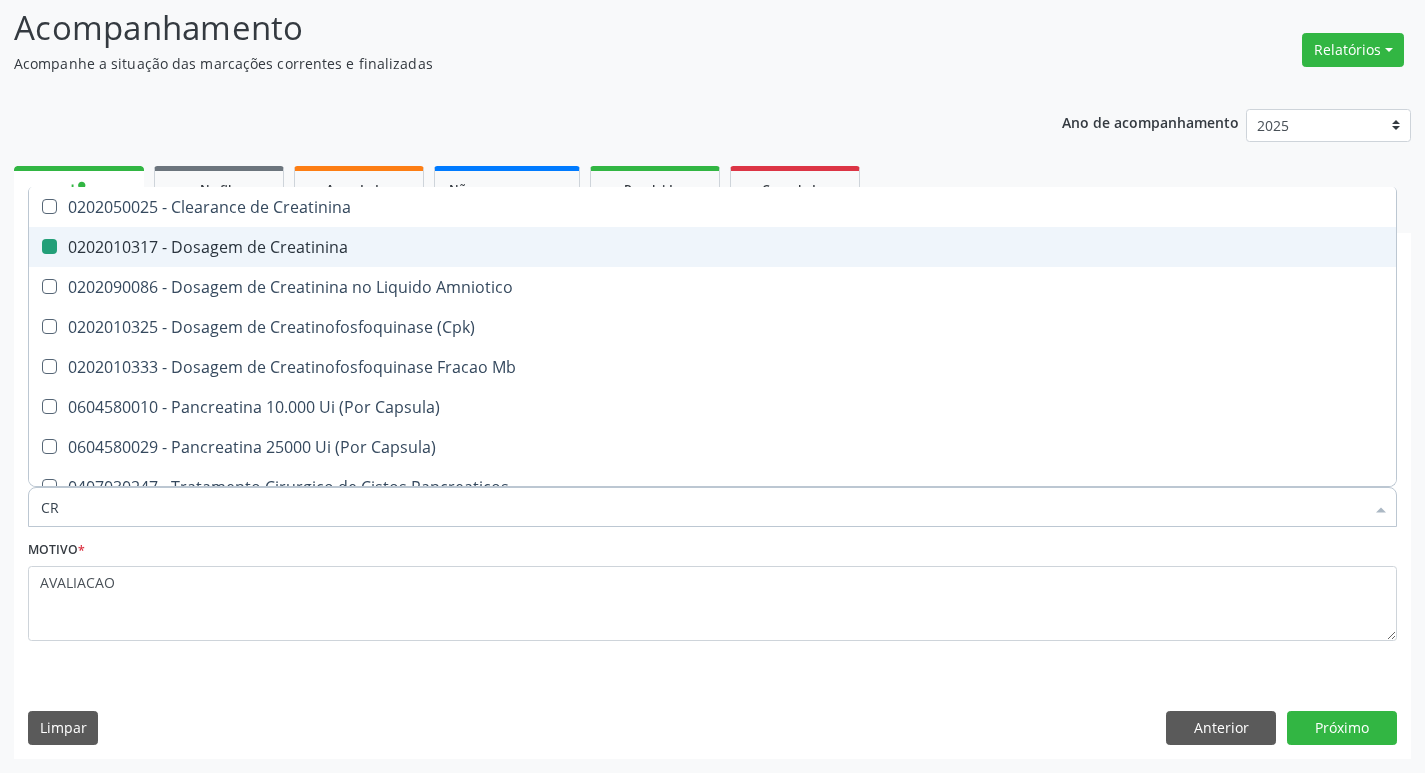 type on "C" 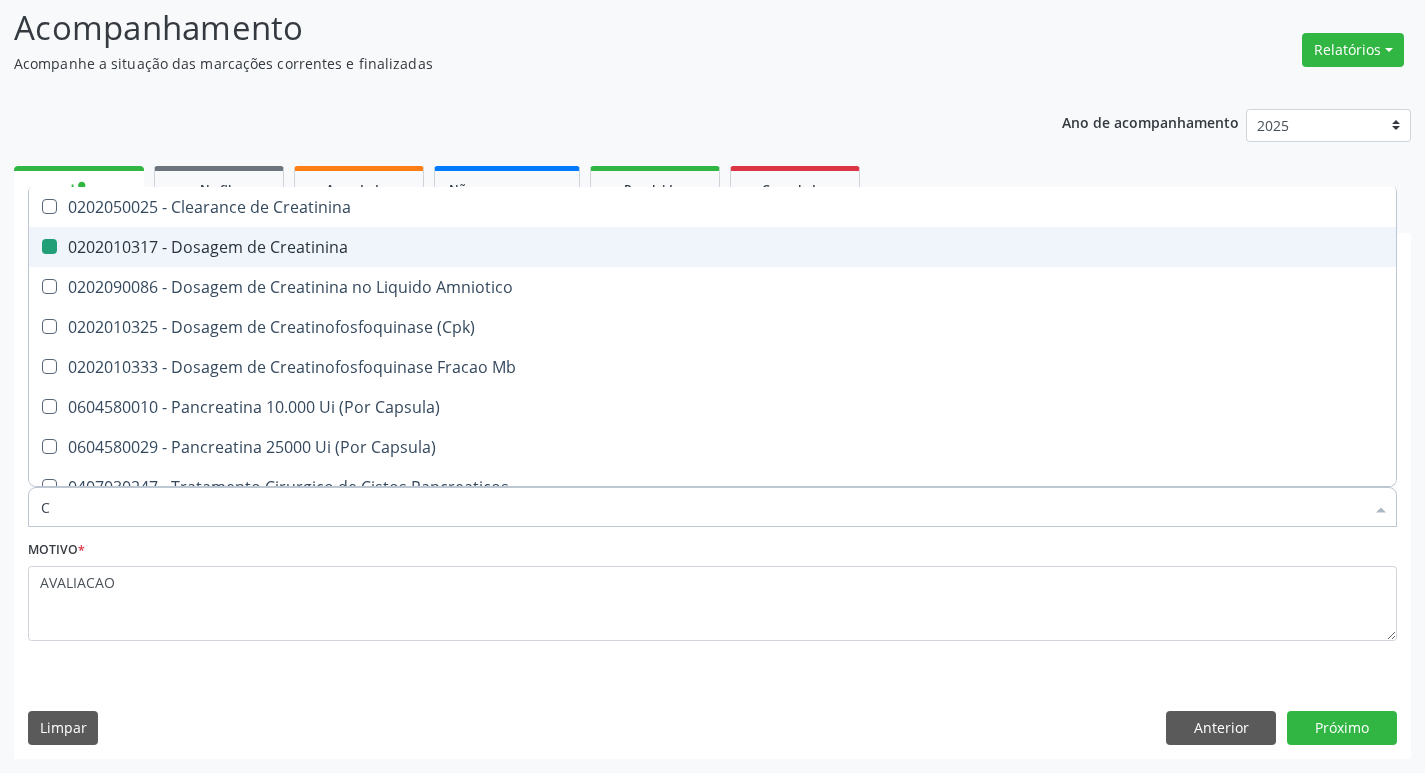 type 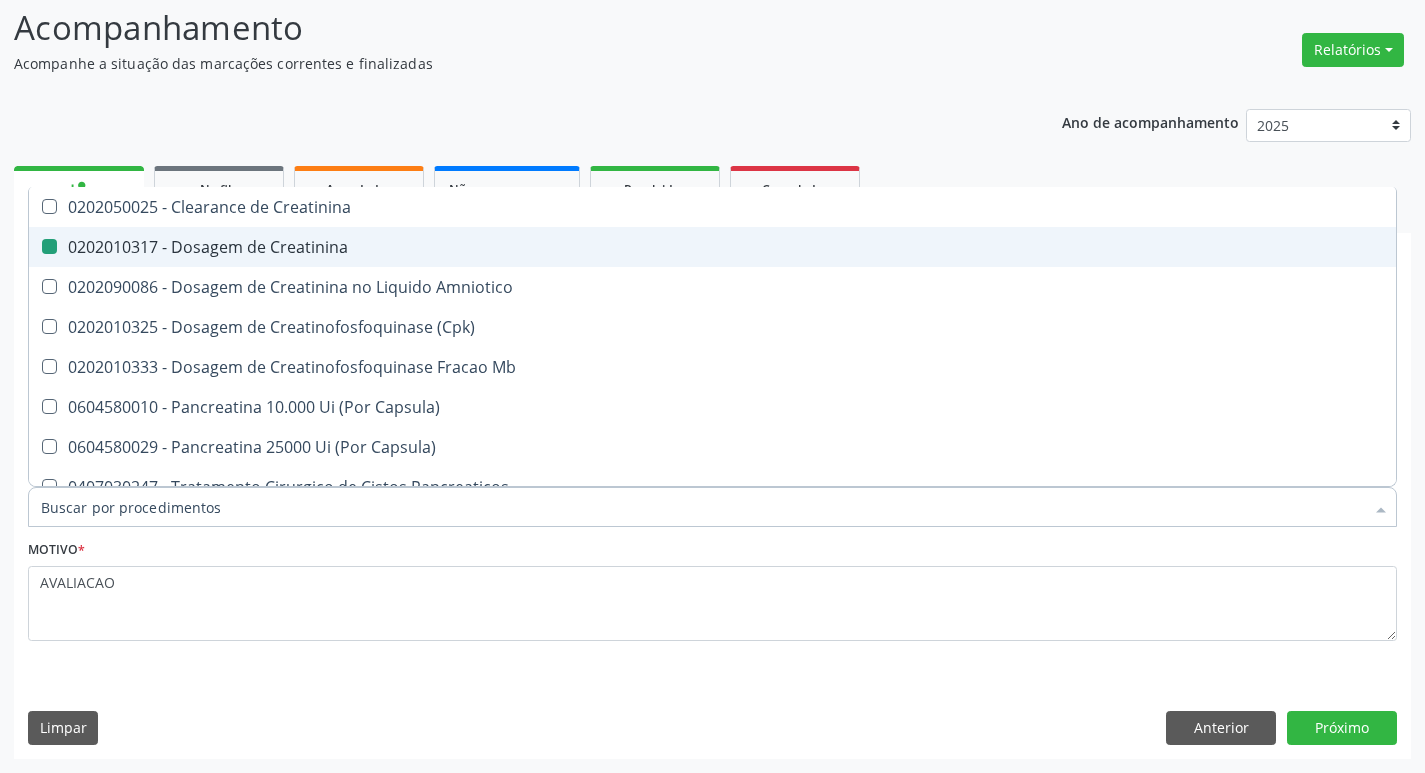 checkbox on "false" 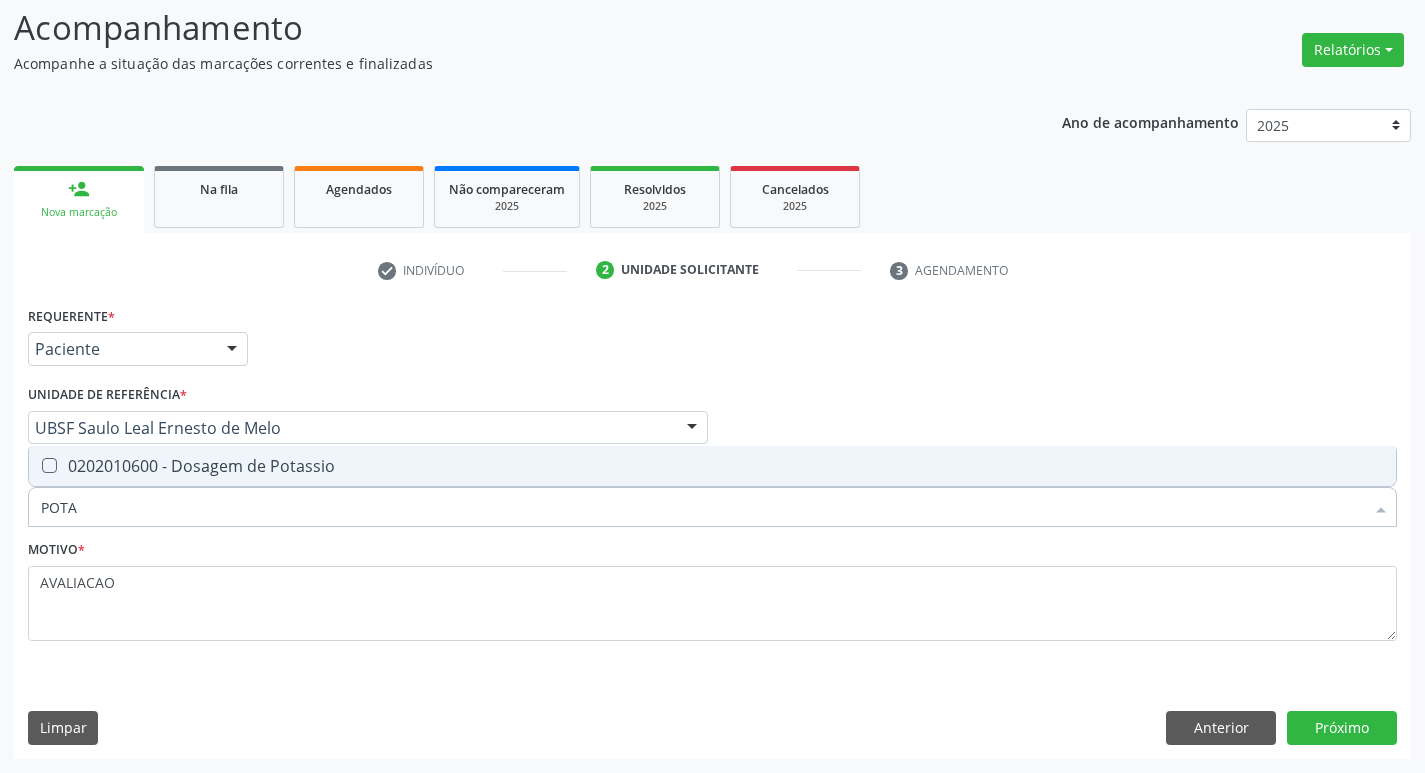 type on "POTAS" 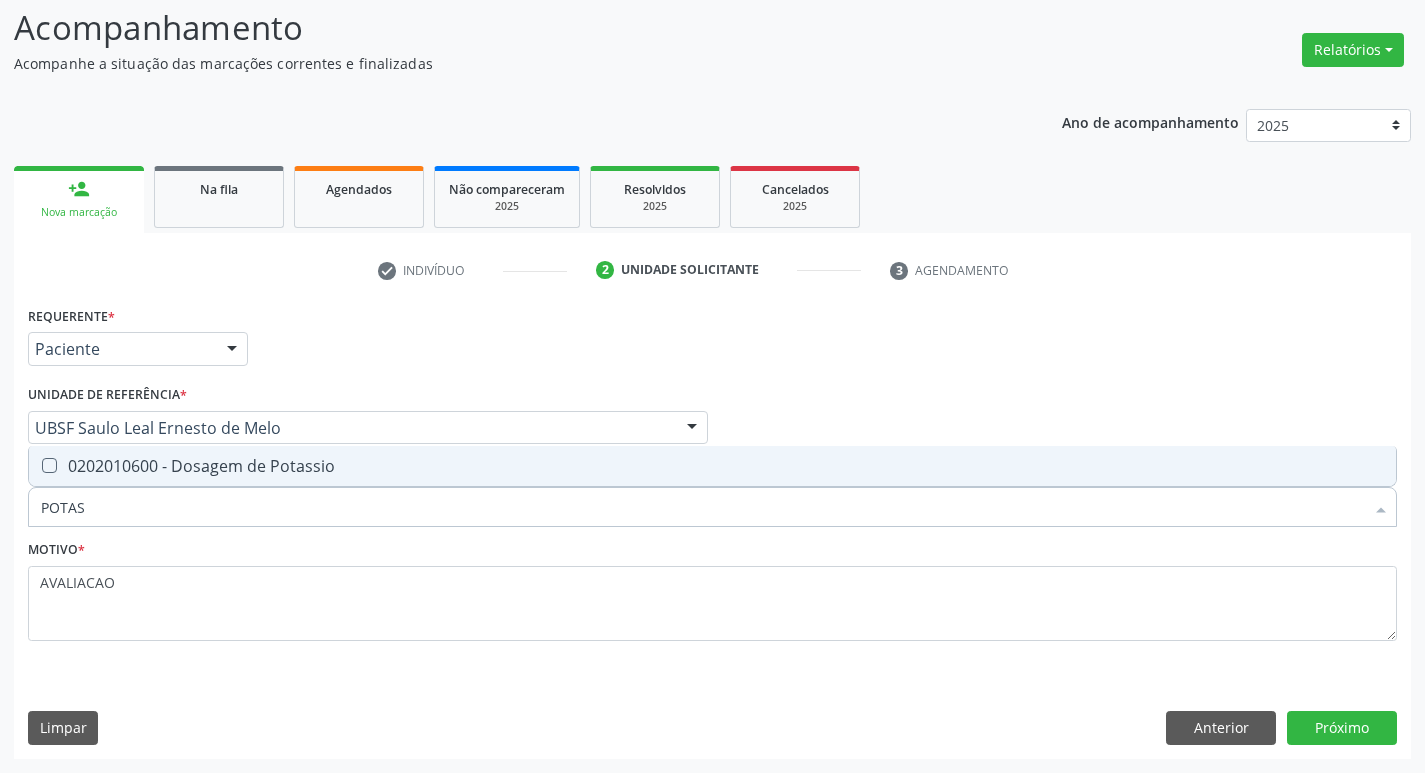 click on "0202010600 - Dosagem de Potassio" at bounding box center (712, 466) 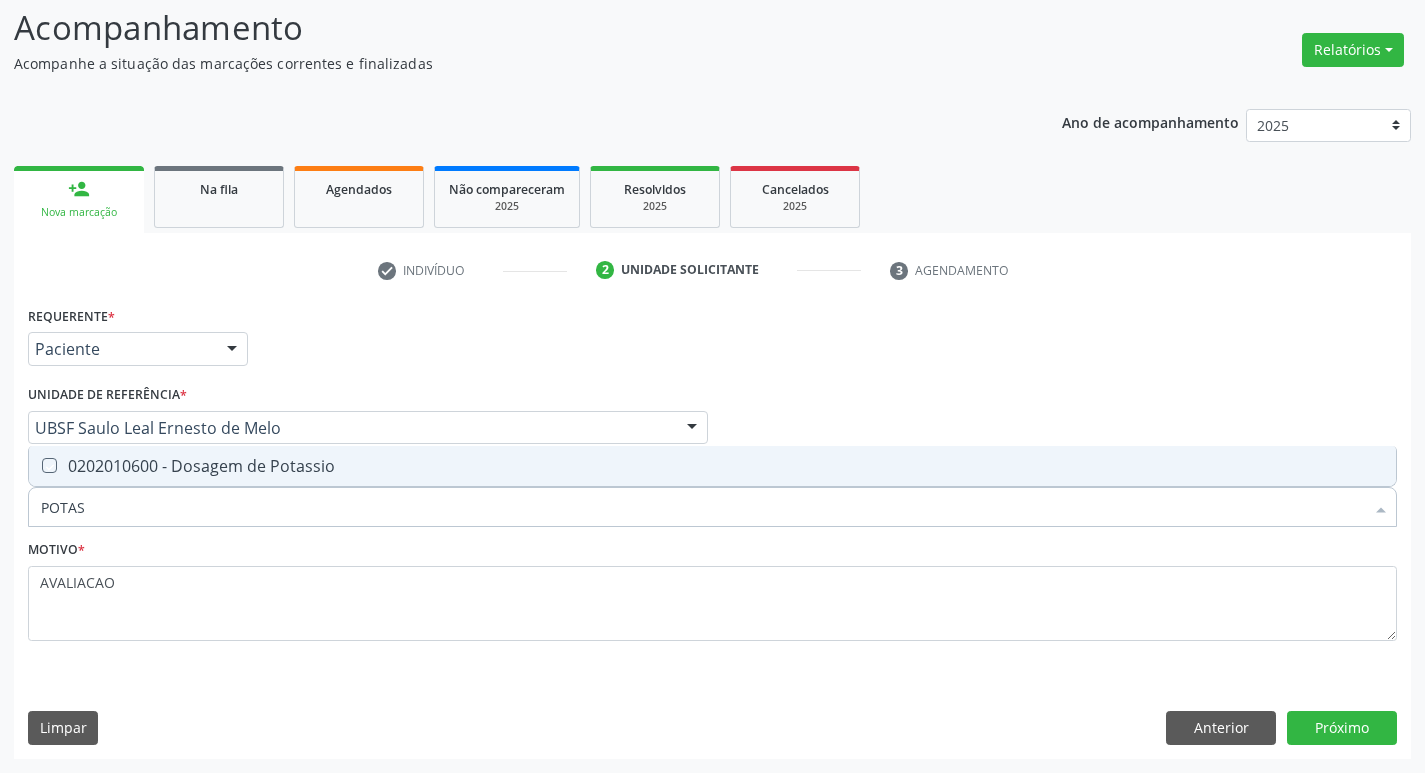 checkbox on "true" 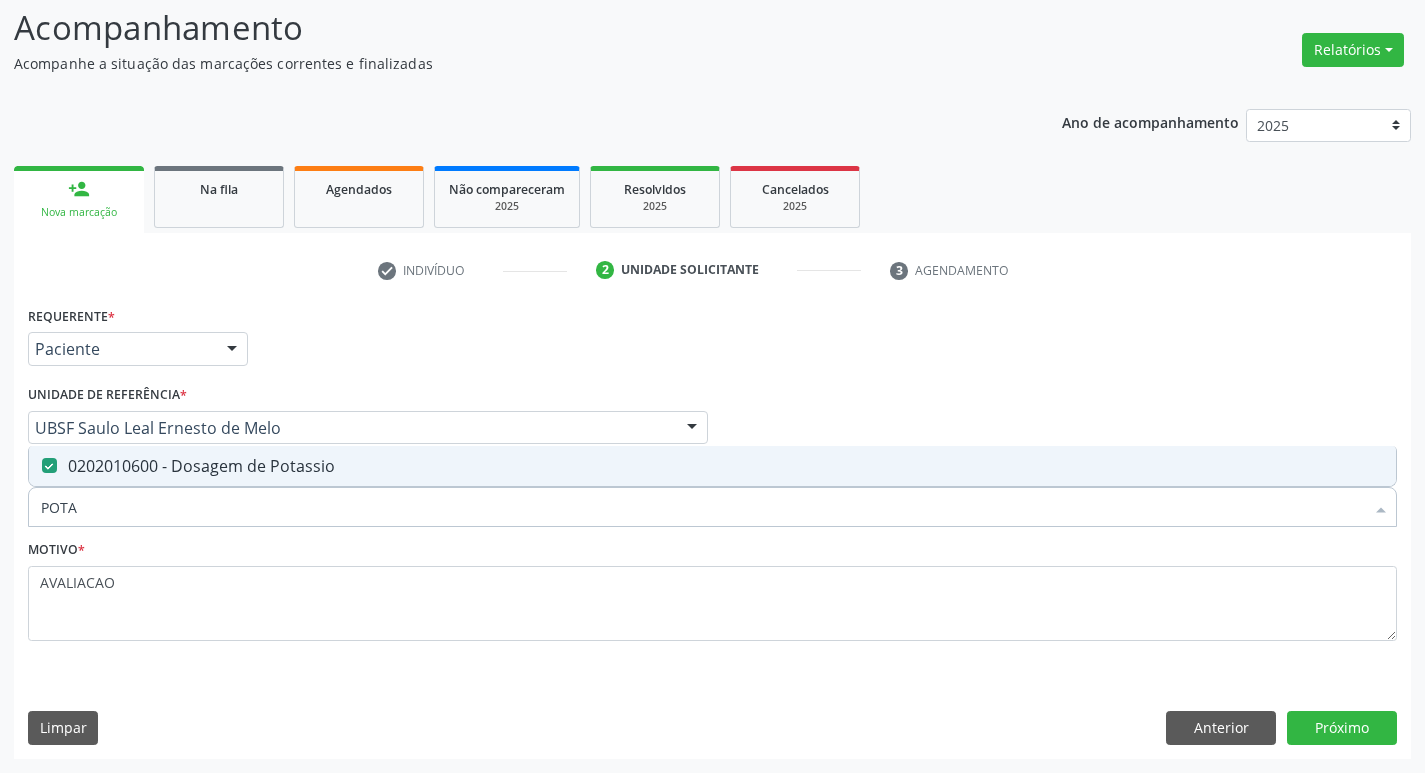 type on "POT" 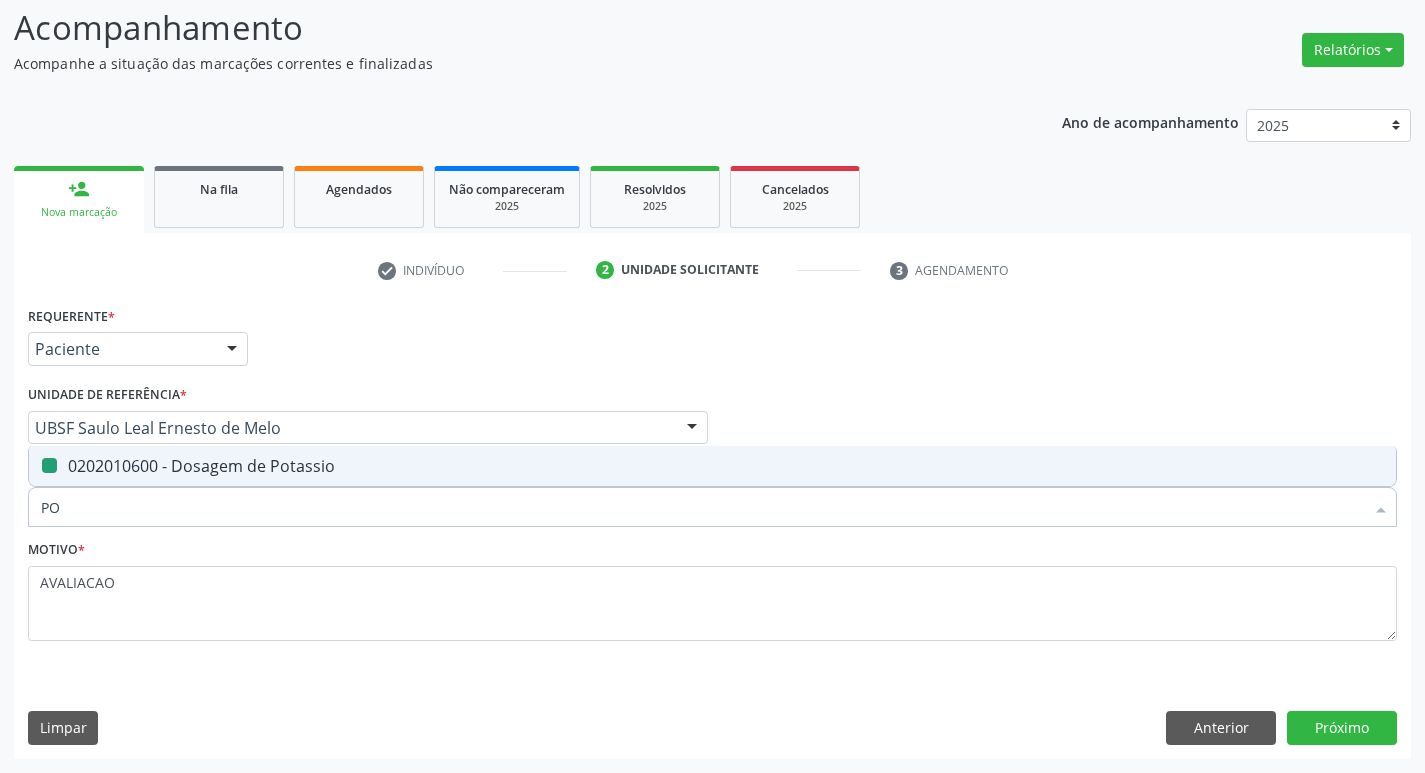 type on "P" 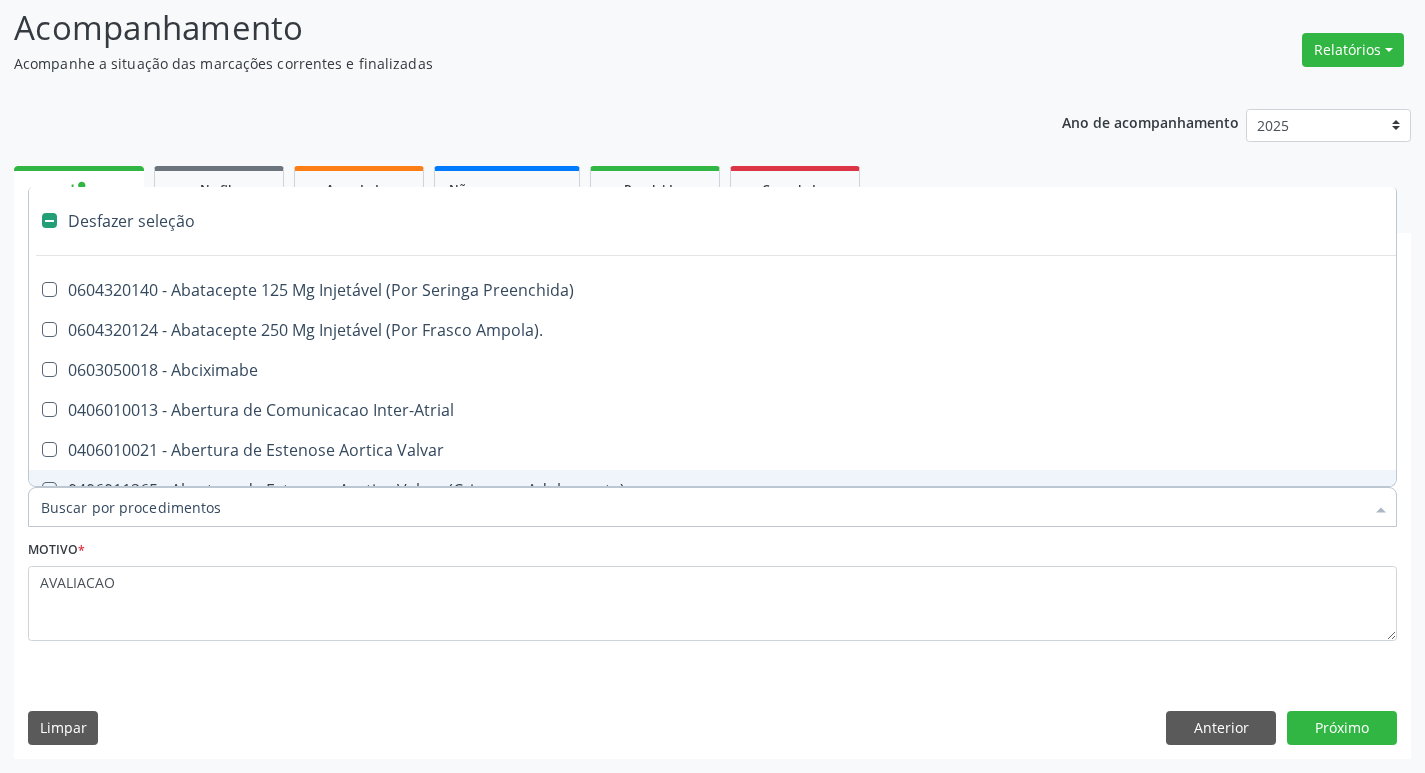 type on "2" 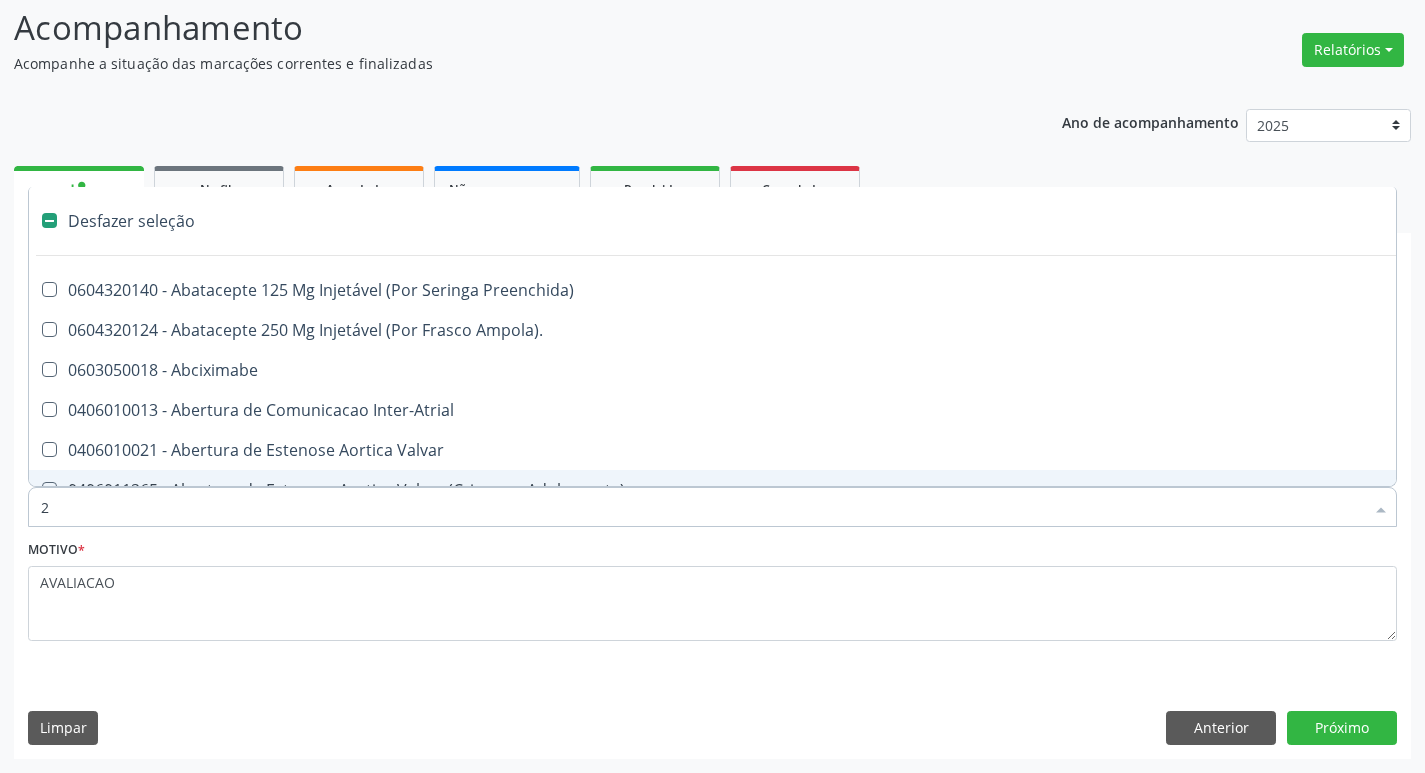 checkbox on "true" 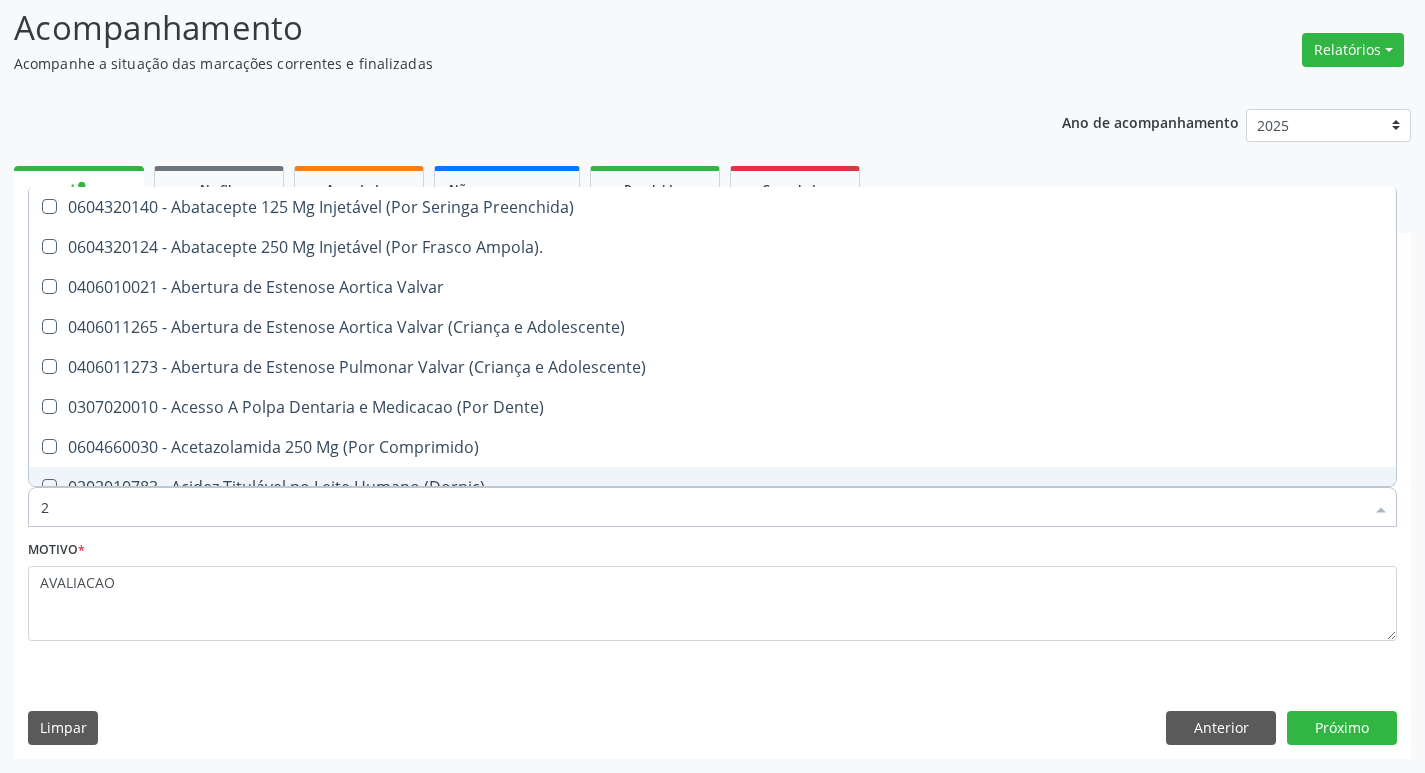 type on "20205001" 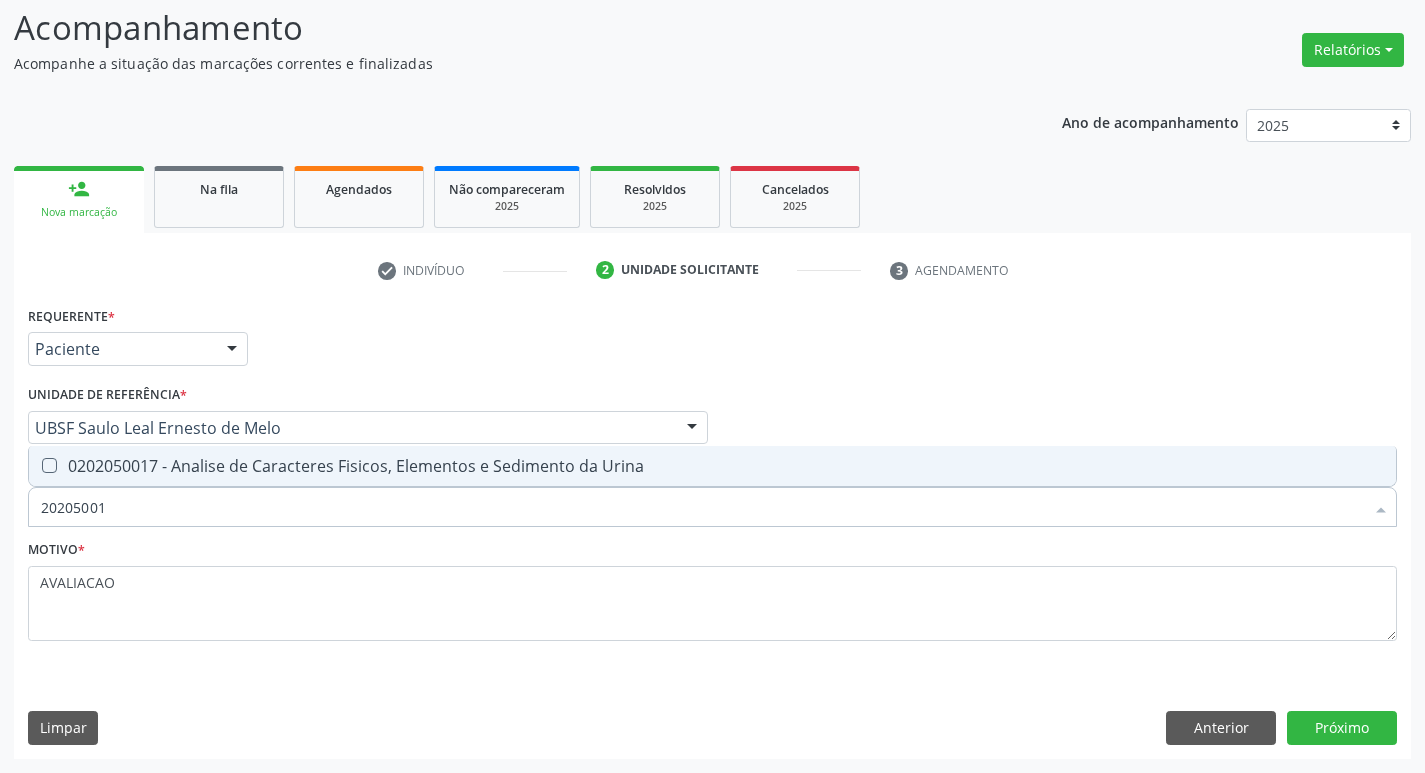 click on "0202050017 - Analise de Caracteres Fisicos, Elementos e Sedimento da Urina" at bounding box center [712, 466] 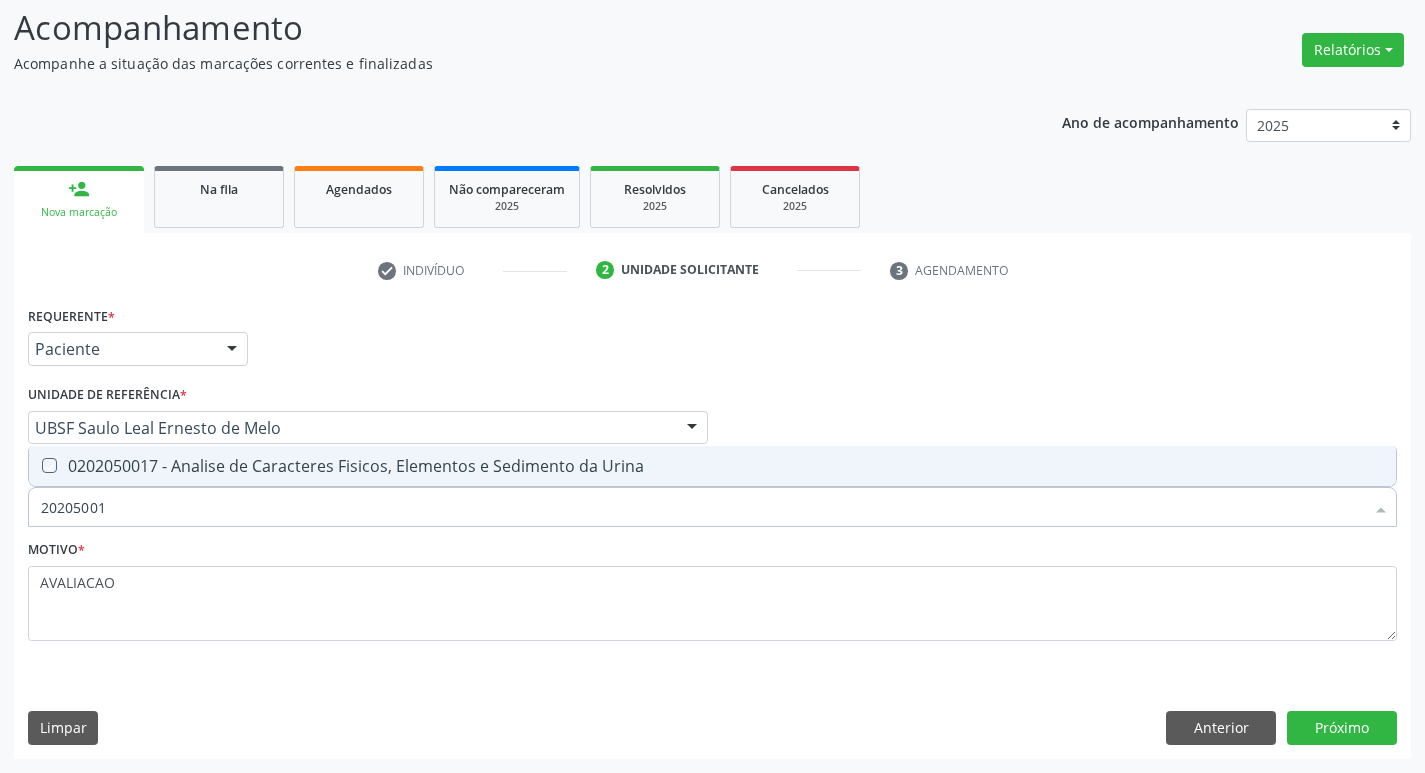 checkbox on "true" 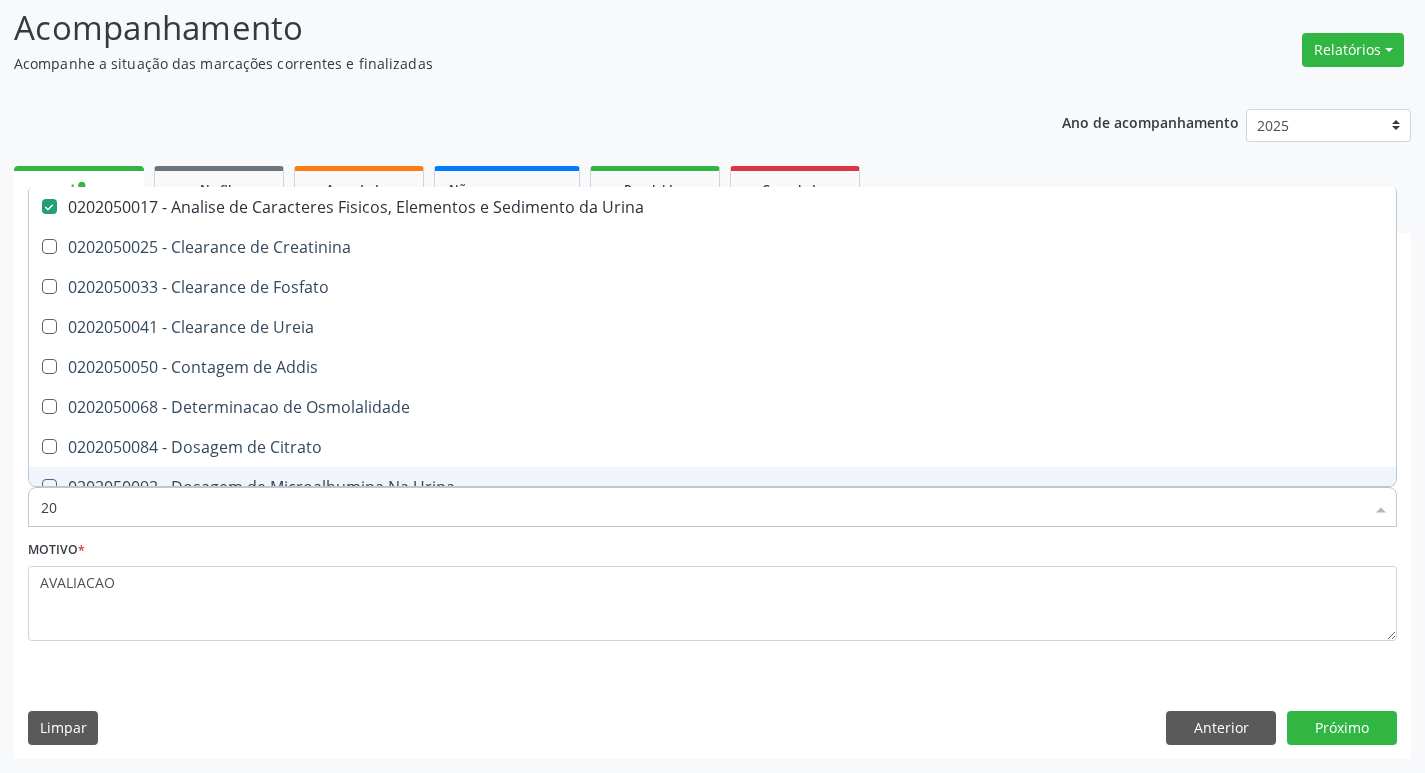 type on "2" 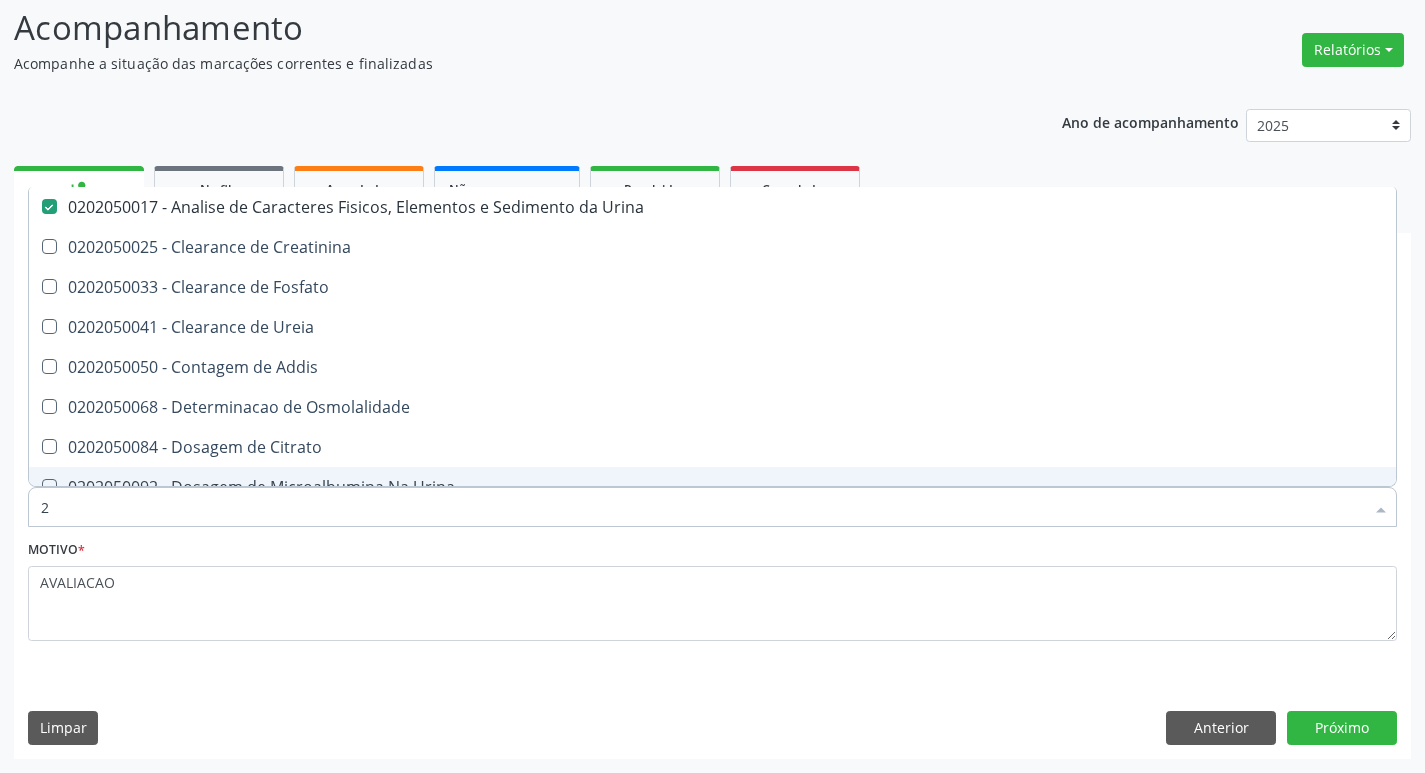 type 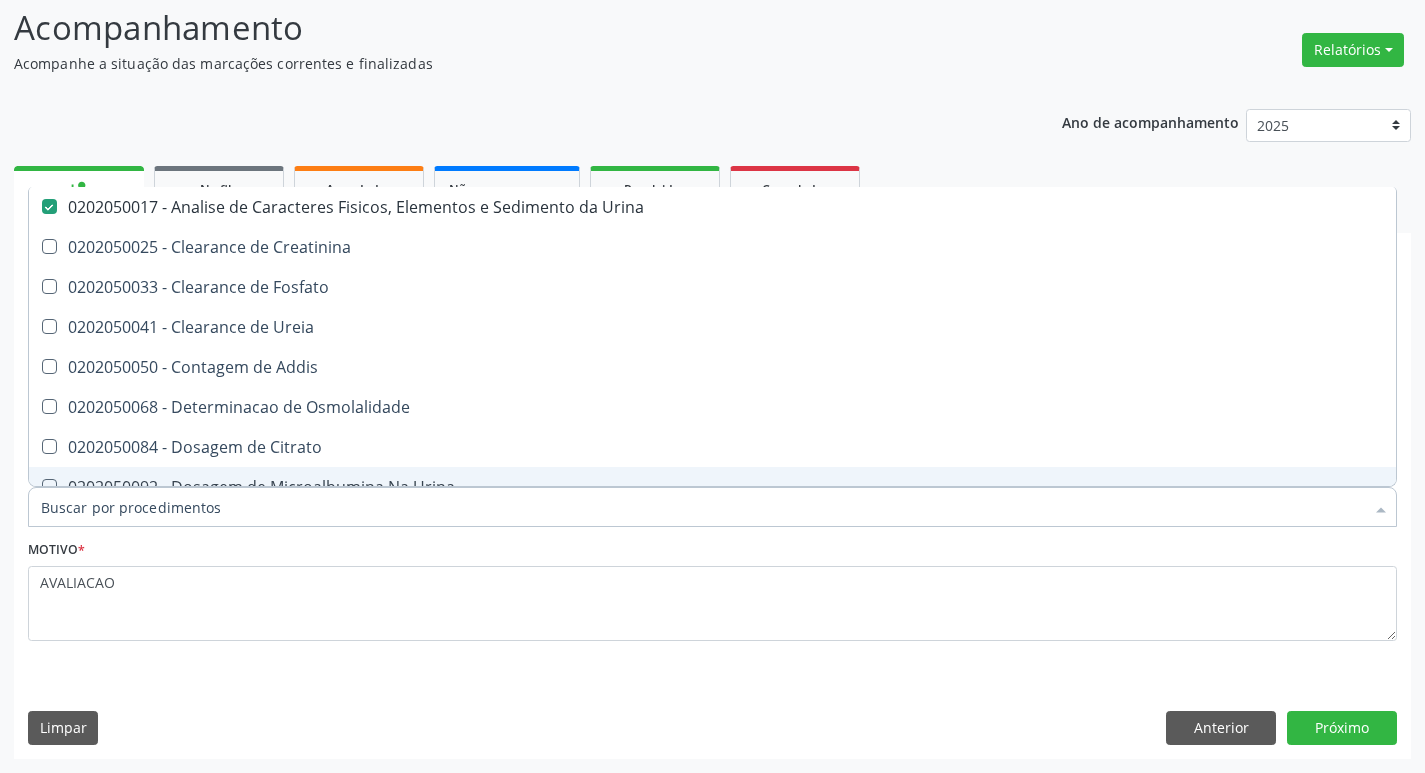 checkbox on "false" 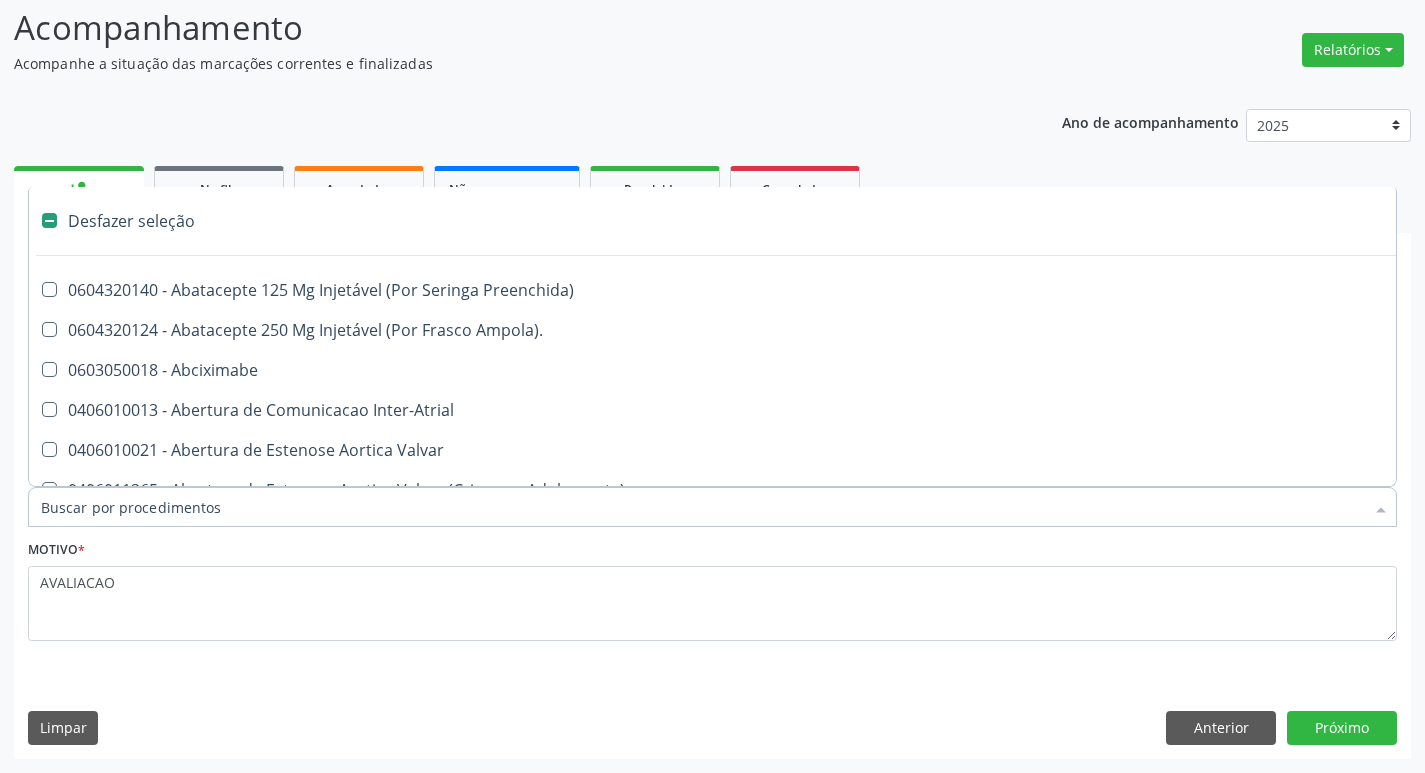 type on "G" 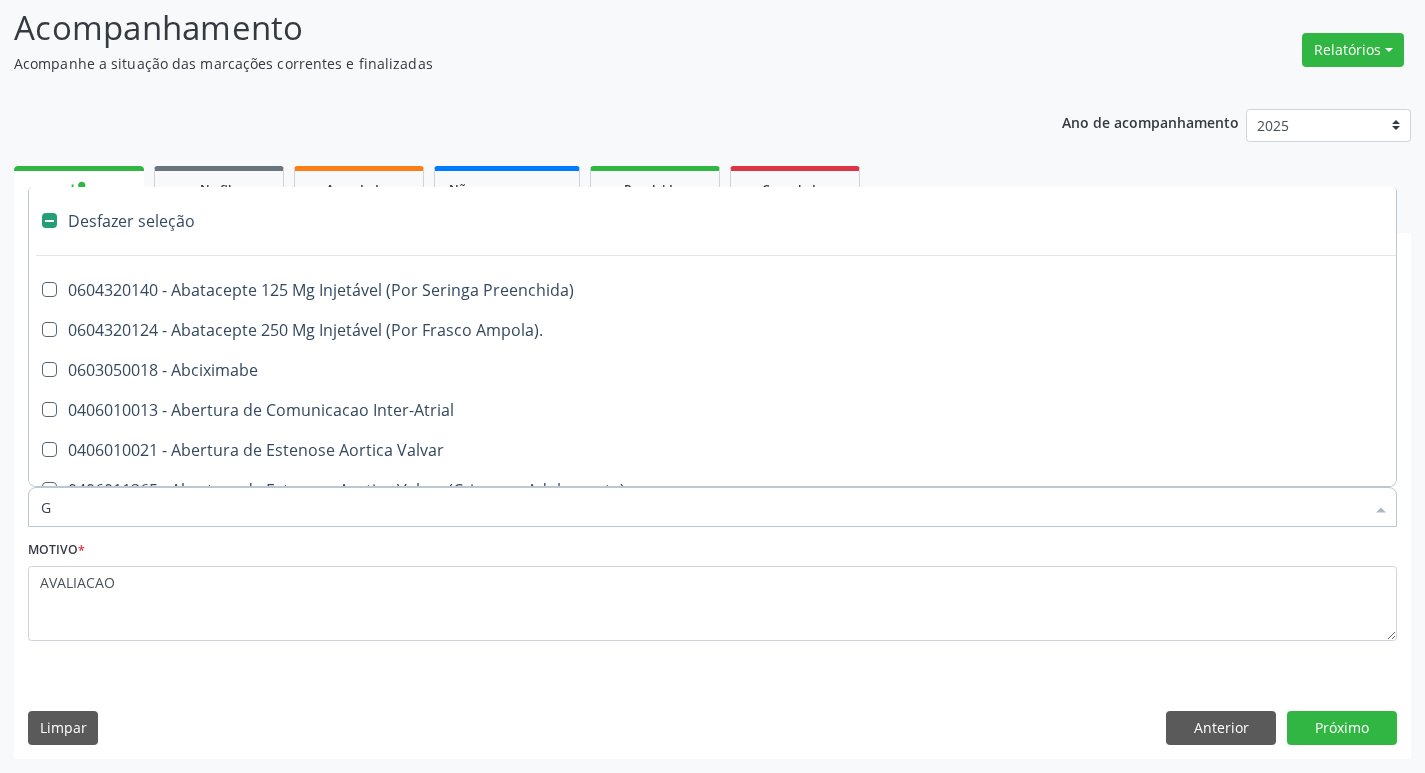 checkbox on "false" 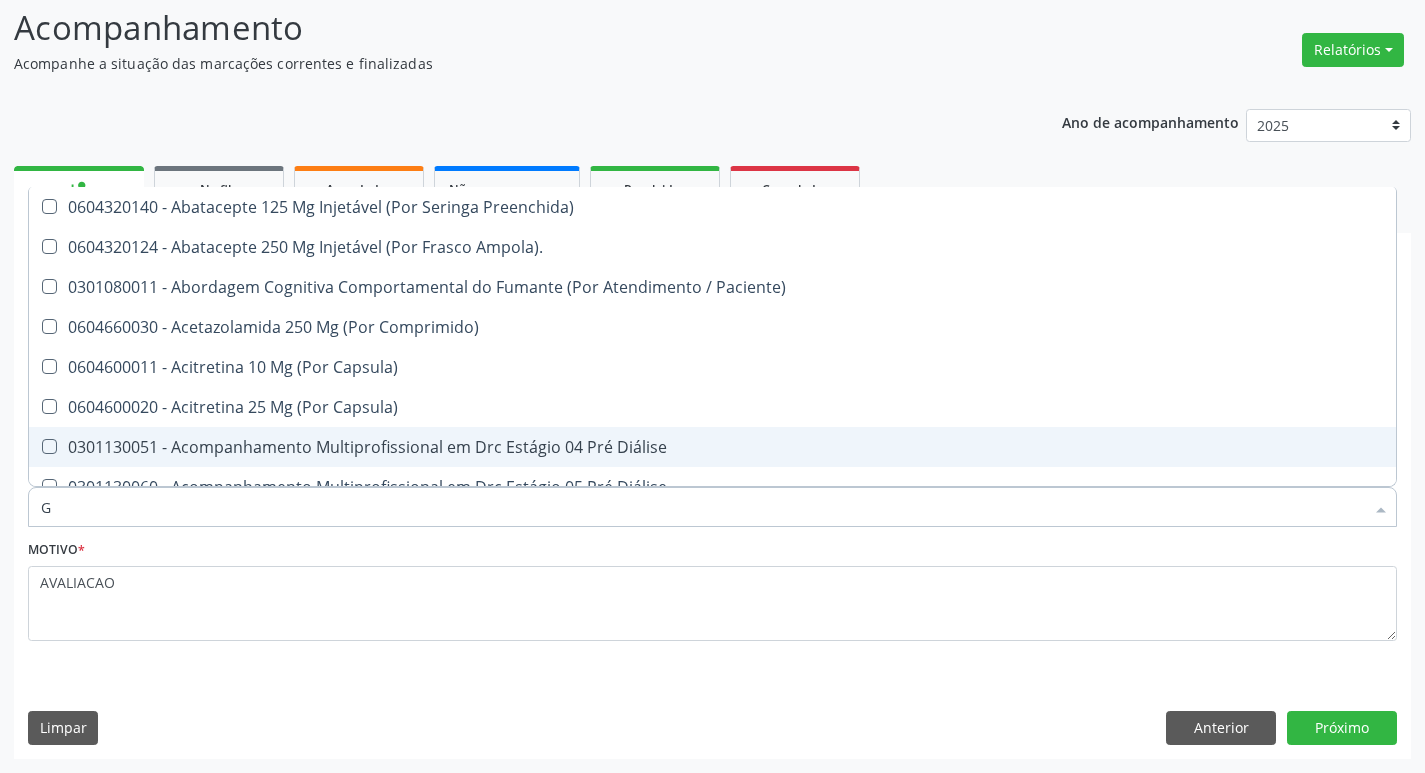 type on "GLICOSE" 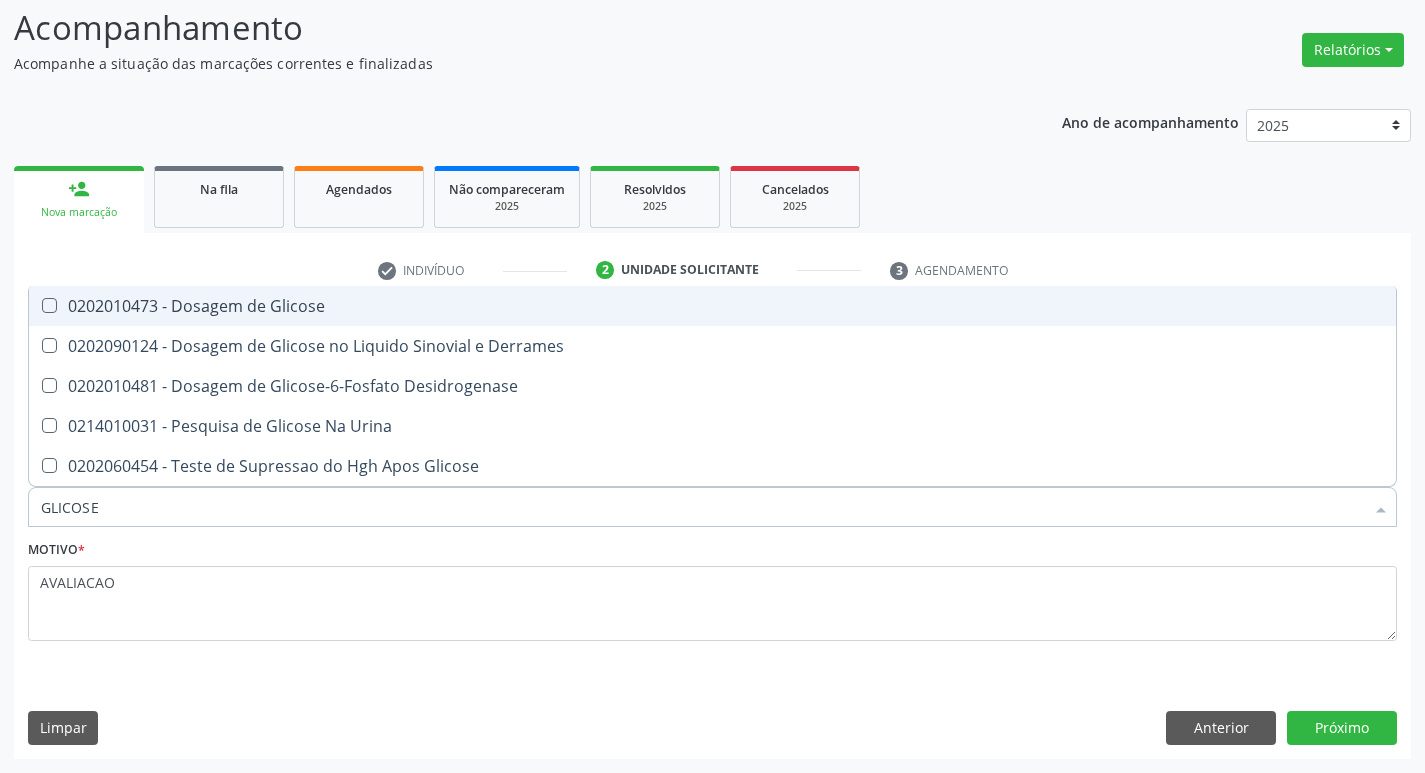 click on "check
Indivíduo
2
Unidade solicitante
3
Agendamento
CNS
[PHONE]       done
Nome
*
[FIRST] de [LAST] de [LAST]
[FIRST] de [LAST] de [LAST]
CNS:
[PHONE]
CPF:
[PHONE]-[PHONE]-[PHONE]
Nascimento:
[DATE]
Nenhum resultado encontrado para: "   "
Digite o nome
Sexo
*
Feminino         Masculino   Feminino
Nenhum resultado encontrado para: "   "
Não há nenhuma opção para ser exibida.
Está gestante
Sim
CPF
*
[PHONE]-[PHONE]-[PHONE]       done
RG
Órgão emissor
Data de nascimento
*
[DATE]
Nome da mãe
[FIRST] de [LAST]
Nº do Telefone" at bounding box center (712, 506) 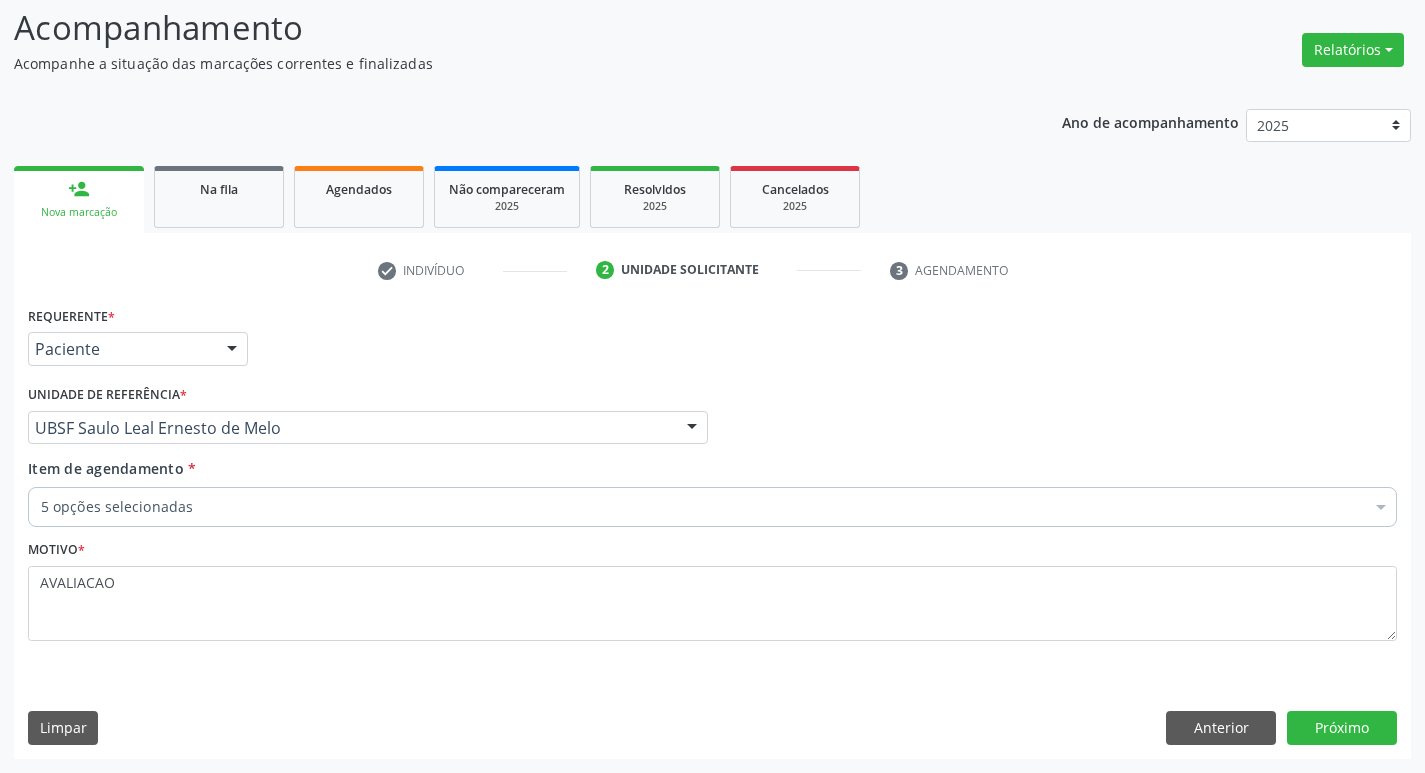 click on "5 opções selecionadas" at bounding box center [712, 507] 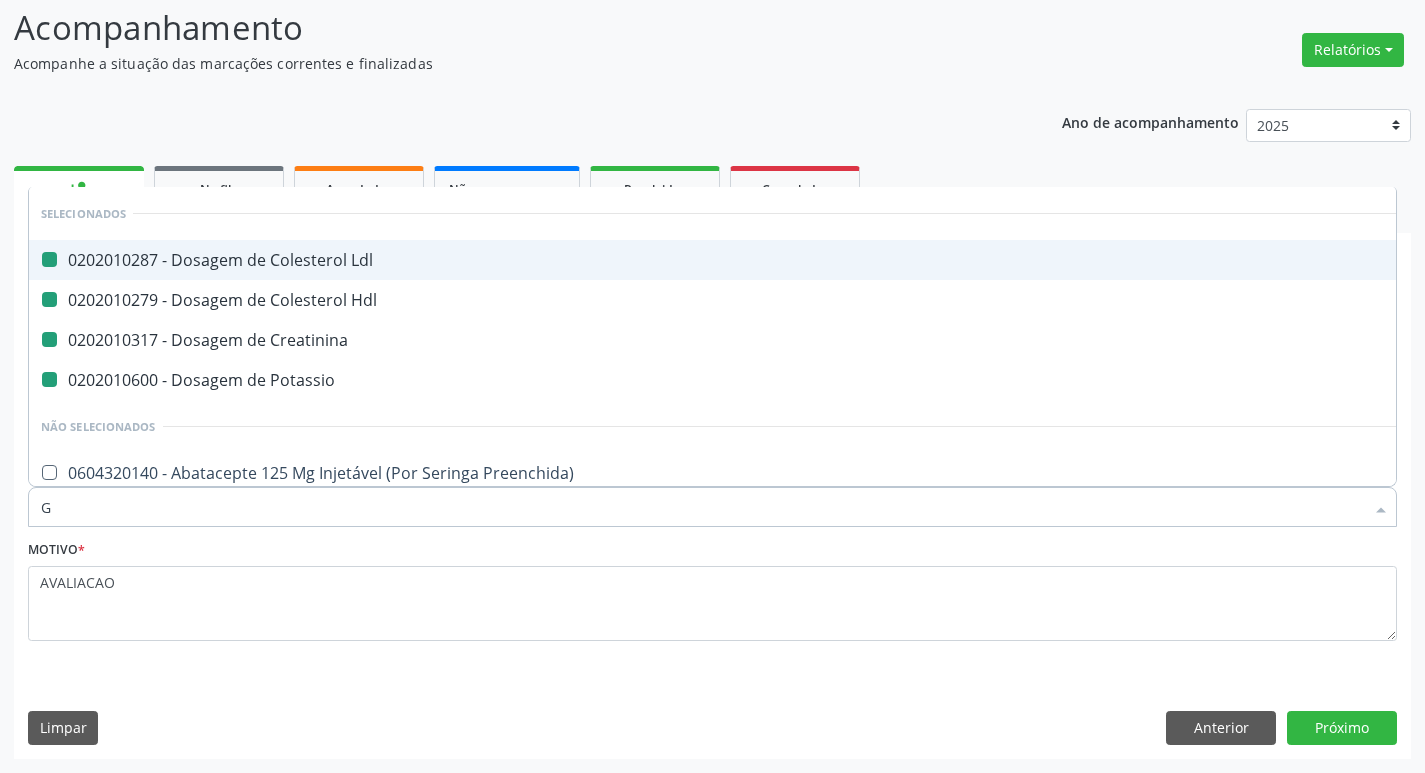 type on "GLICOSE" 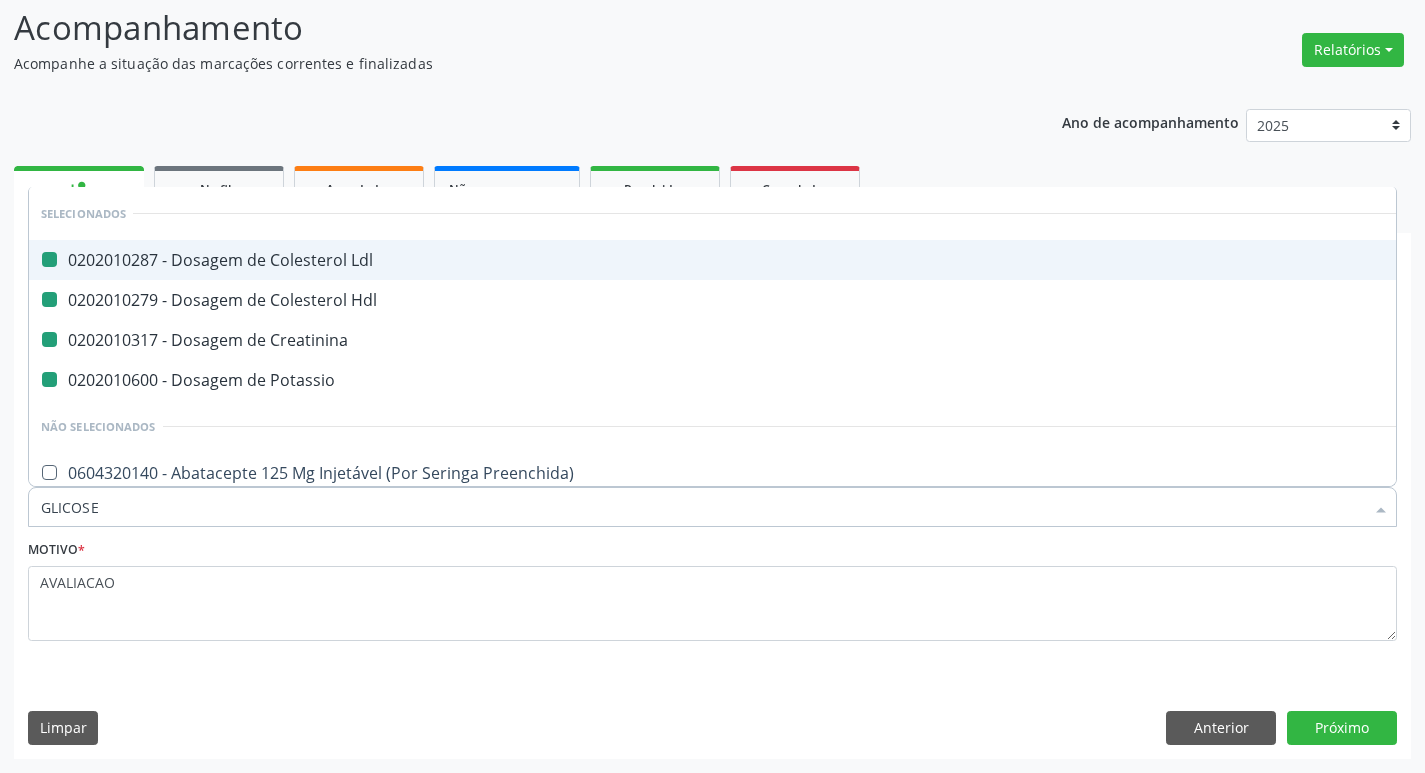 checkbox on "false" 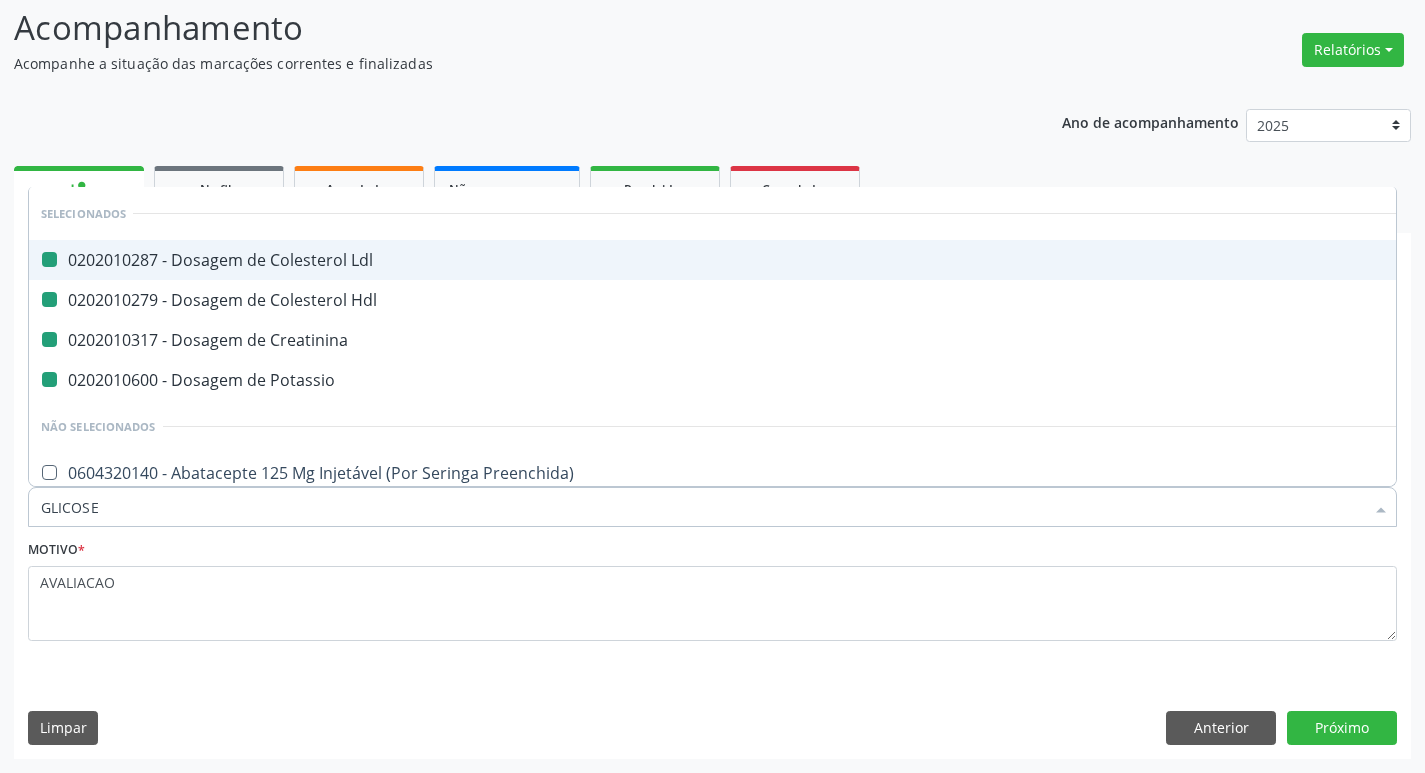 checkbox on "false" 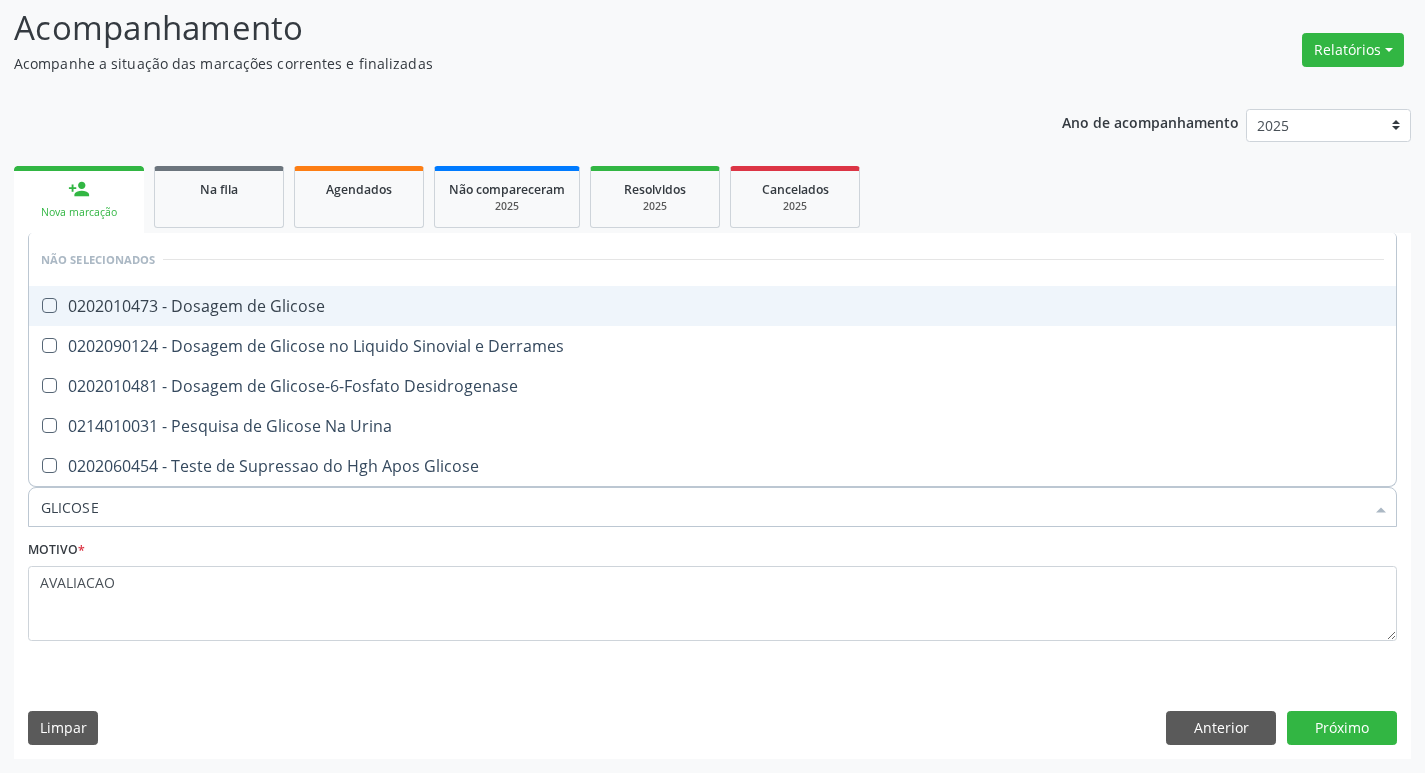 click on "0202010473 - Dosagem de Glicose" at bounding box center (712, 306) 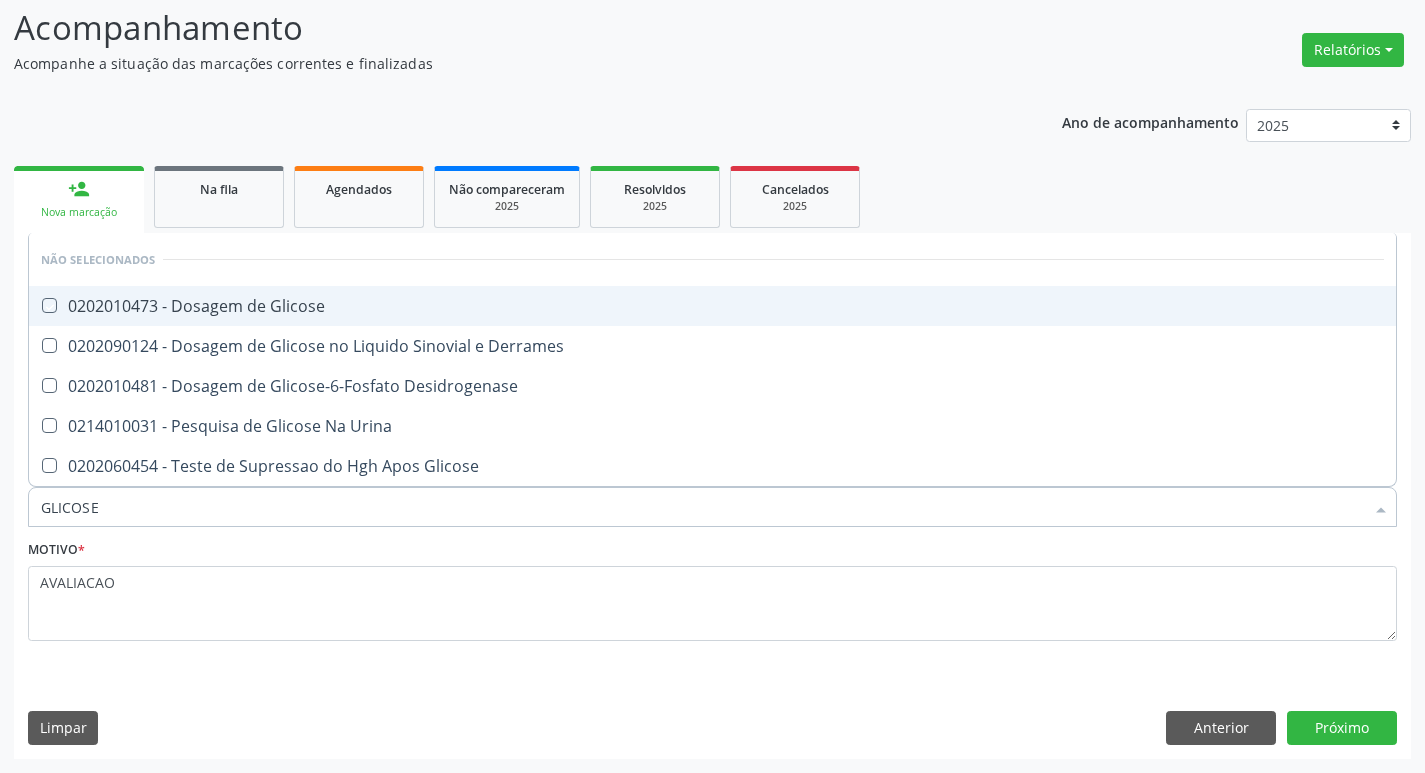 checkbox on "true" 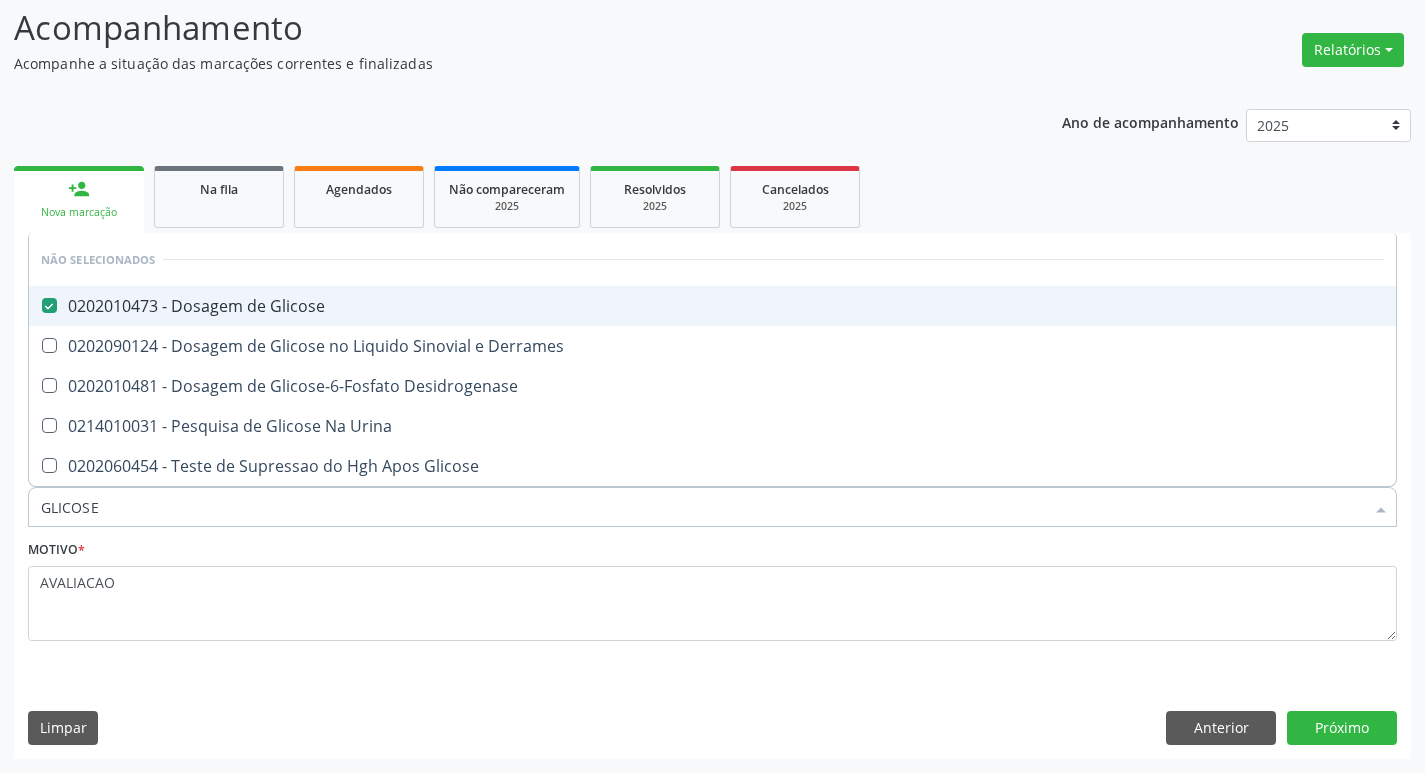 type on "GLICOS" 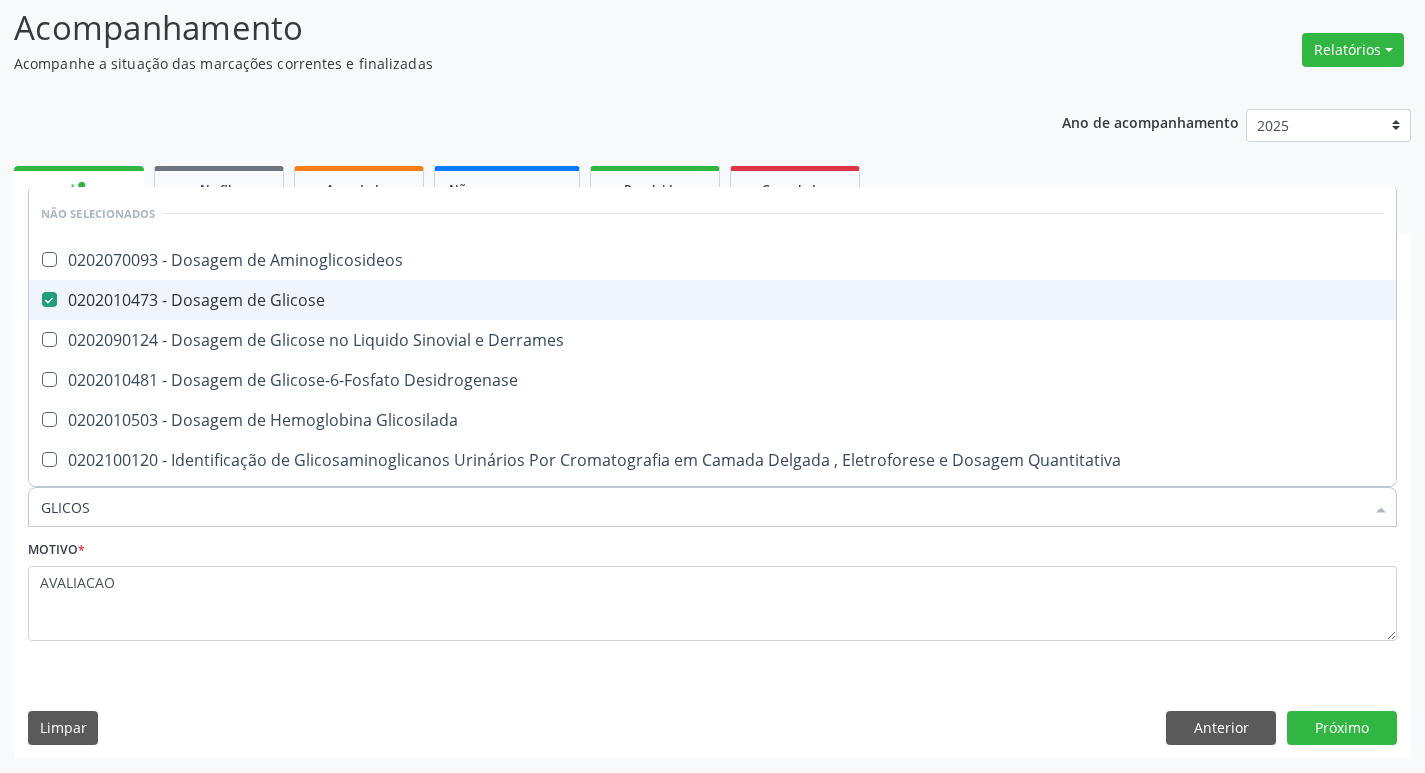 type on "GLICO" 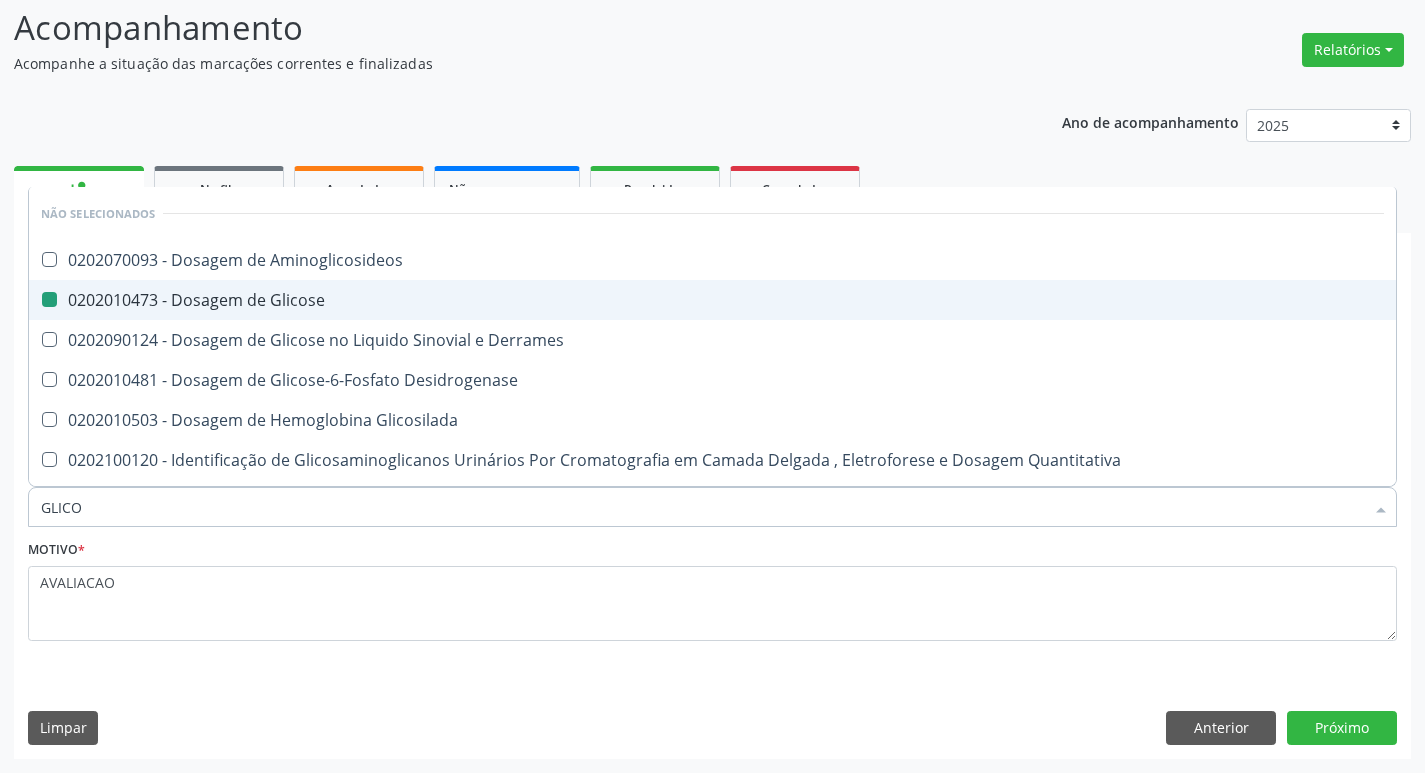 type on "GLIC" 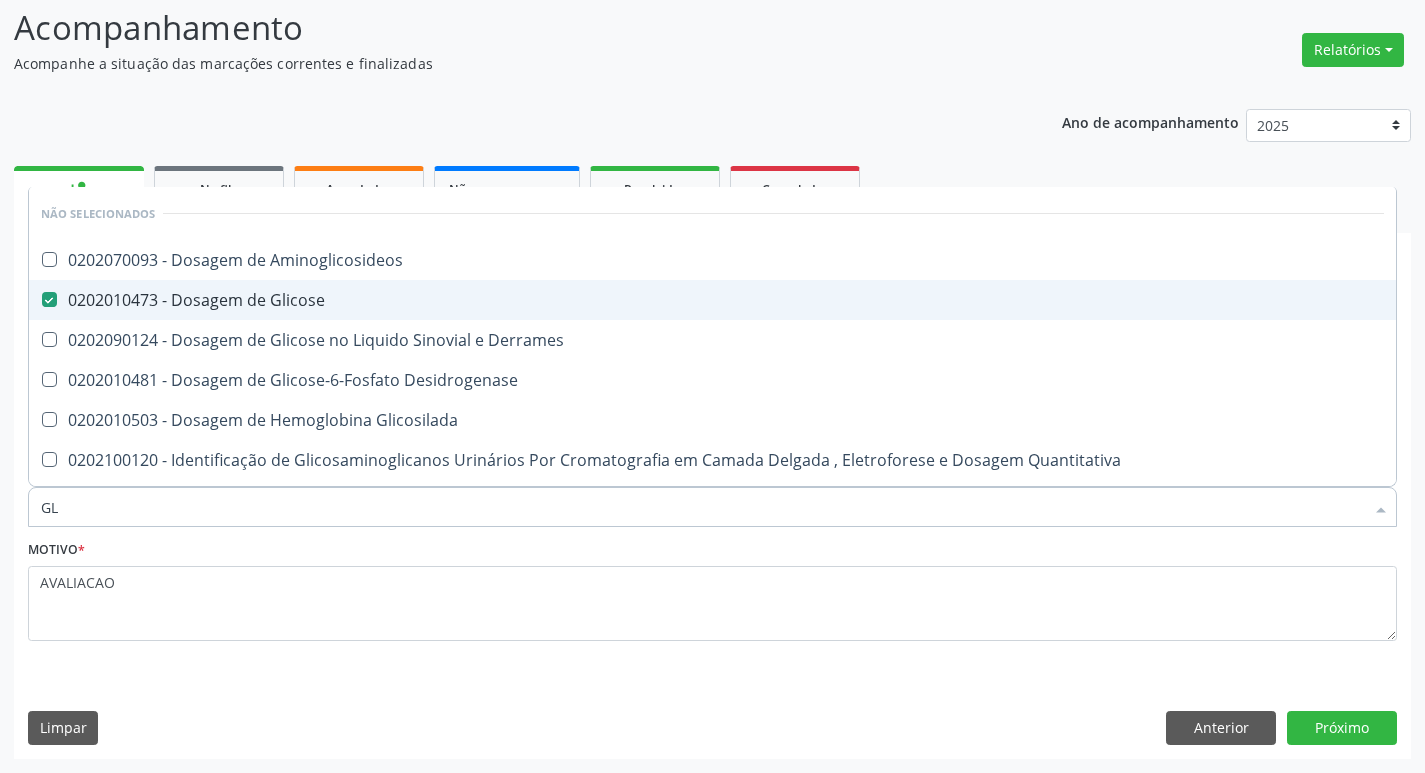 type on "G" 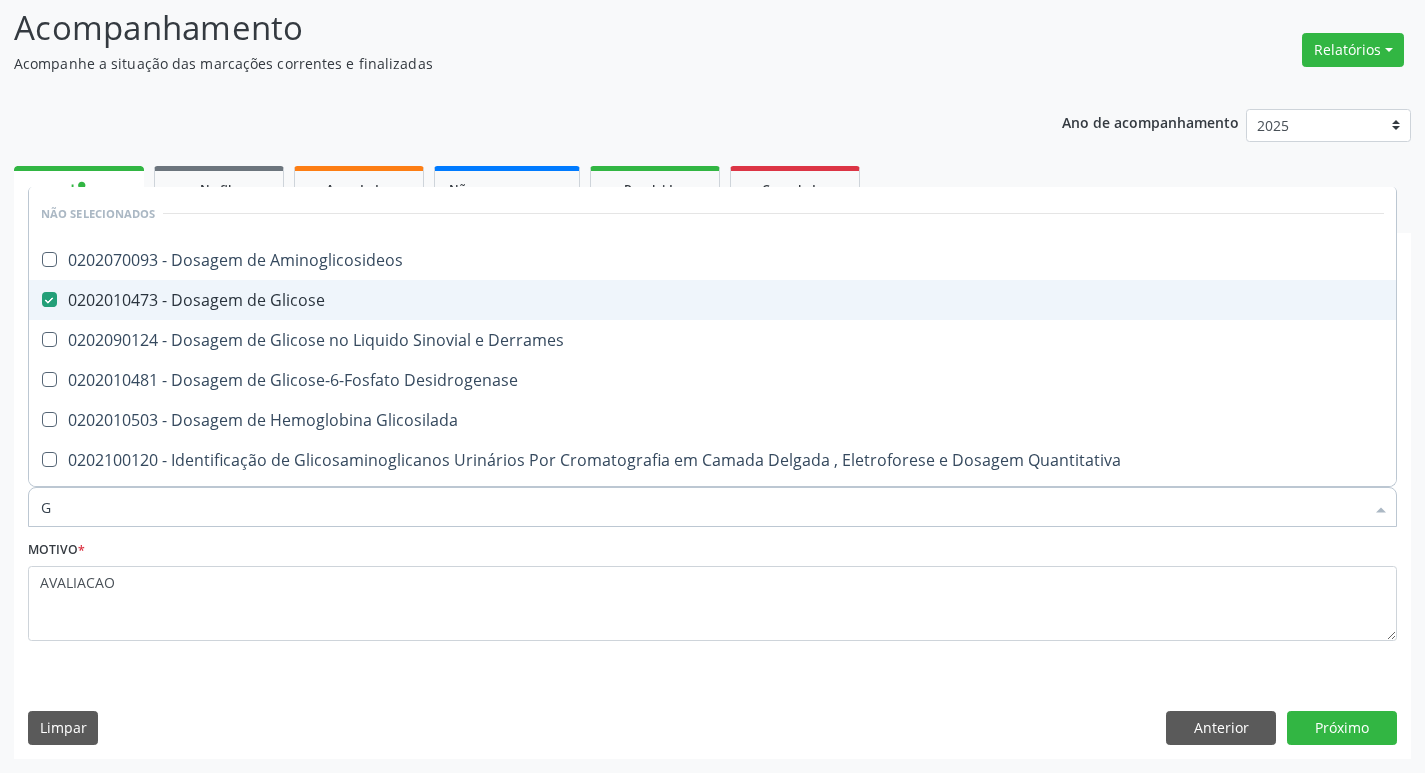 type 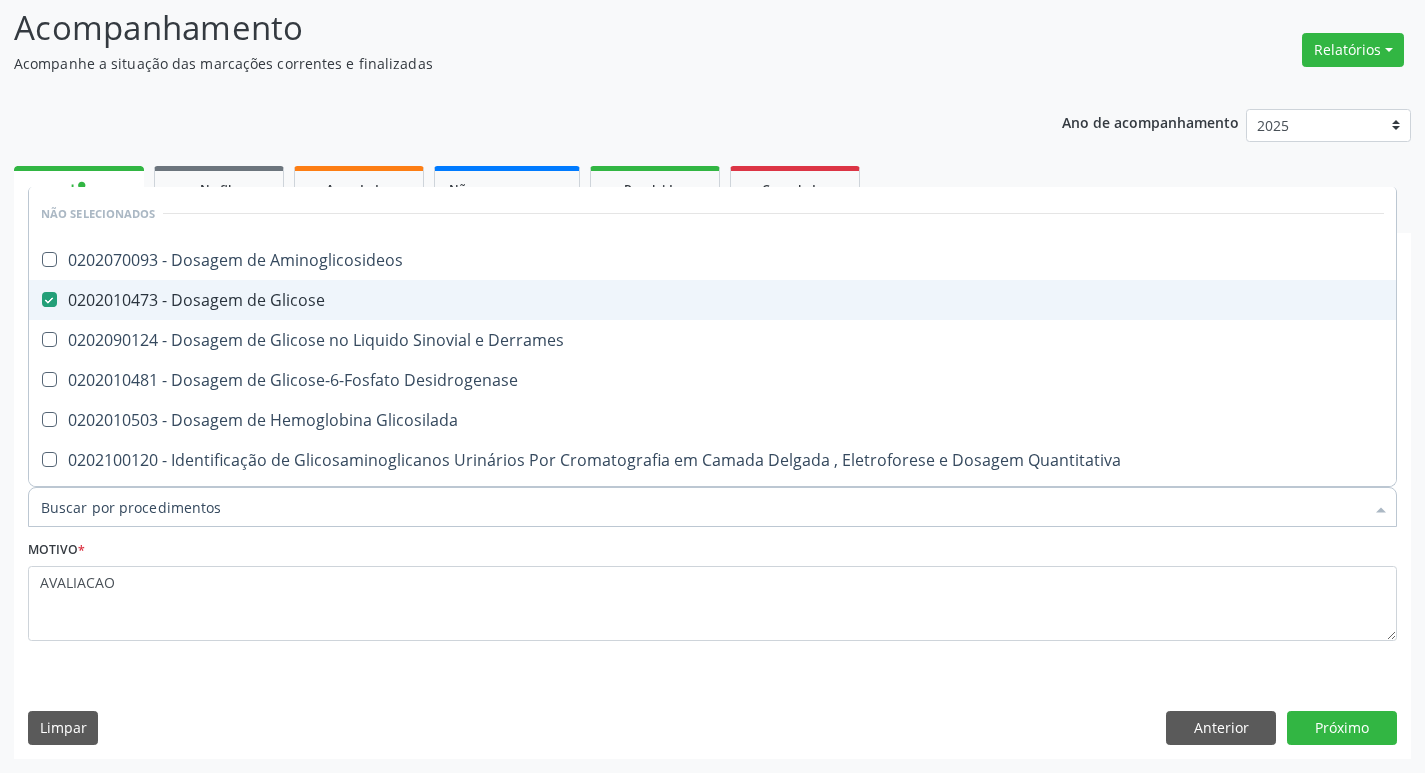 checkbox on "true" 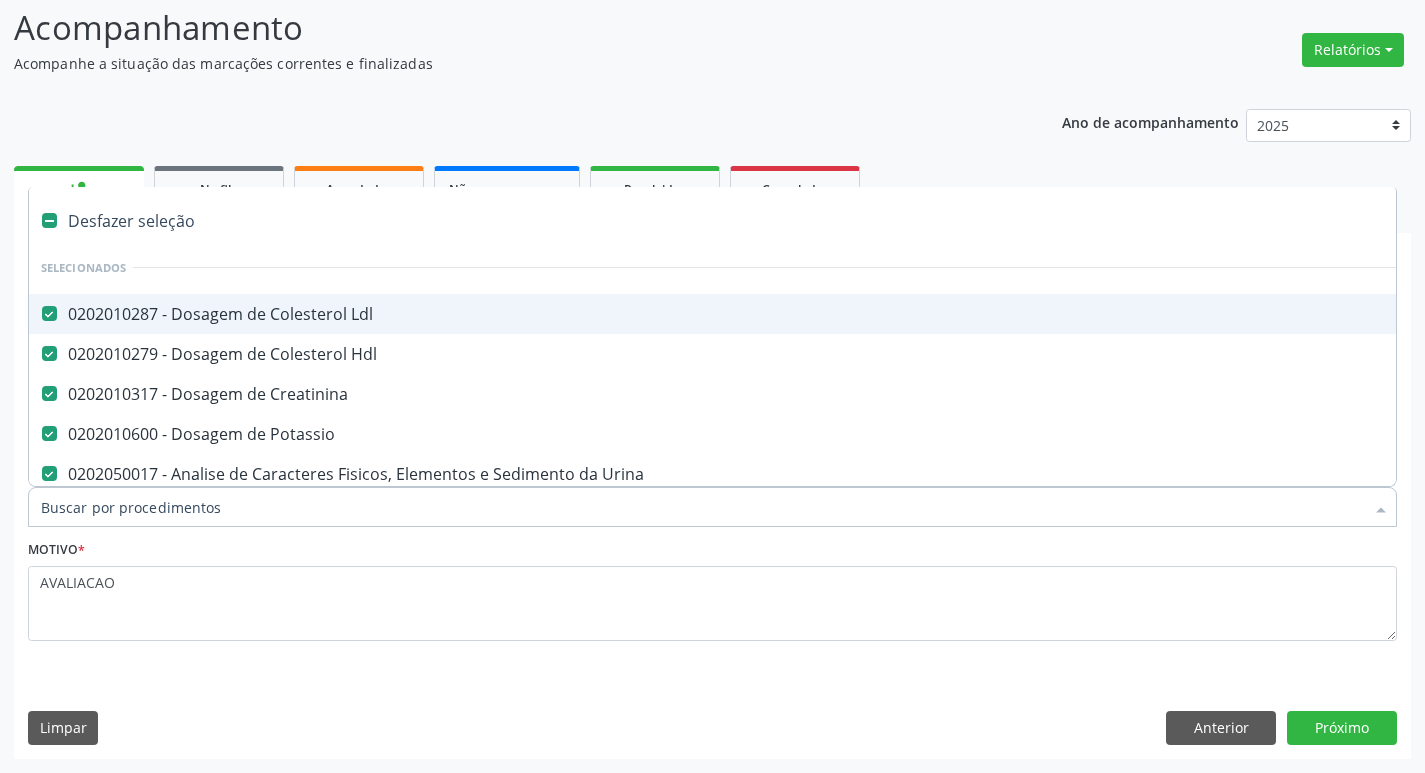 type on "H" 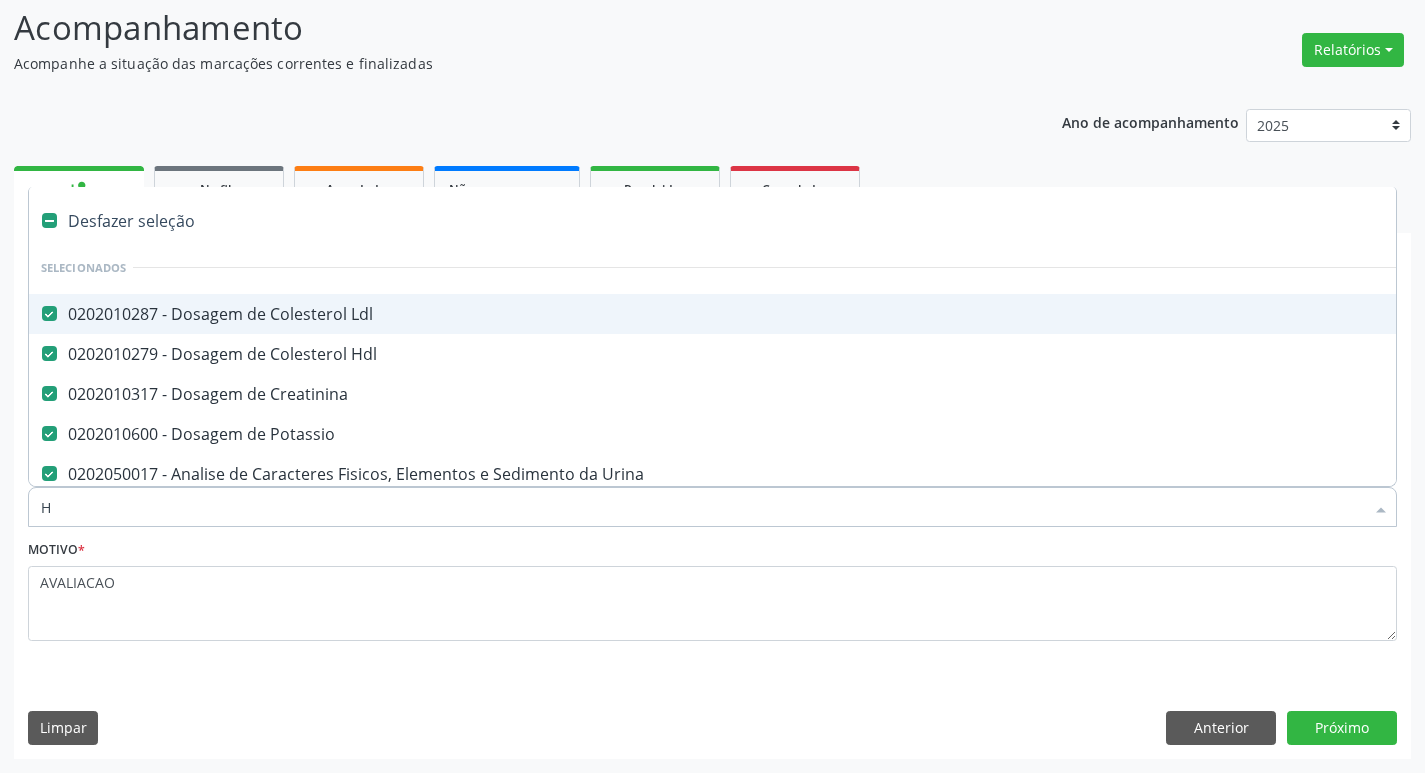 checkbox on "false" 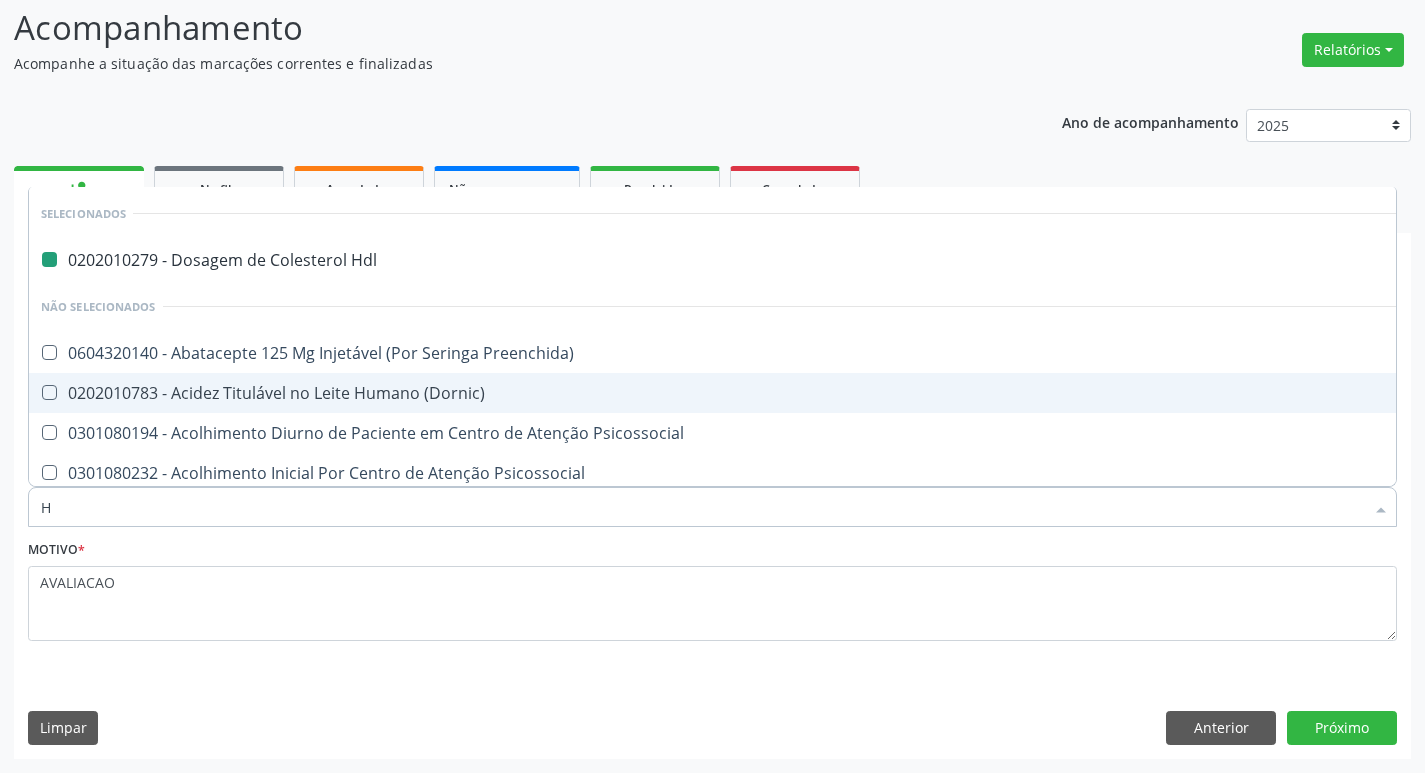 type on "HEMOGLOBINA G" 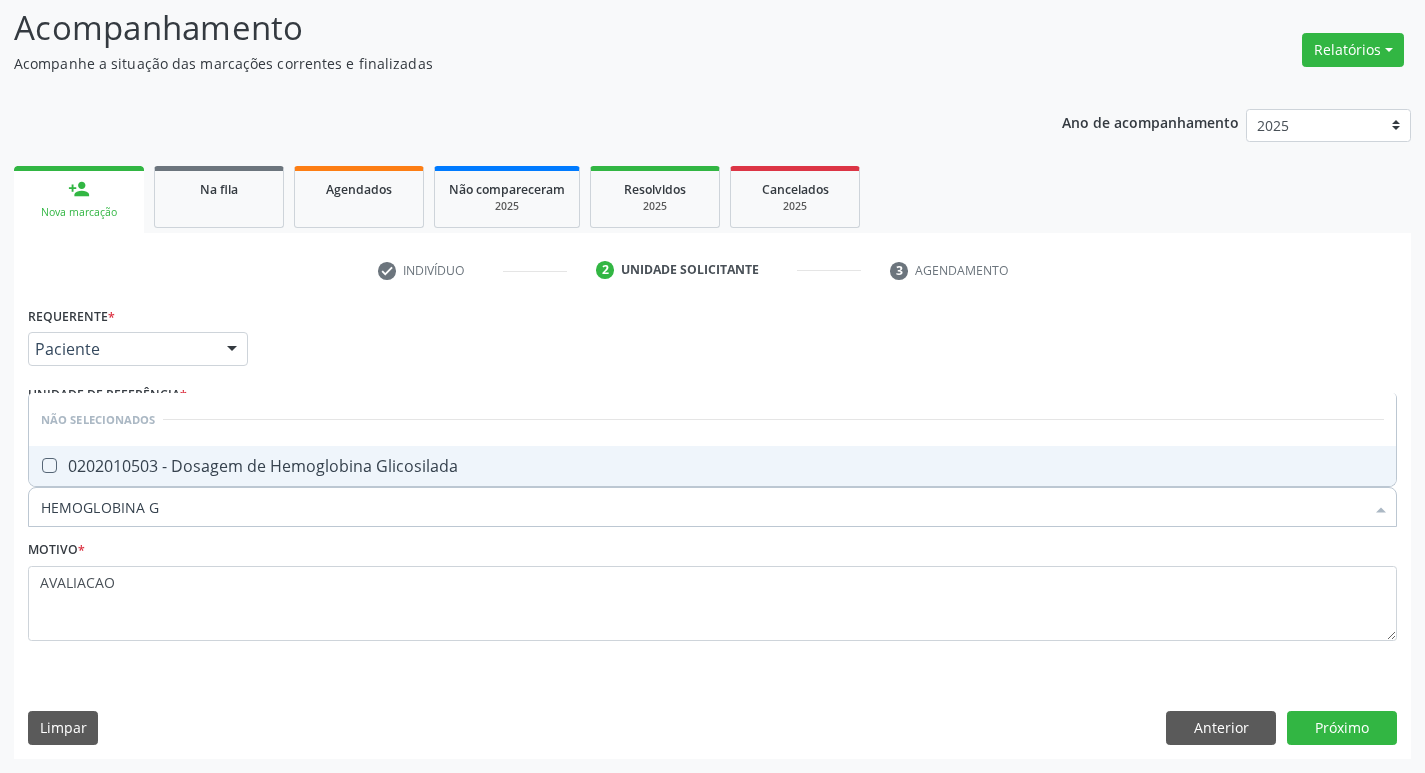 click on "0202010503 - Dosagem de Hemoglobina Glicosilada" at bounding box center (712, 466) 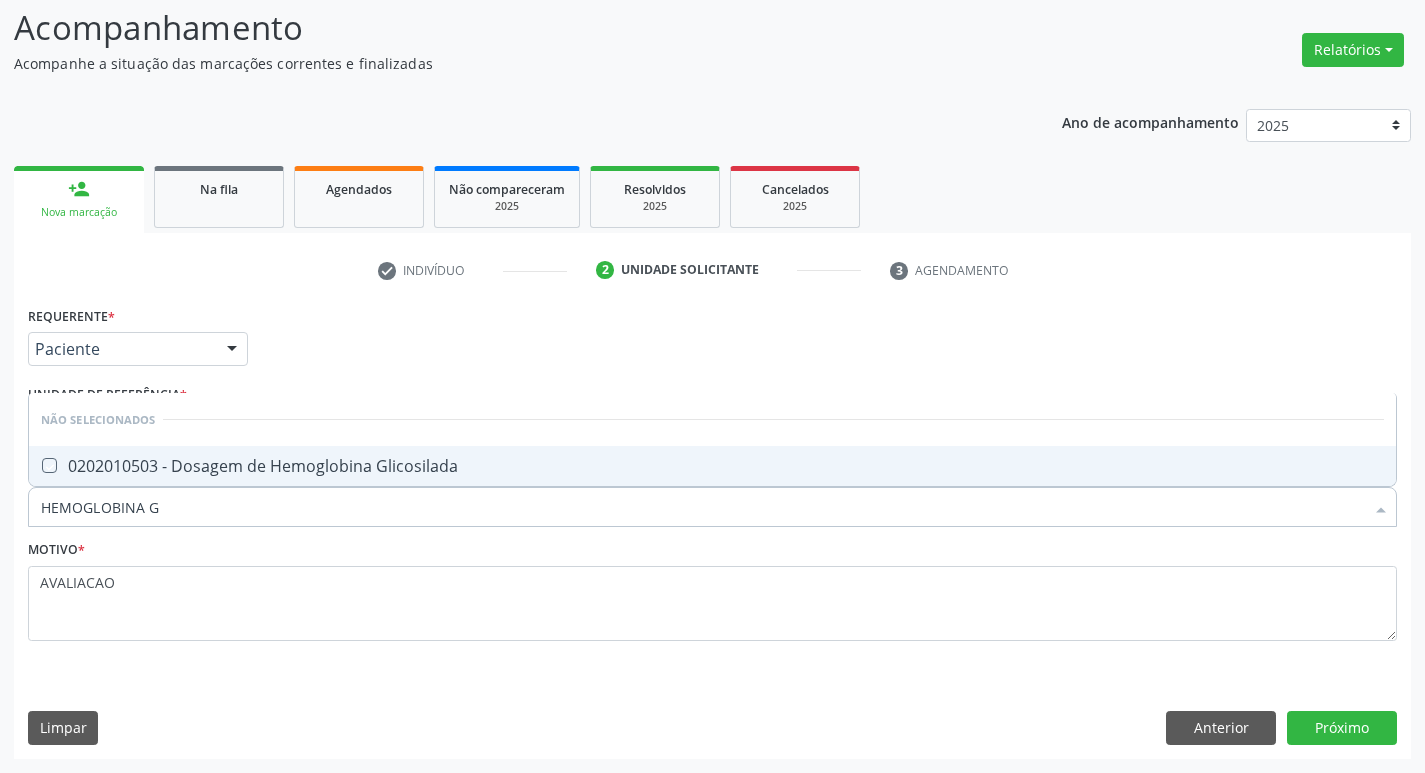 checkbox on "true" 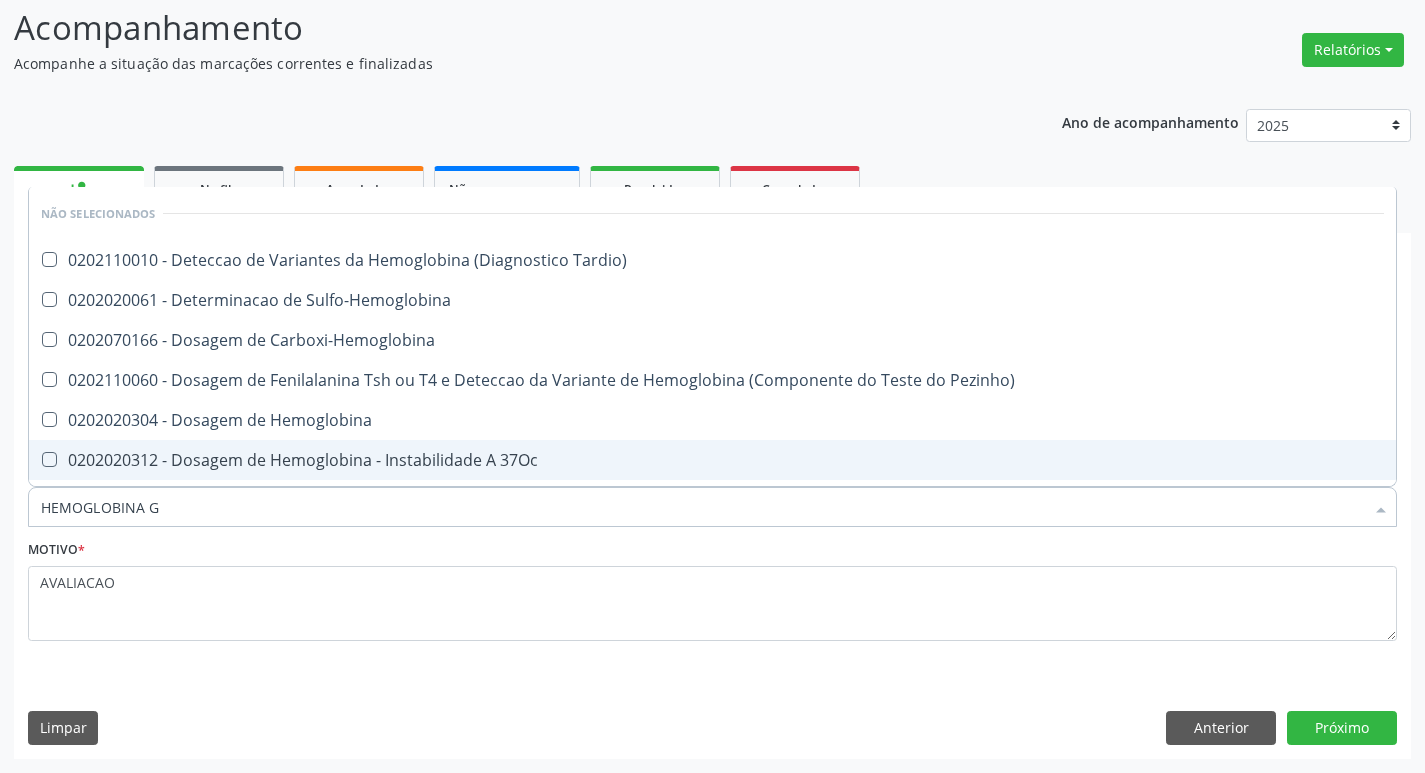 type on "HEMOGLOBINA" 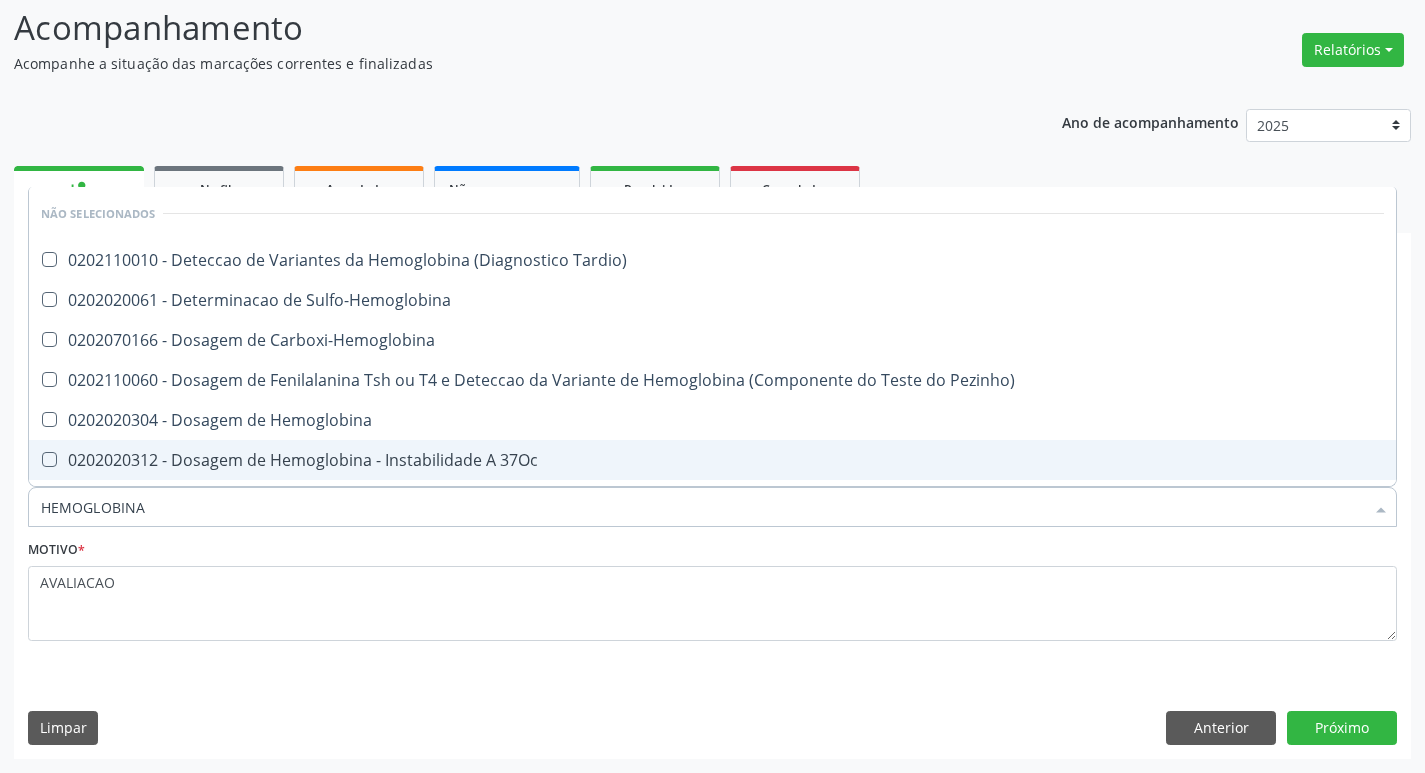 type on "HEMOGLOBIN" 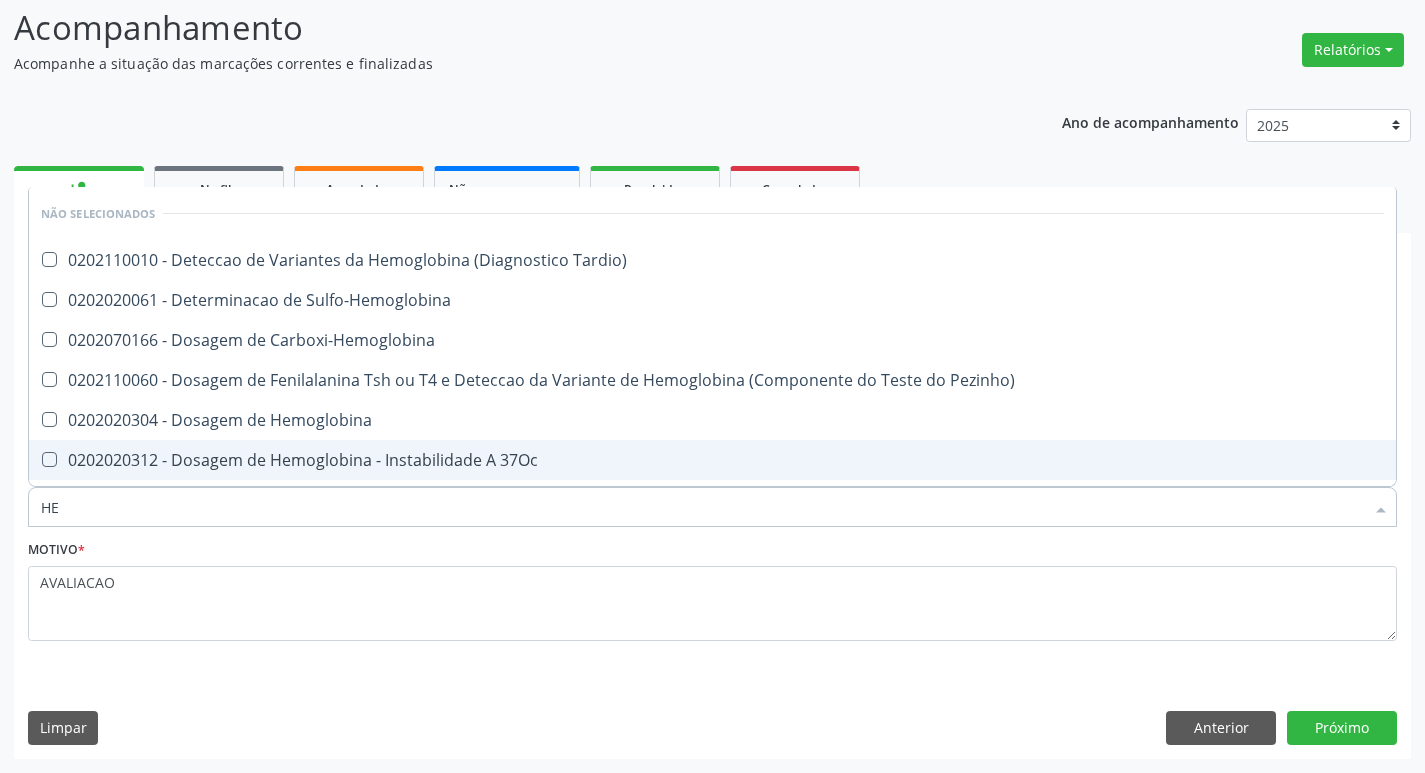 type on "H" 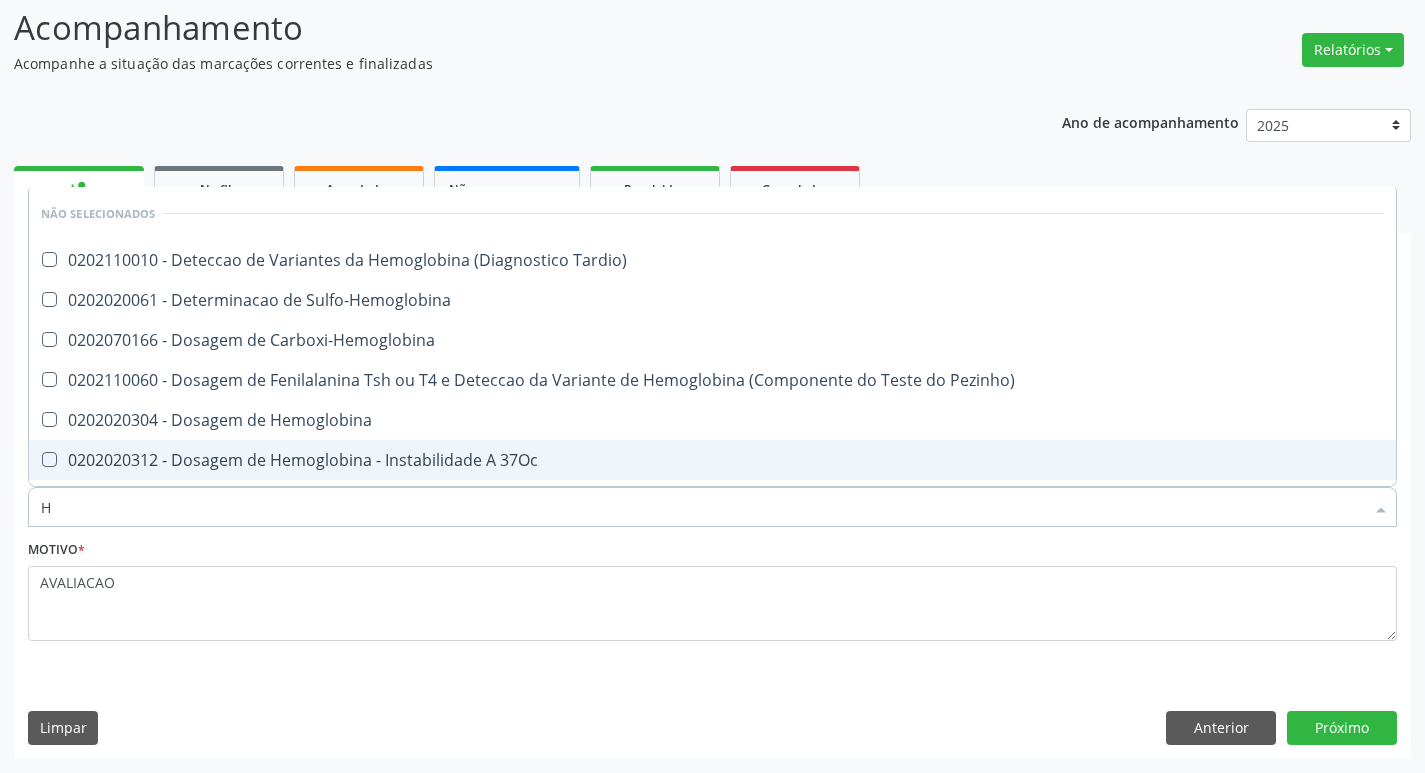 type 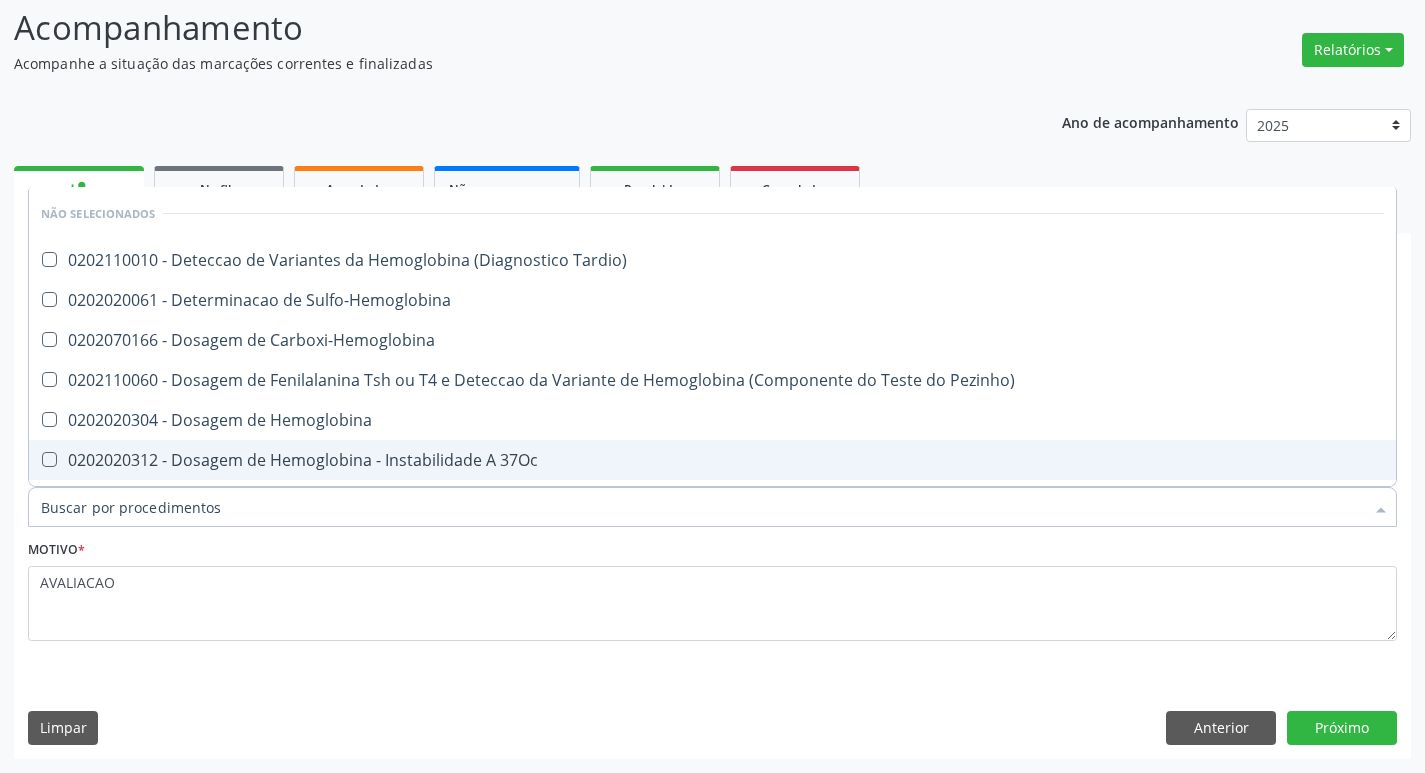 checkbox on "true" 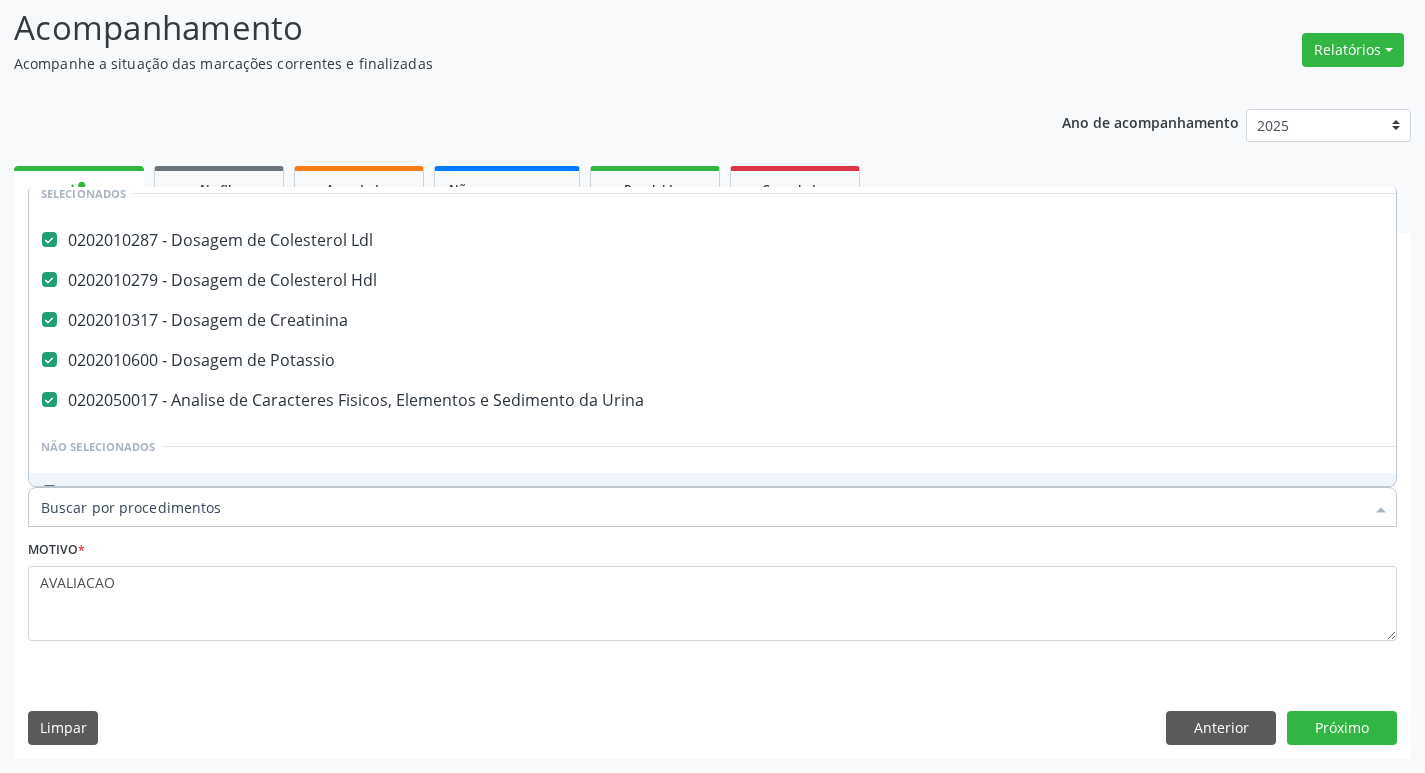type on "H" 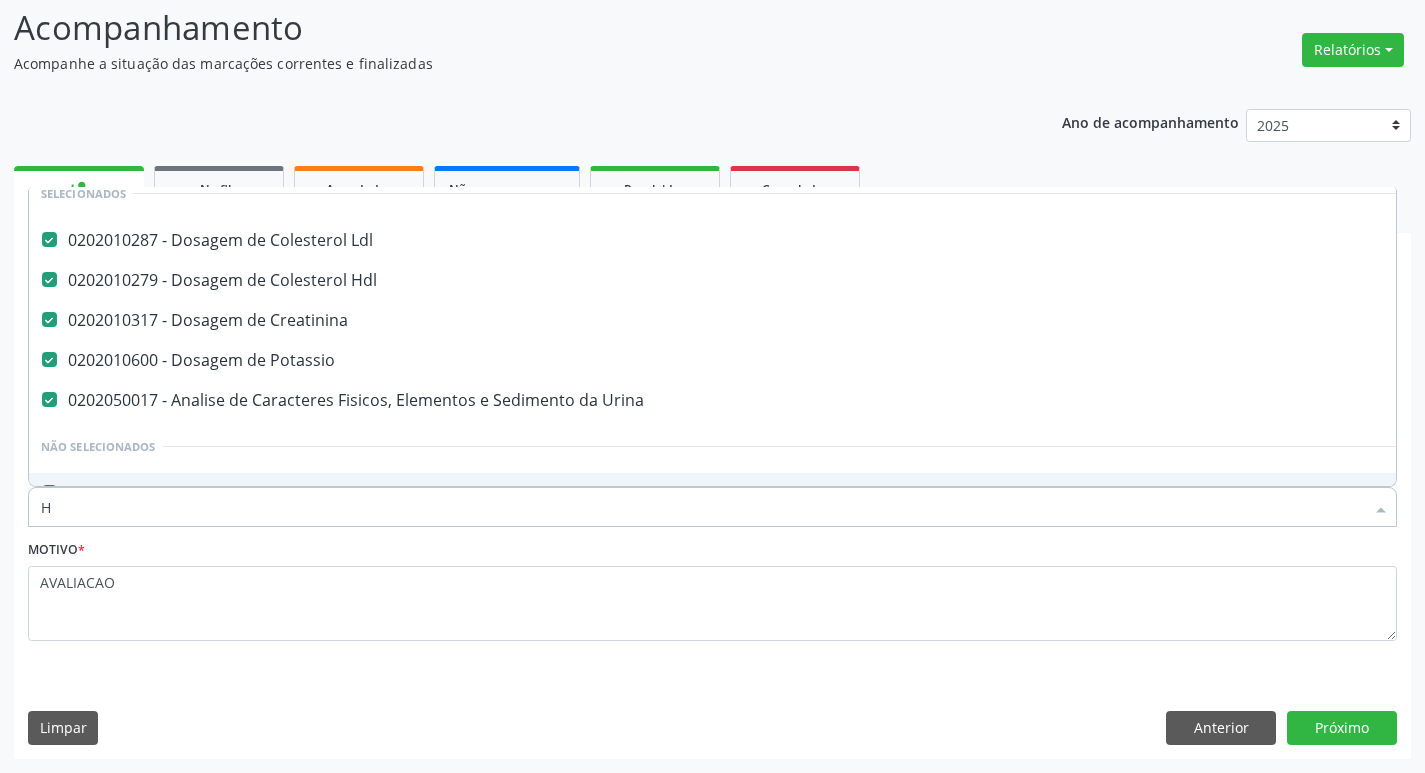 checkbox on "false" 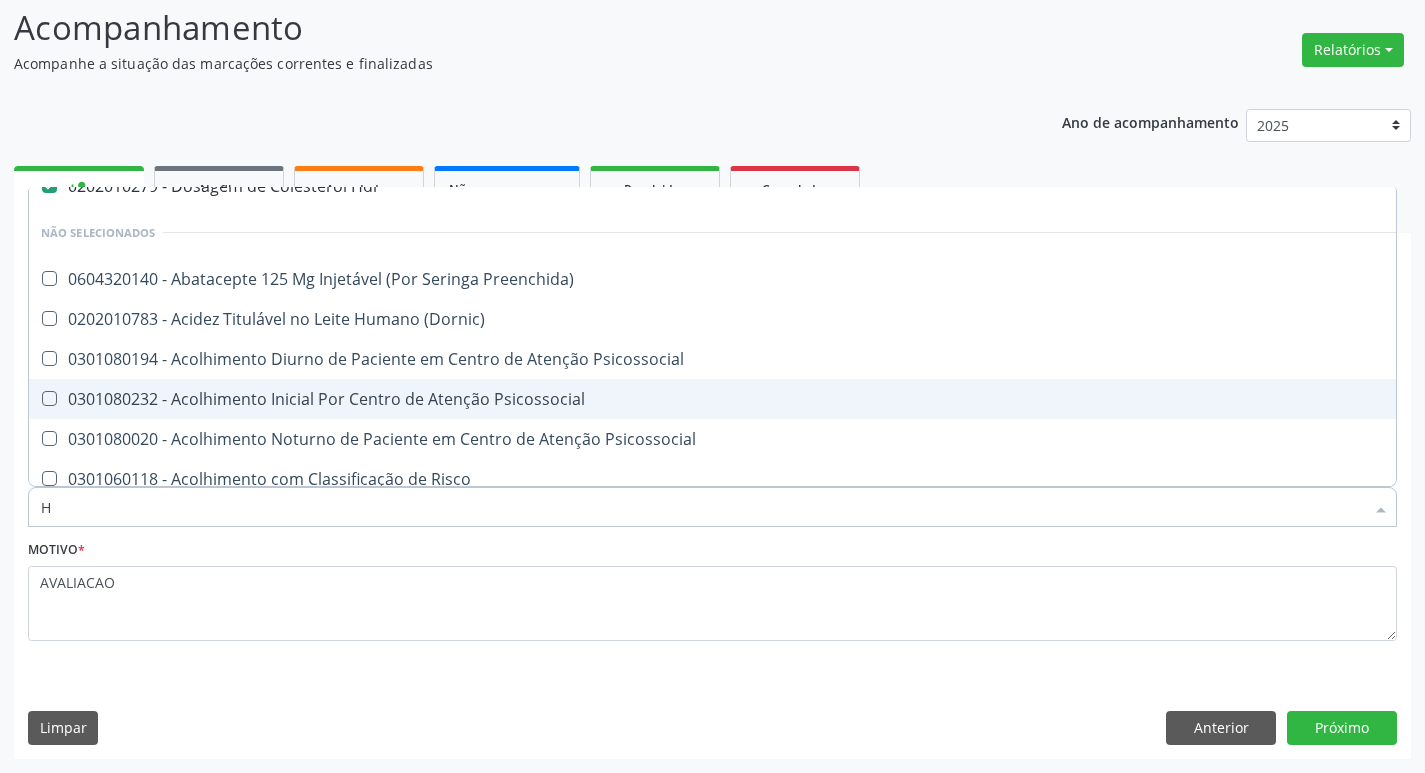 scroll, scrollTop: 20, scrollLeft: 0, axis: vertical 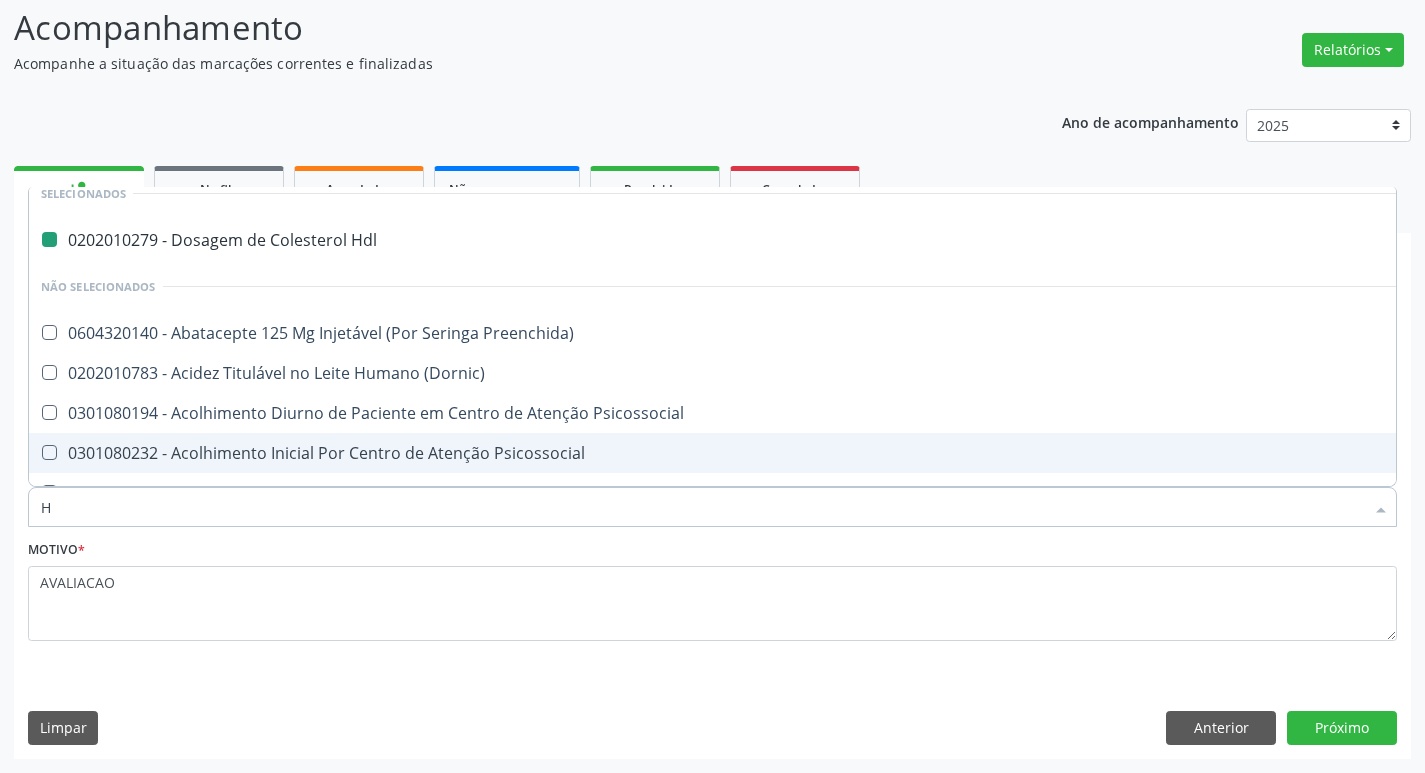 type on "HEMOGR" 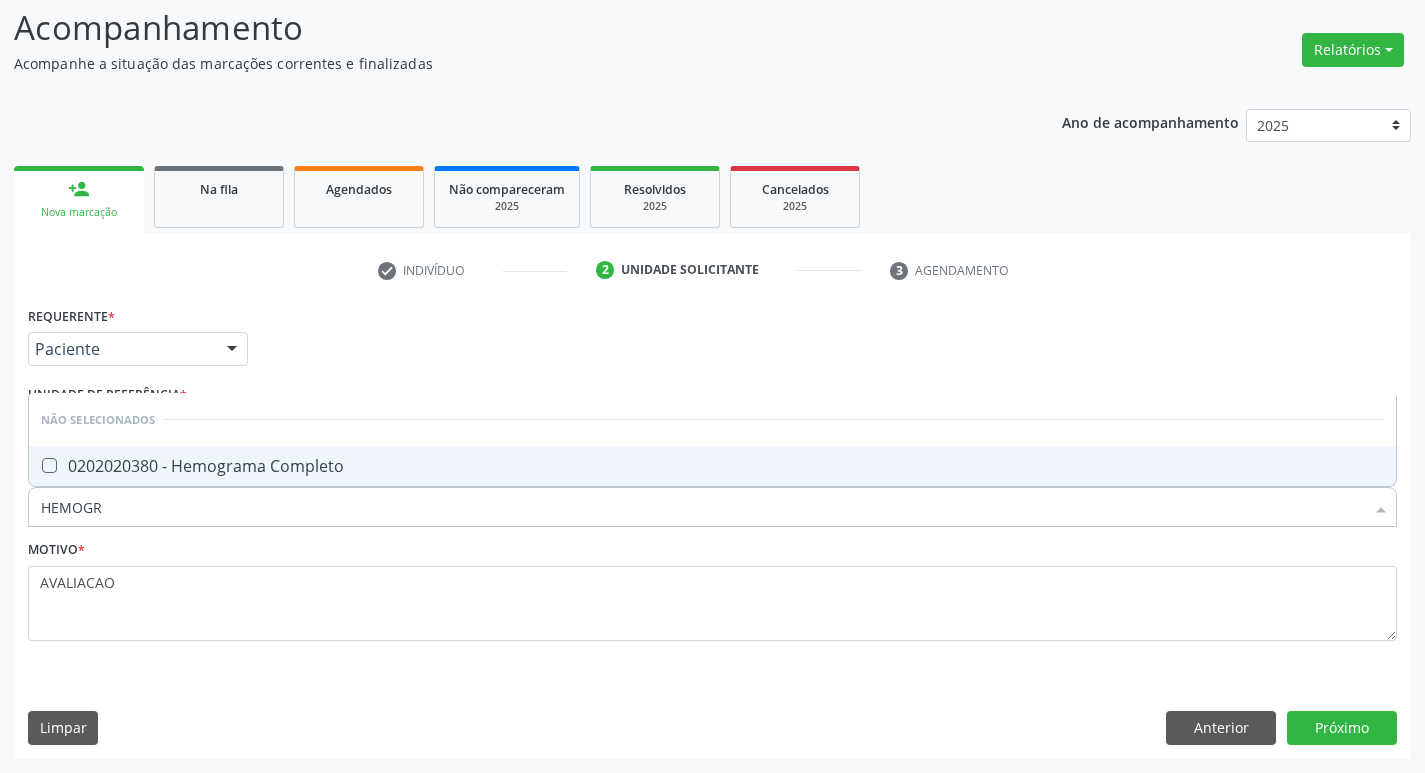 scroll, scrollTop: 0, scrollLeft: 0, axis: both 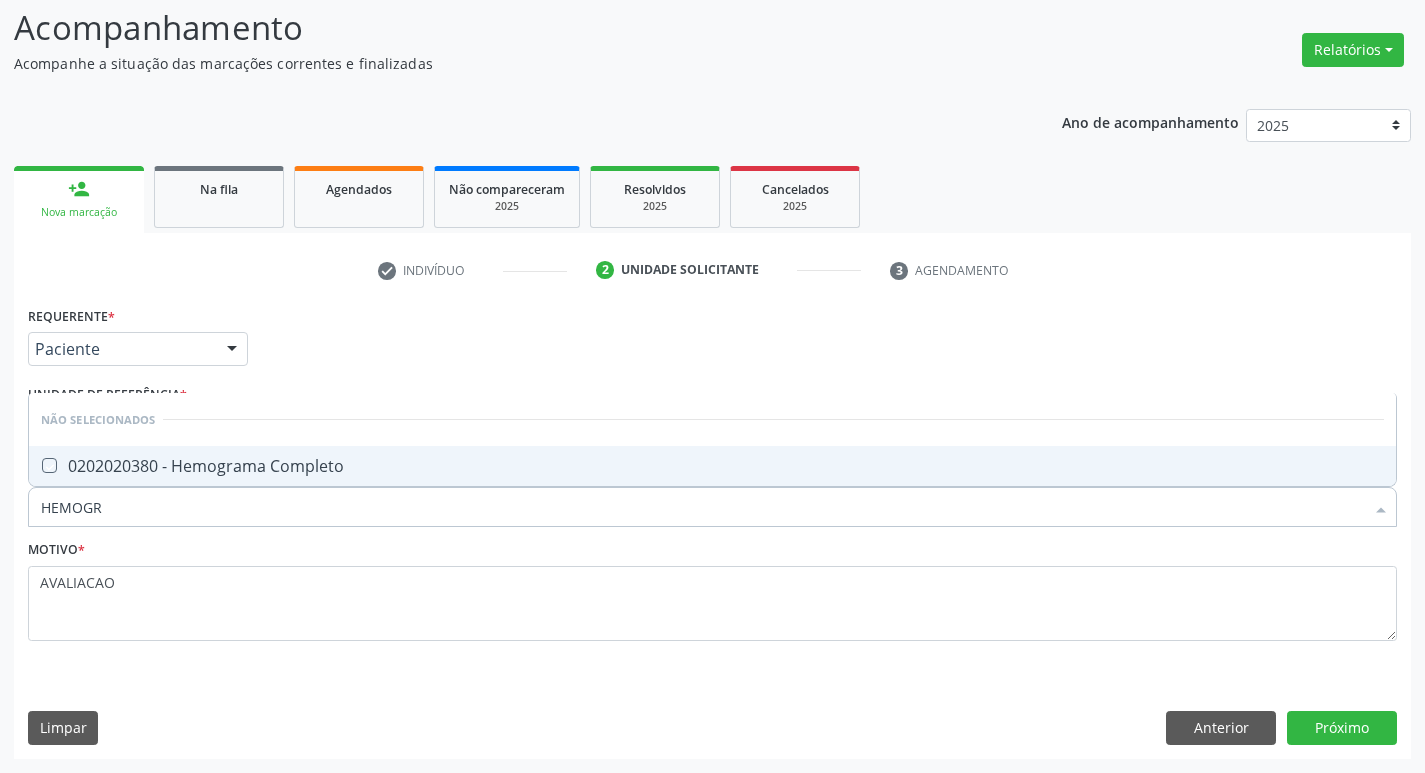 checkbox on "true" 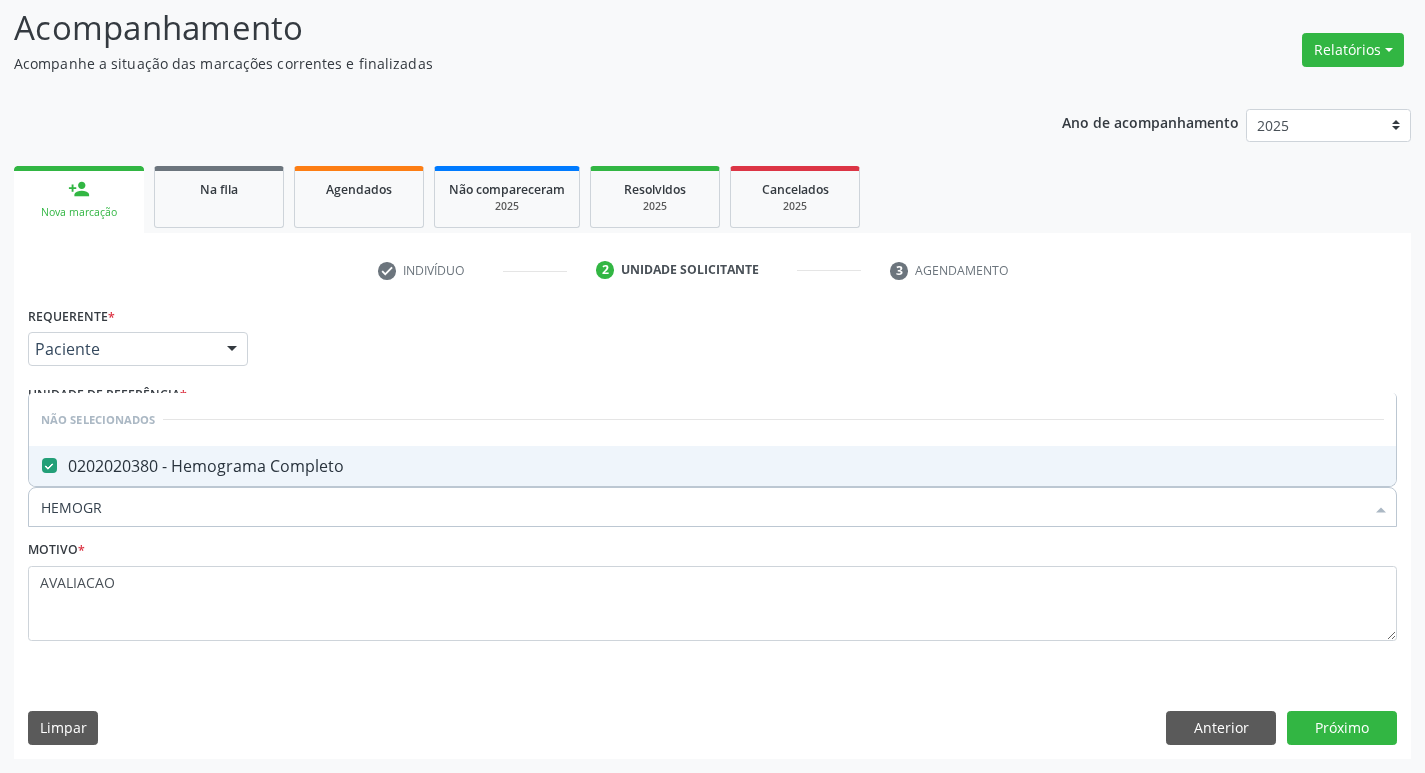 type on "HEMOG" 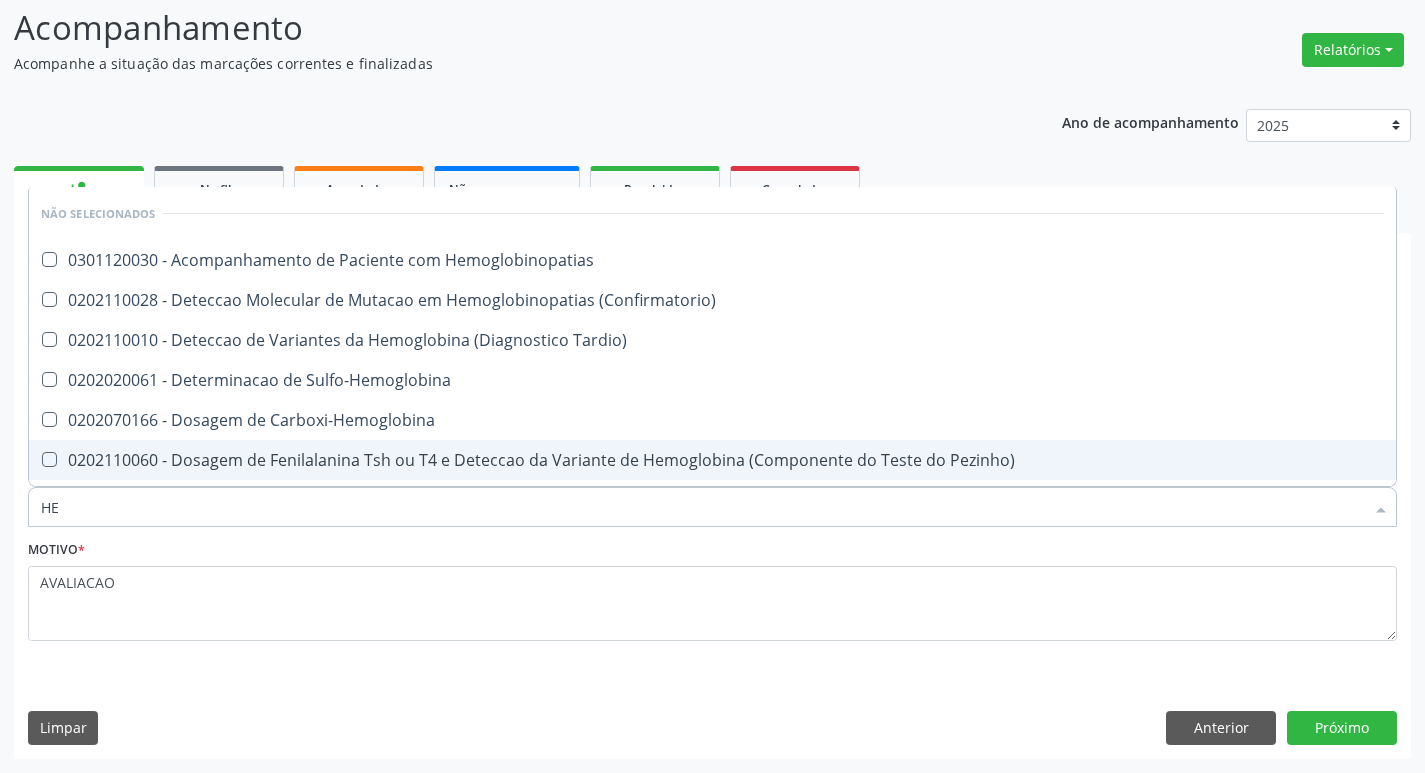 type on "H" 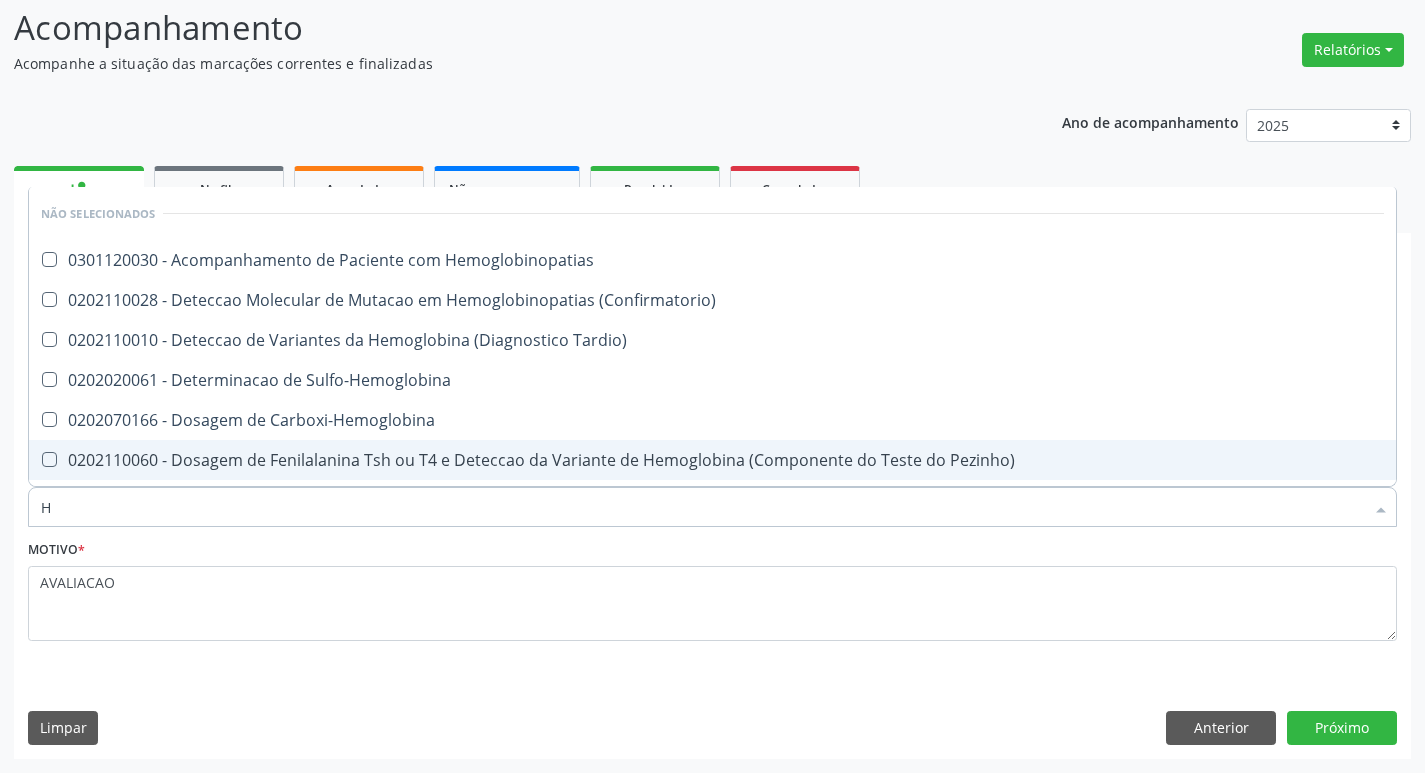 type 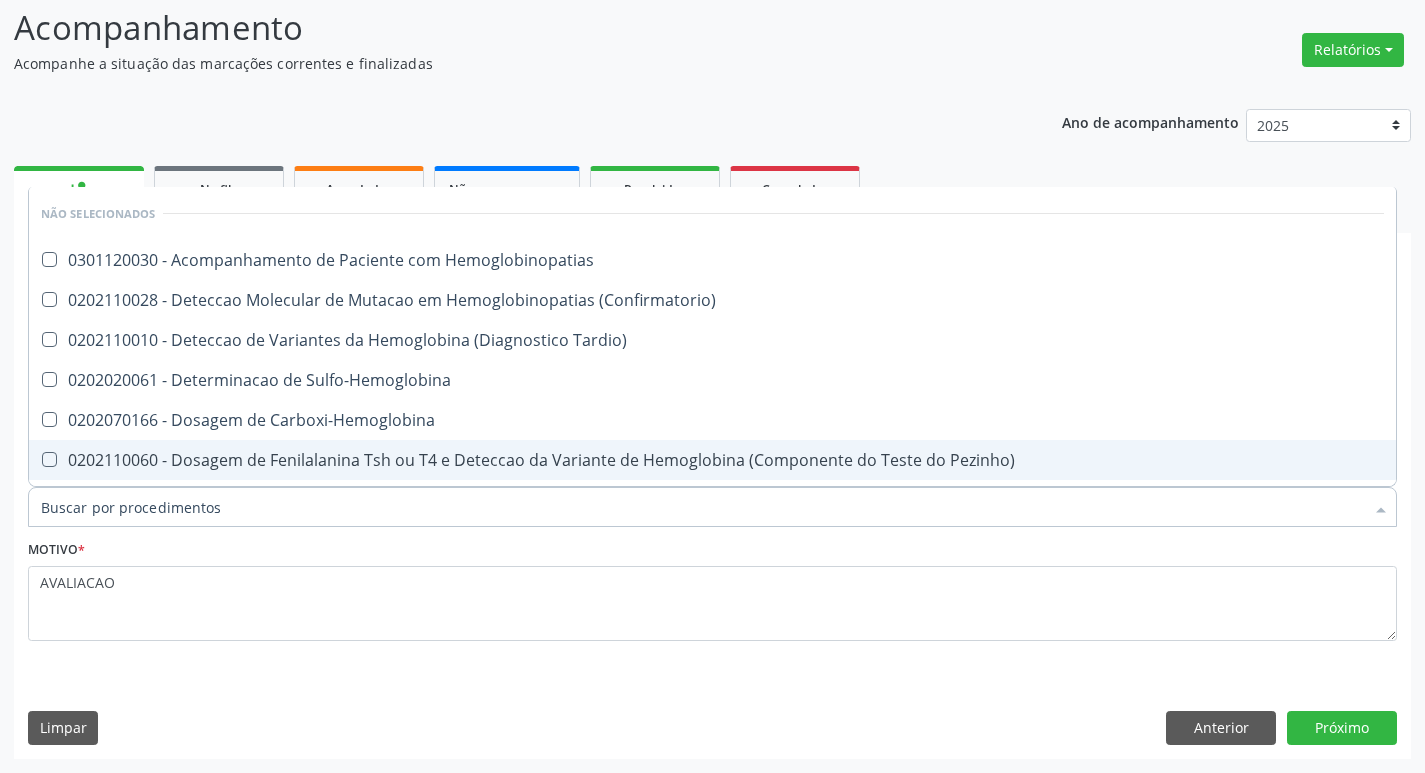 checkbox on "true" 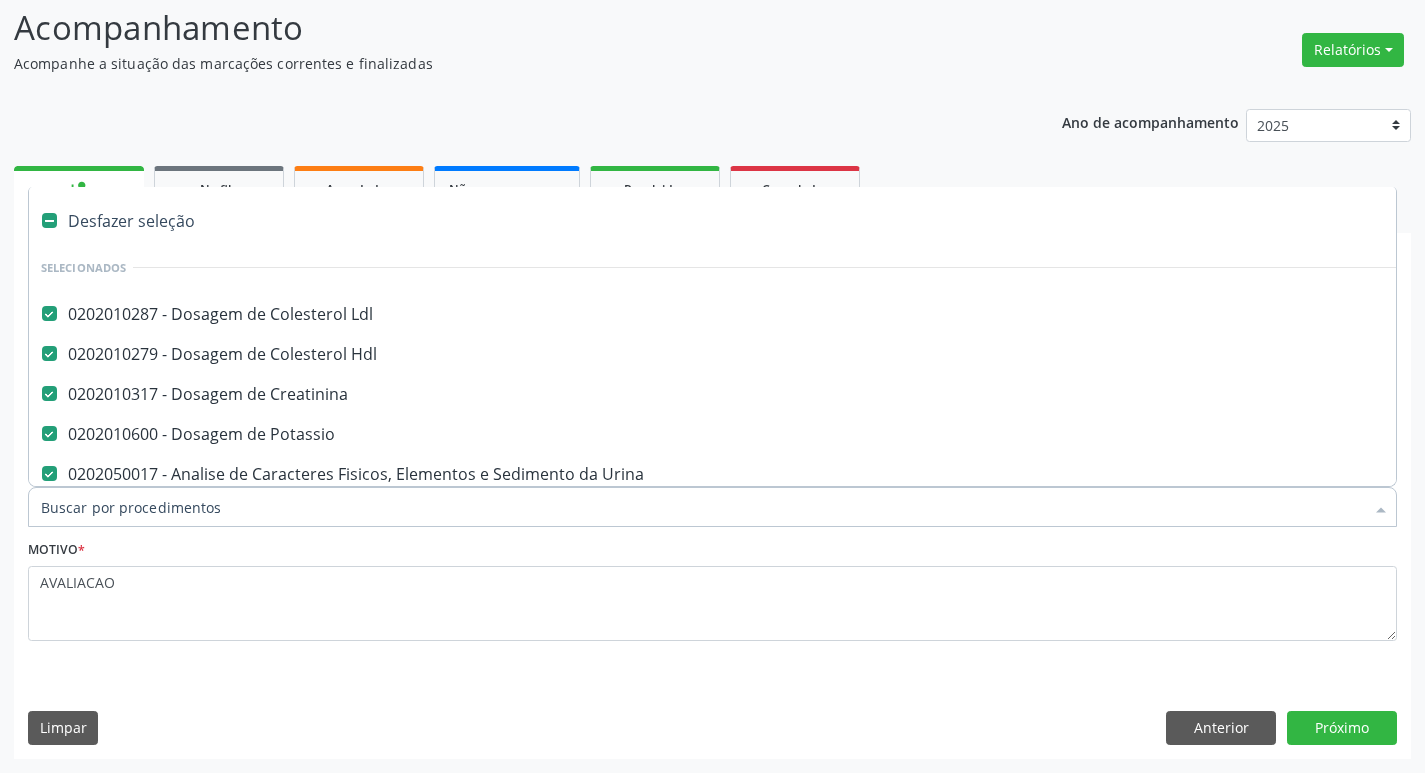 scroll, scrollTop: 74, scrollLeft: 0, axis: vertical 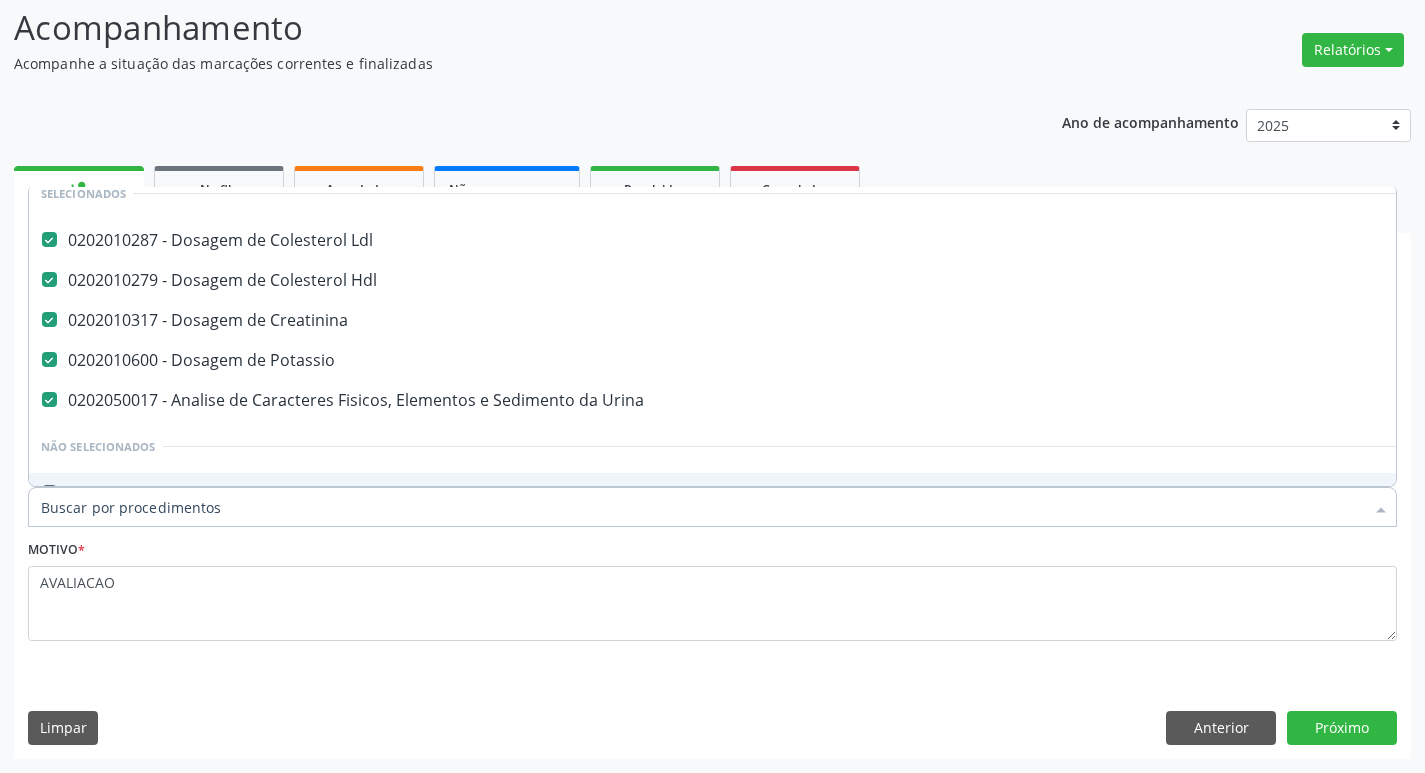 type on "T" 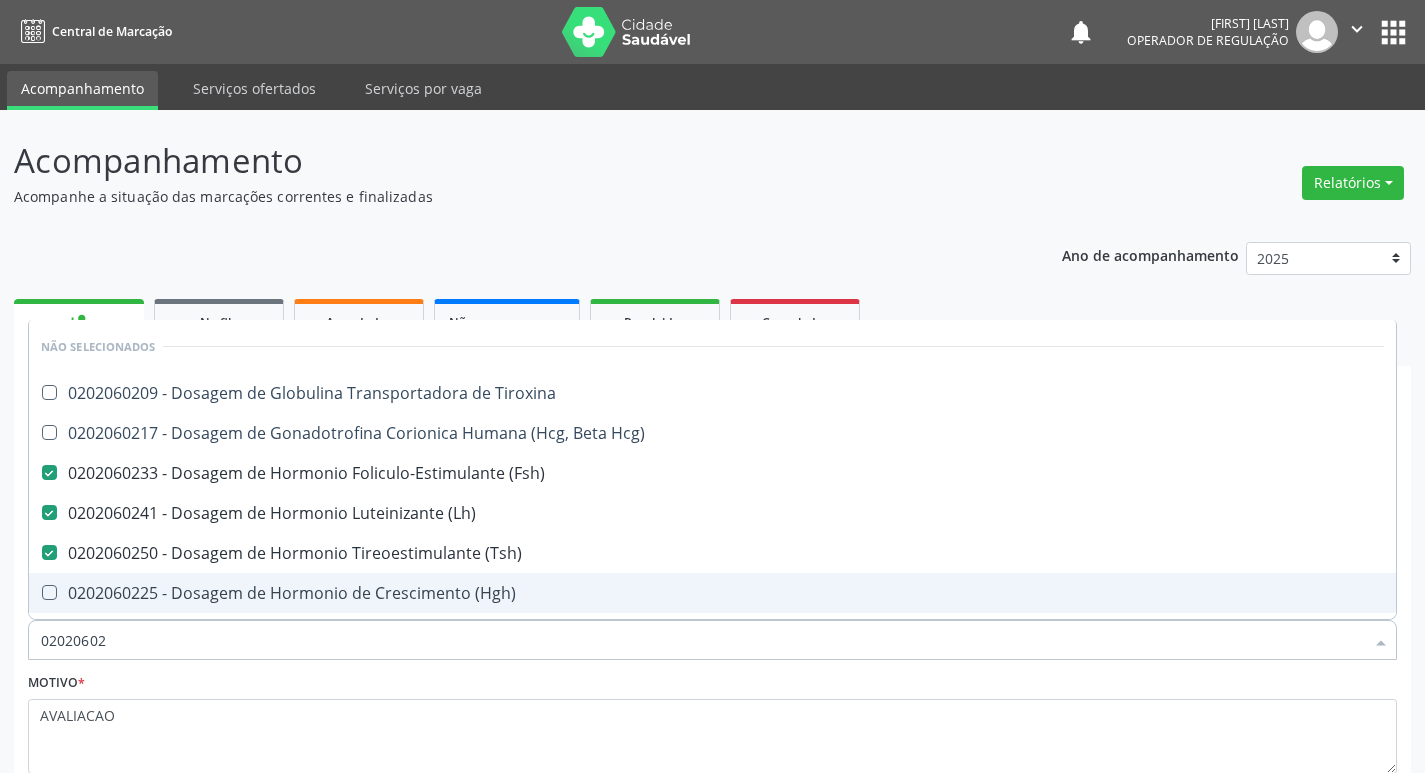 scroll, scrollTop: 133, scrollLeft: 0, axis: vertical 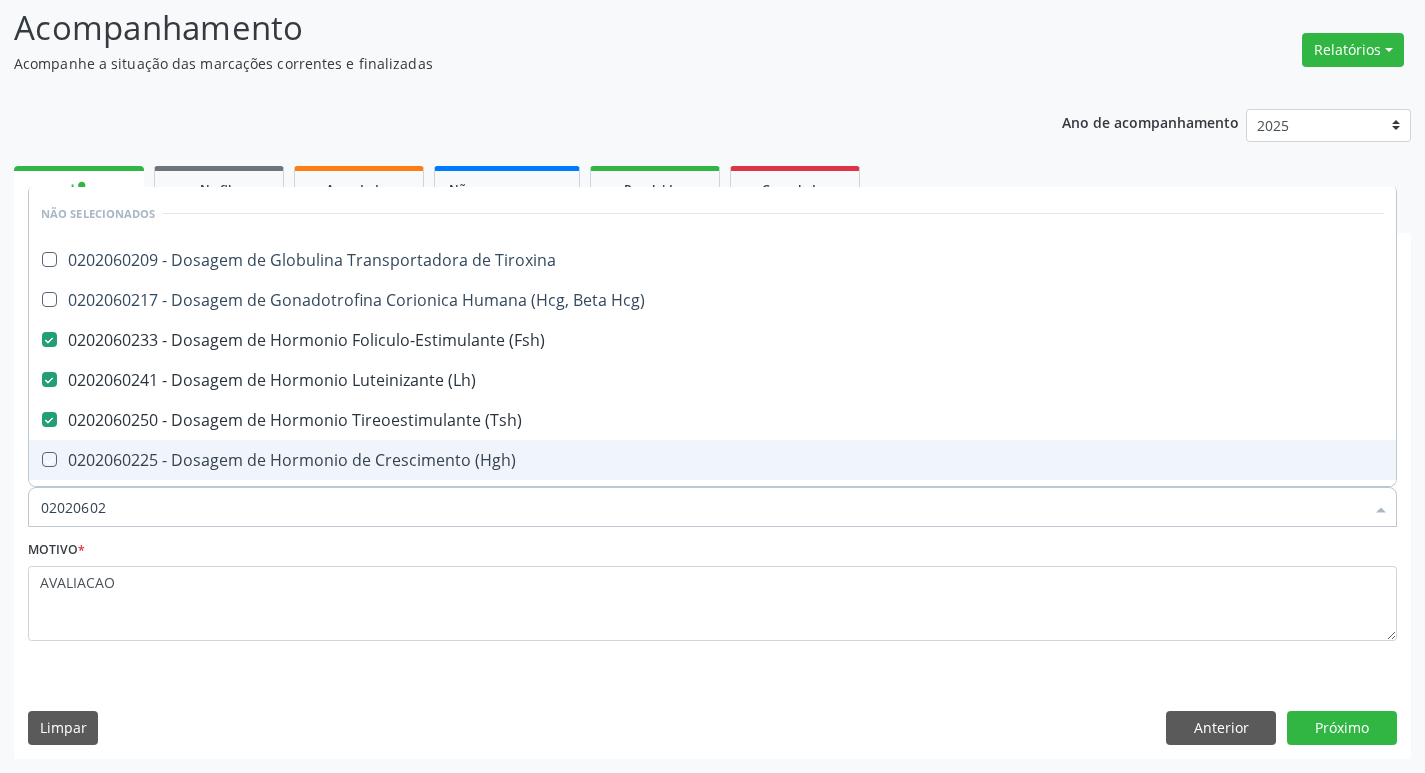 checkbox on "true" 